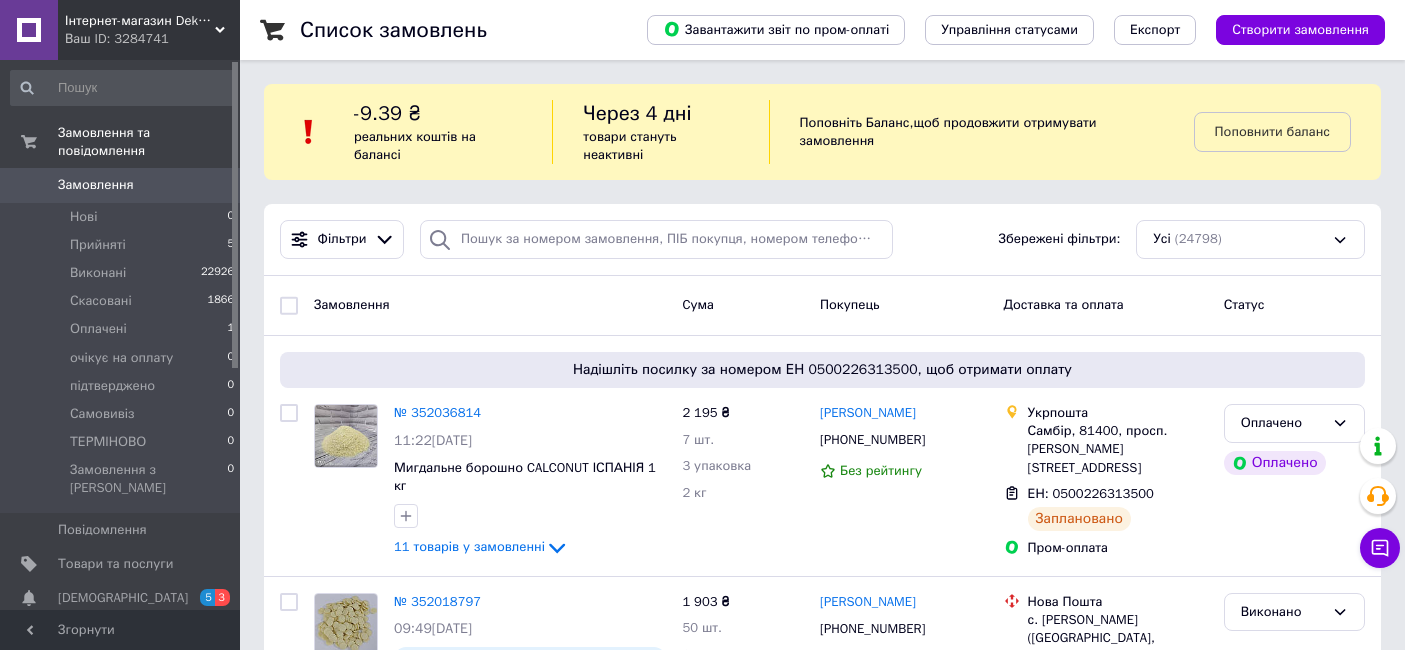 scroll, scrollTop: 0, scrollLeft: 0, axis: both 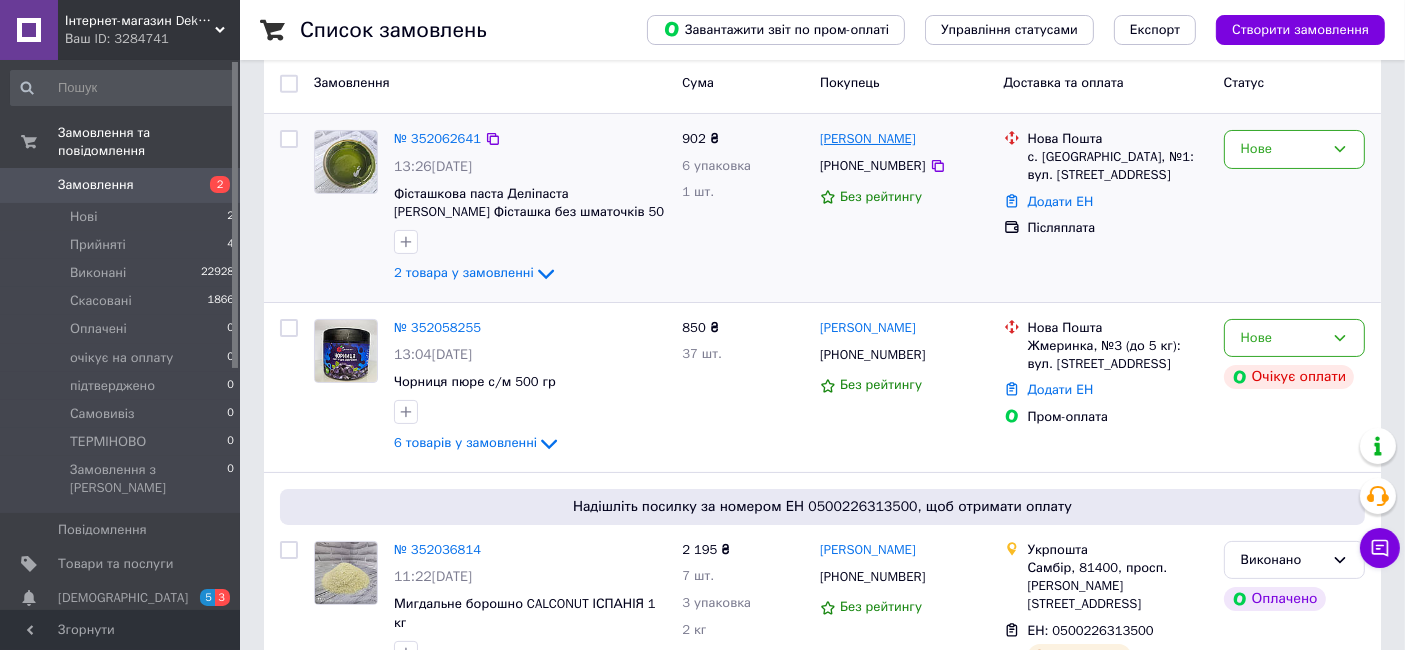 click on "[PERSON_NAME]" at bounding box center (868, 139) 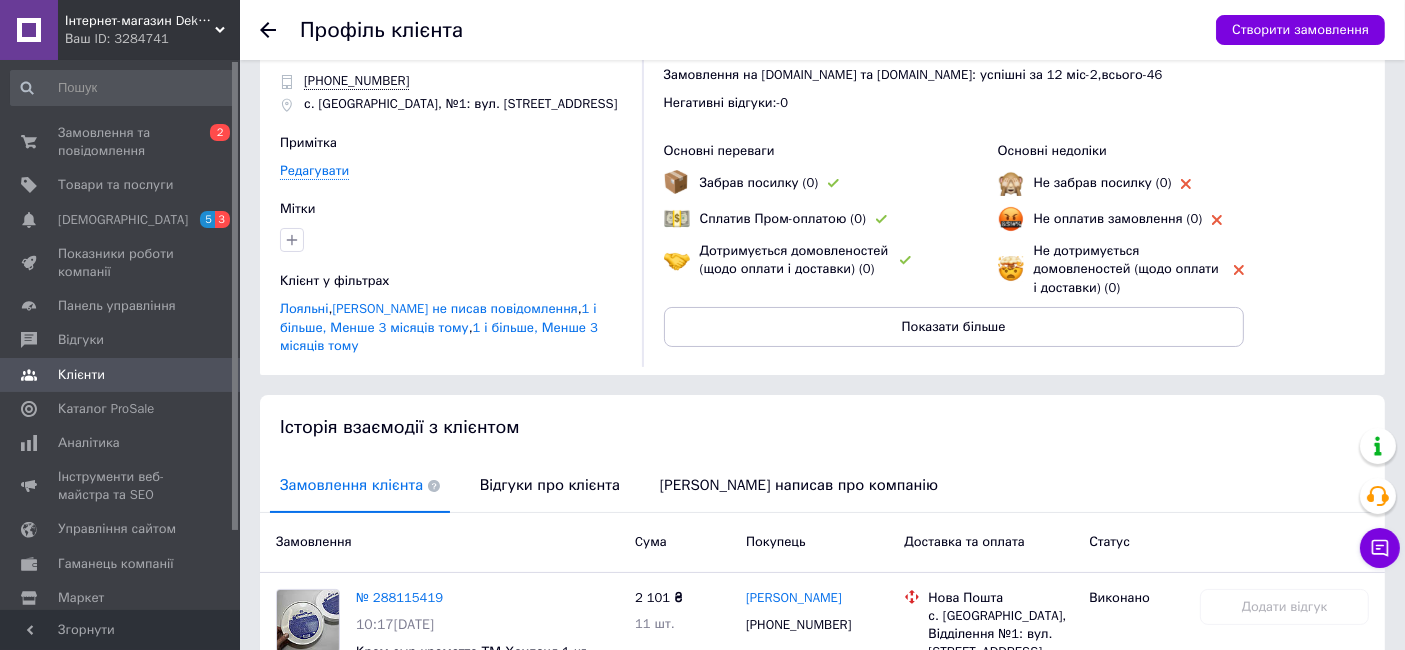 scroll, scrollTop: 0, scrollLeft: 0, axis: both 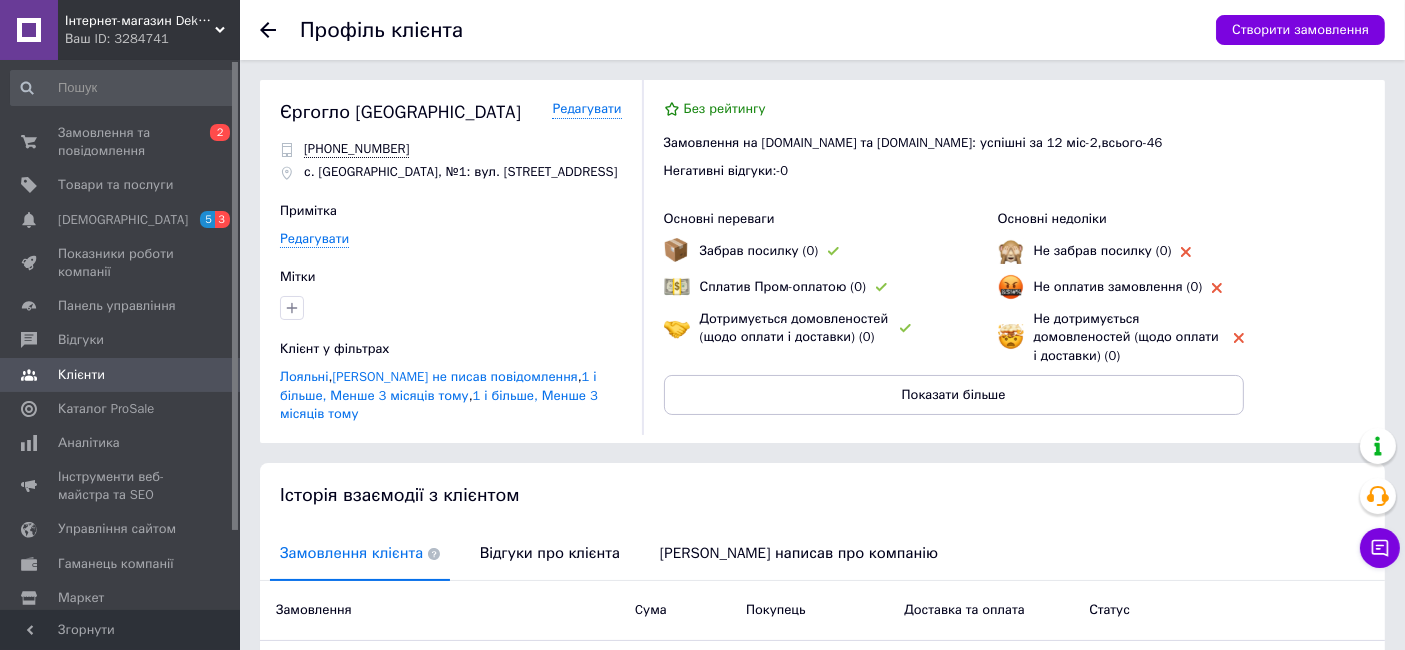 click at bounding box center (280, 30) 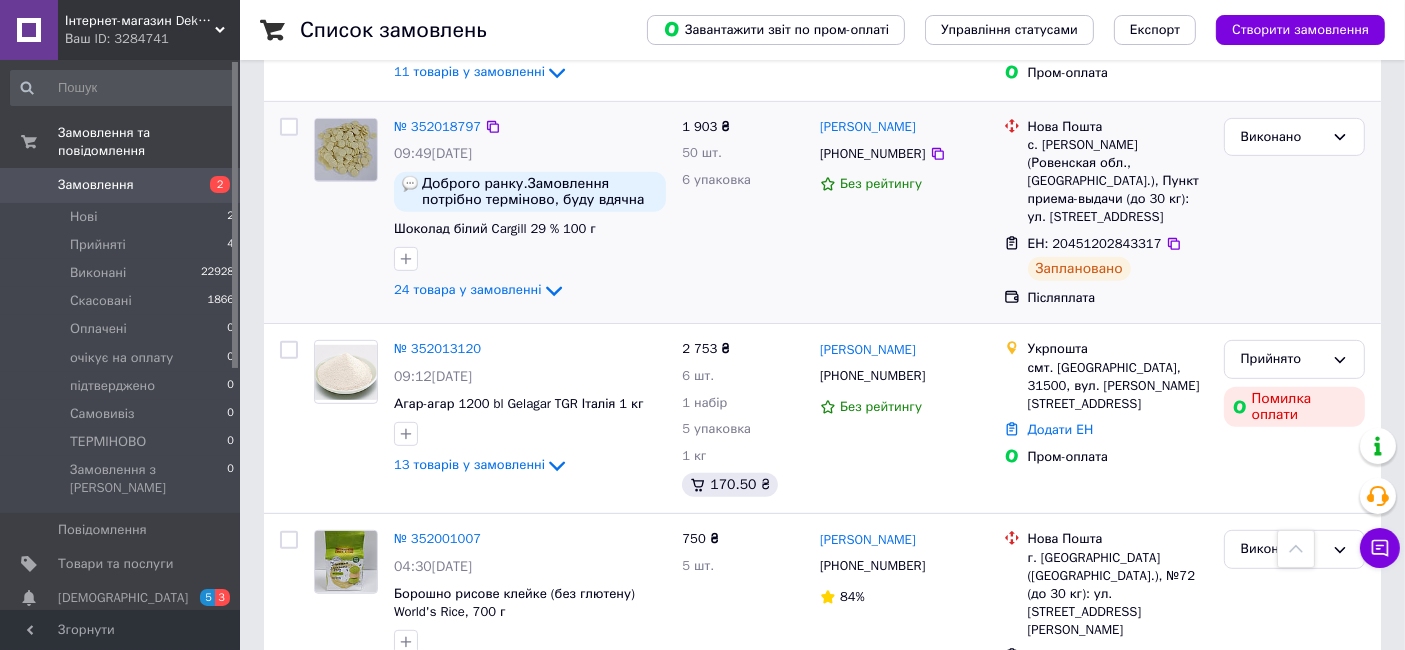 scroll, scrollTop: 888, scrollLeft: 0, axis: vertical 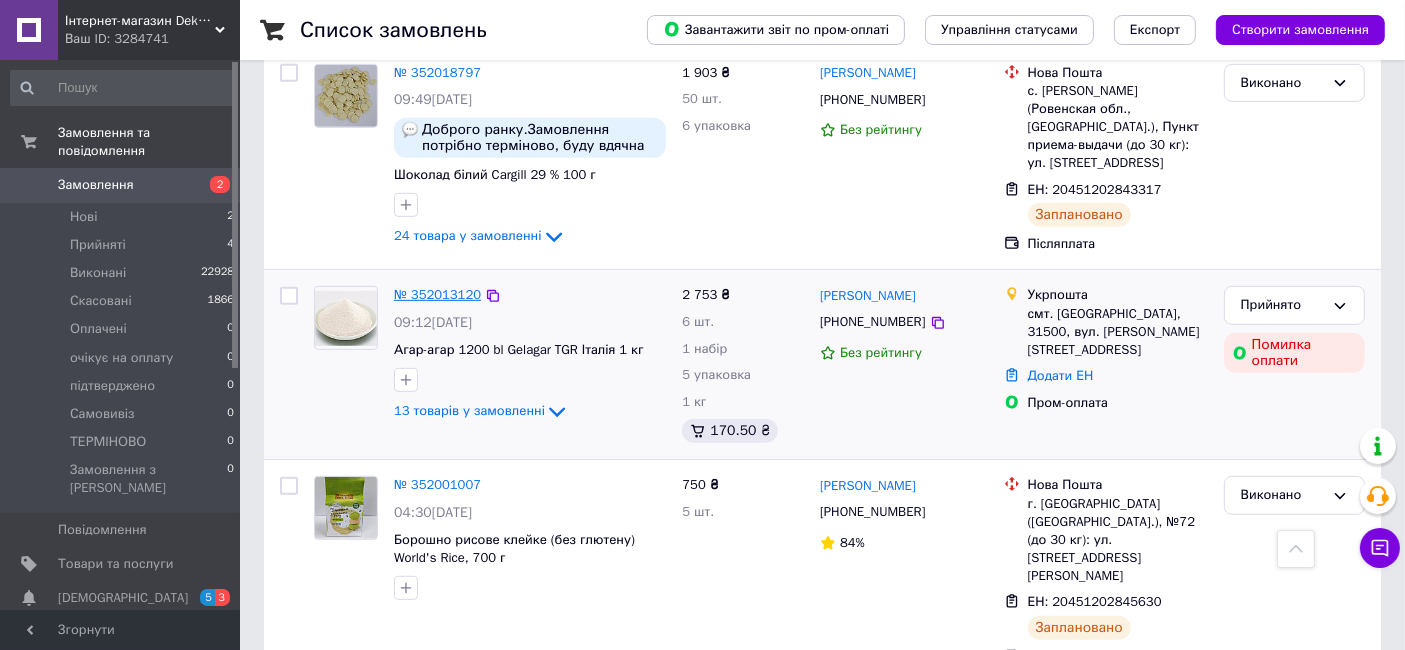 click on "№ 352013120" at bounding box center [437, 294] 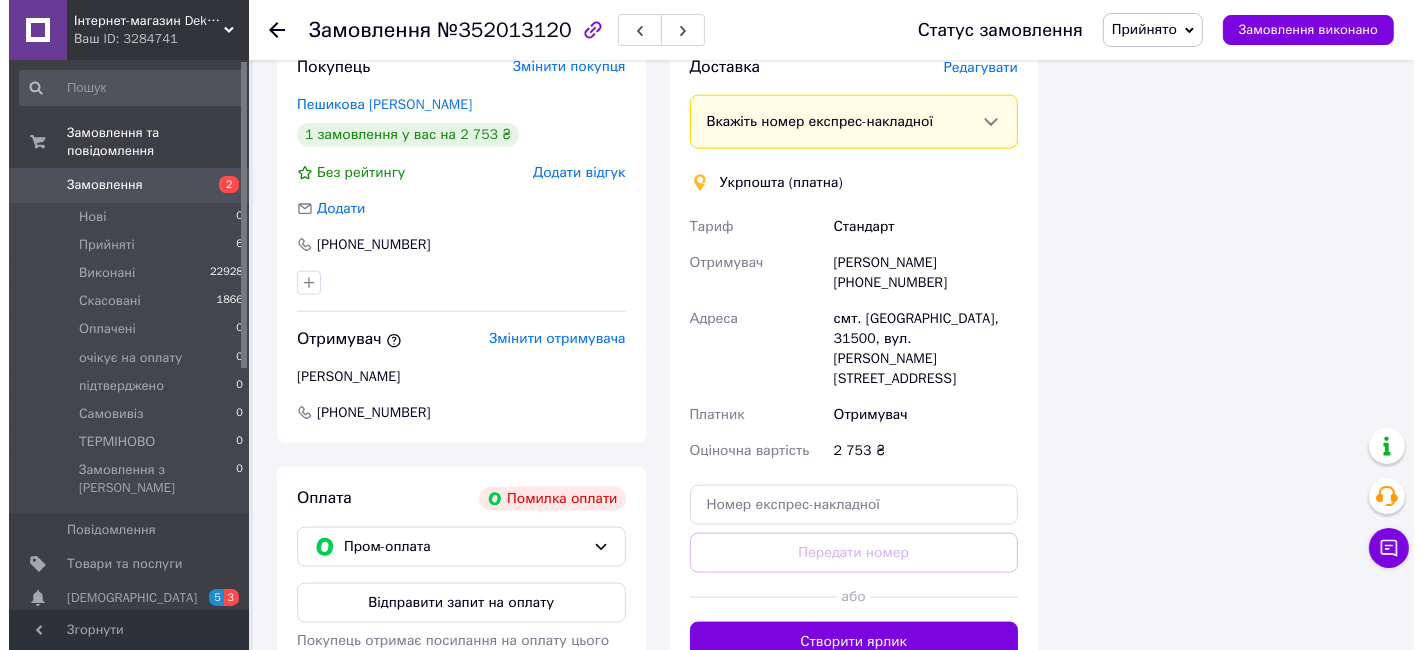 scroll, scrollTop: 2222, scrollLeft: 0, axis: vertical 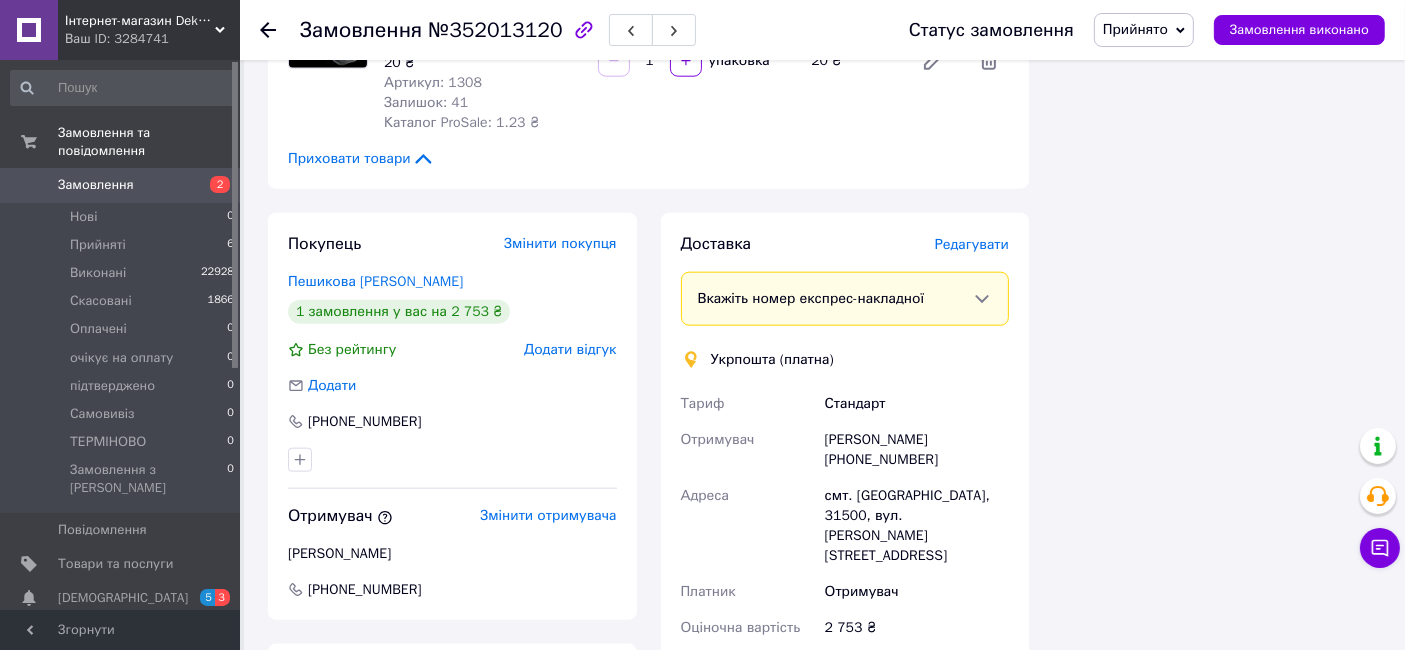click on "Редагувати" at bounding box center [972, 244] 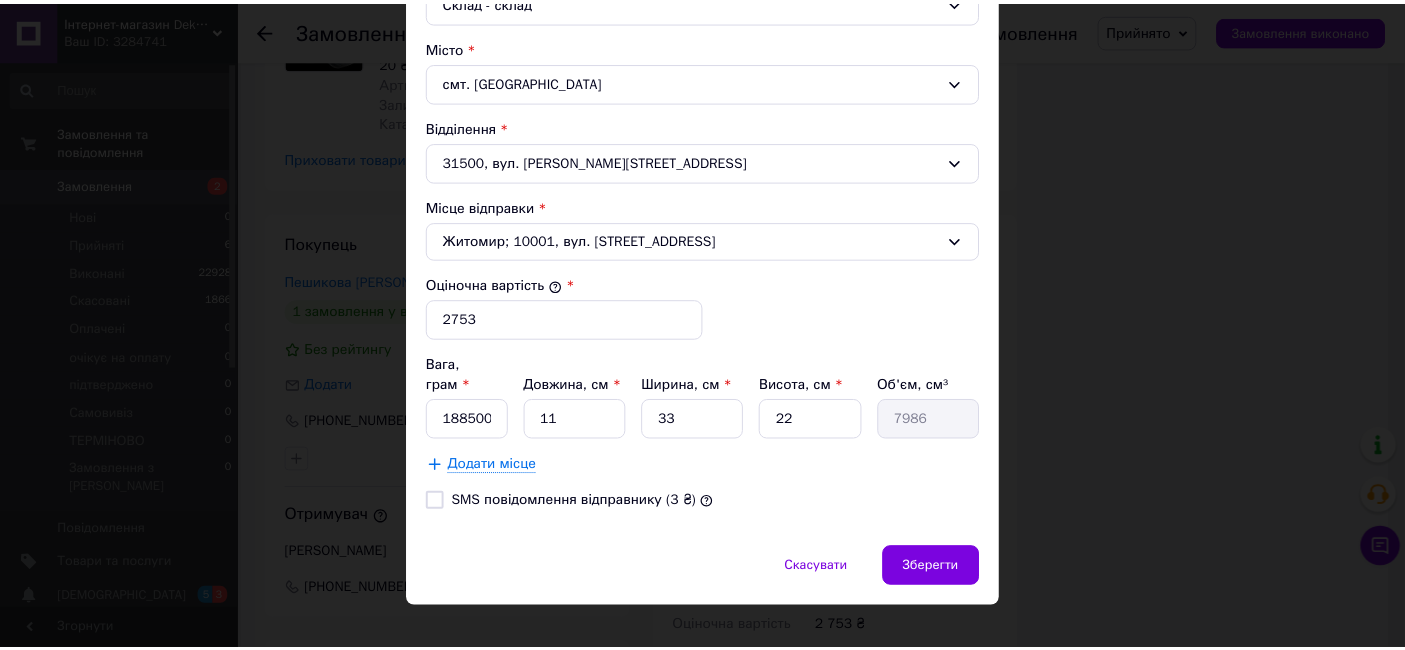 scroll, scrollTop: 594, scrollLeft: 0, axis: vertical 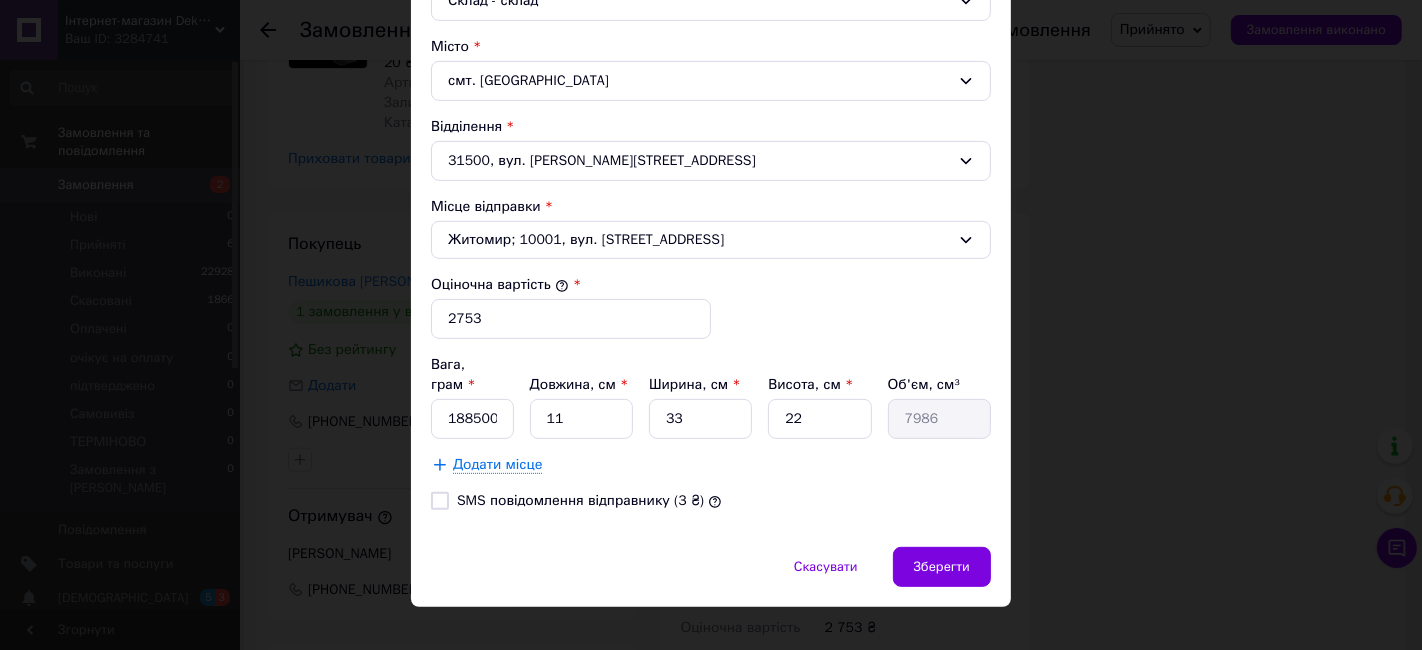 click on "SMS повідомлення відправнику (3 ₴)" at bounding box center [440, 501] 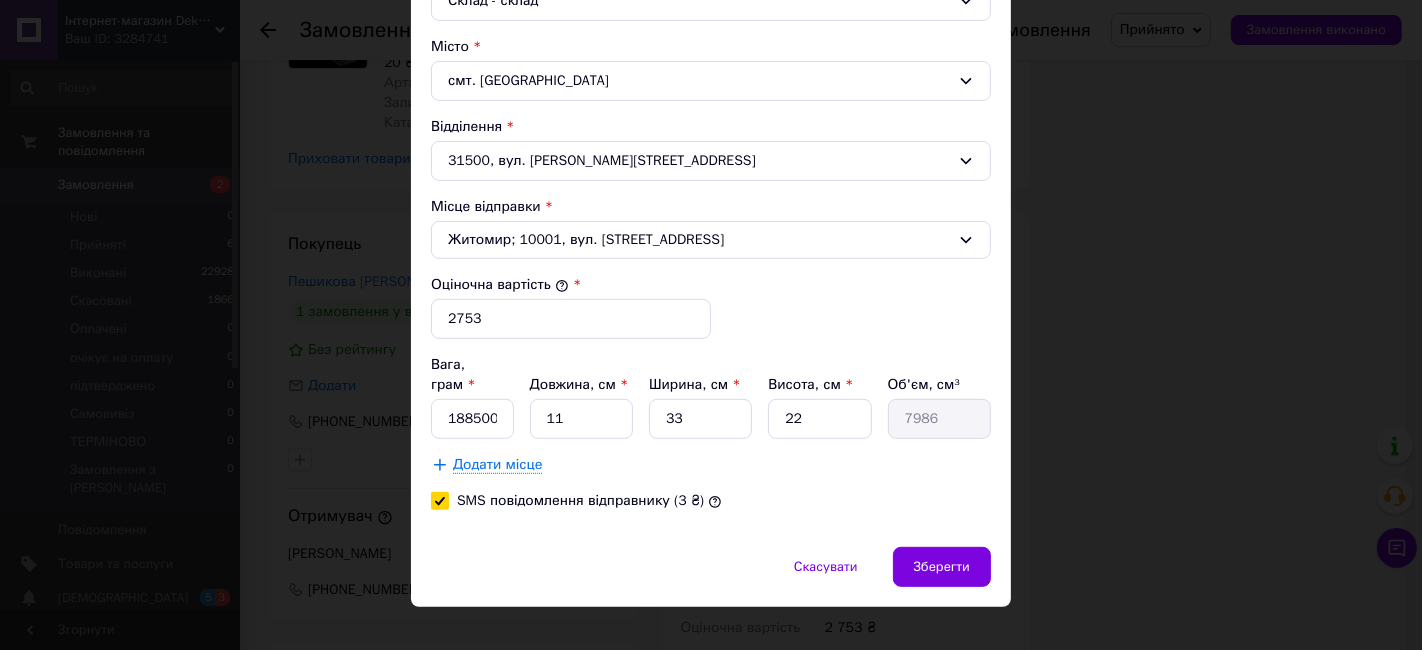 checkbox on "true" 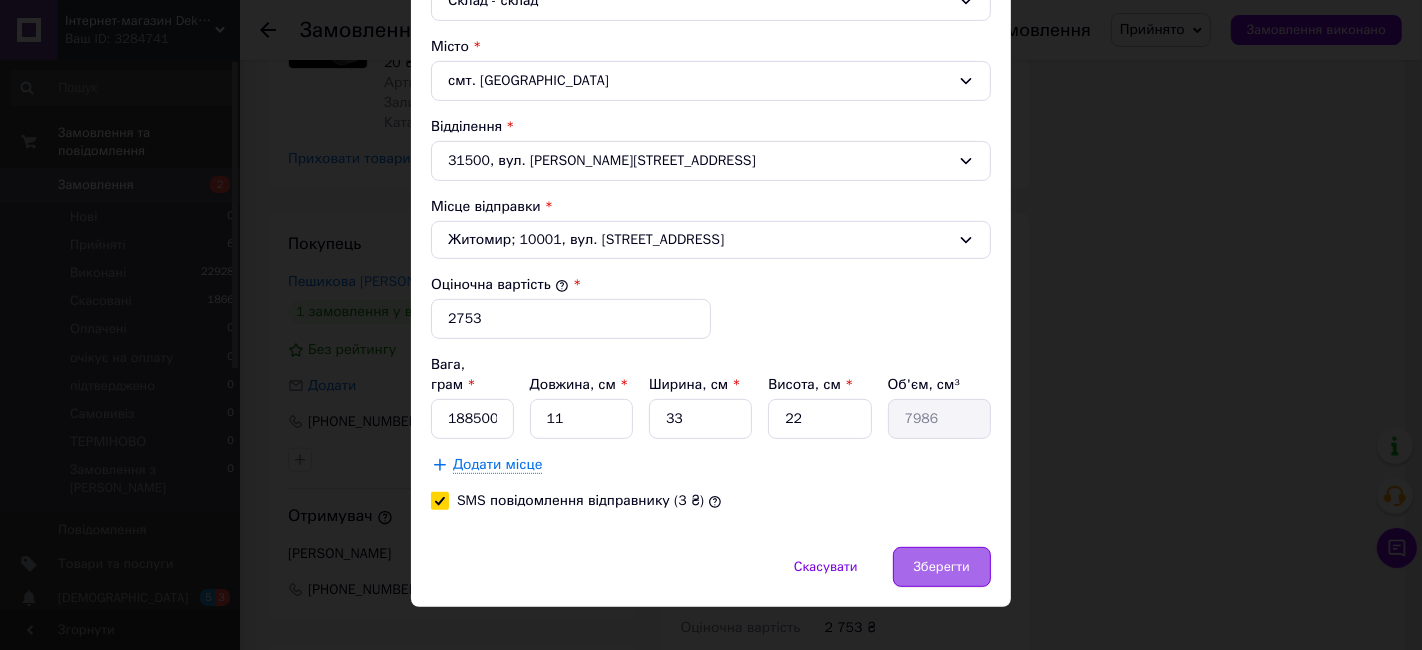 click on "Зберегти" at bounding box center (942, 567) 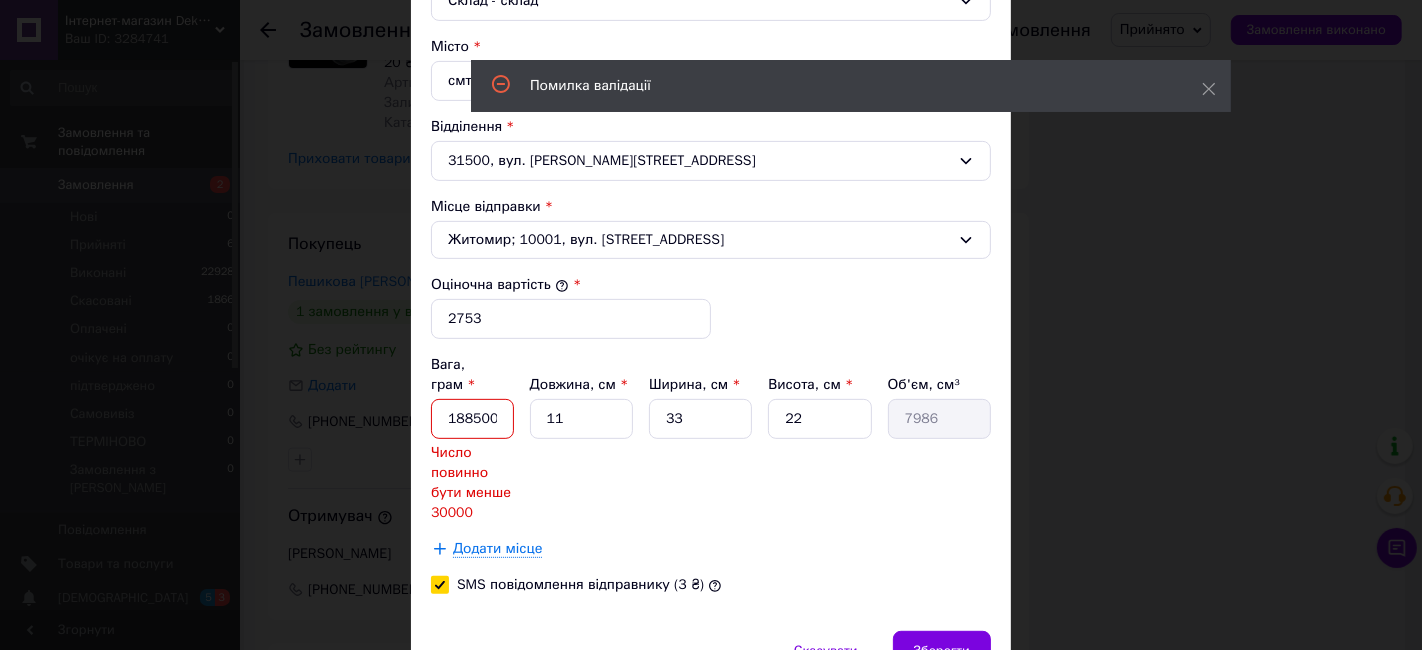 click on "188500" at bounding box center (472, 419) 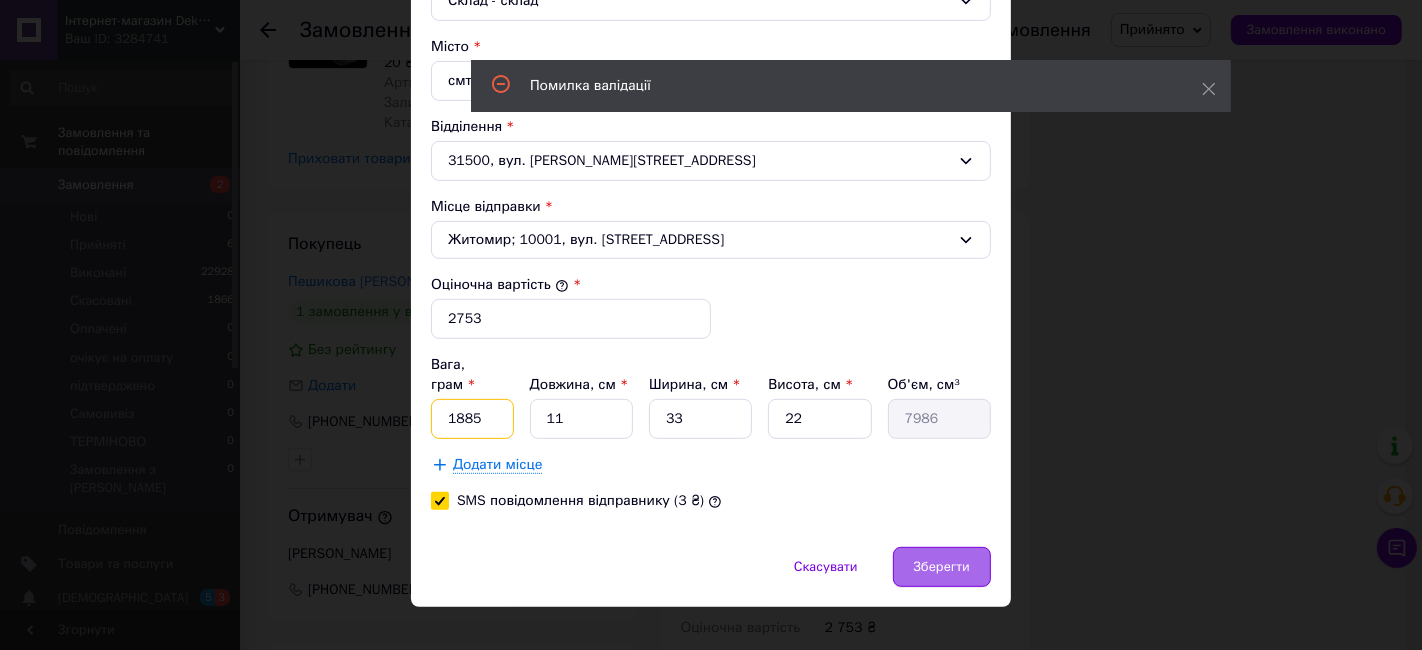 type on "1885" 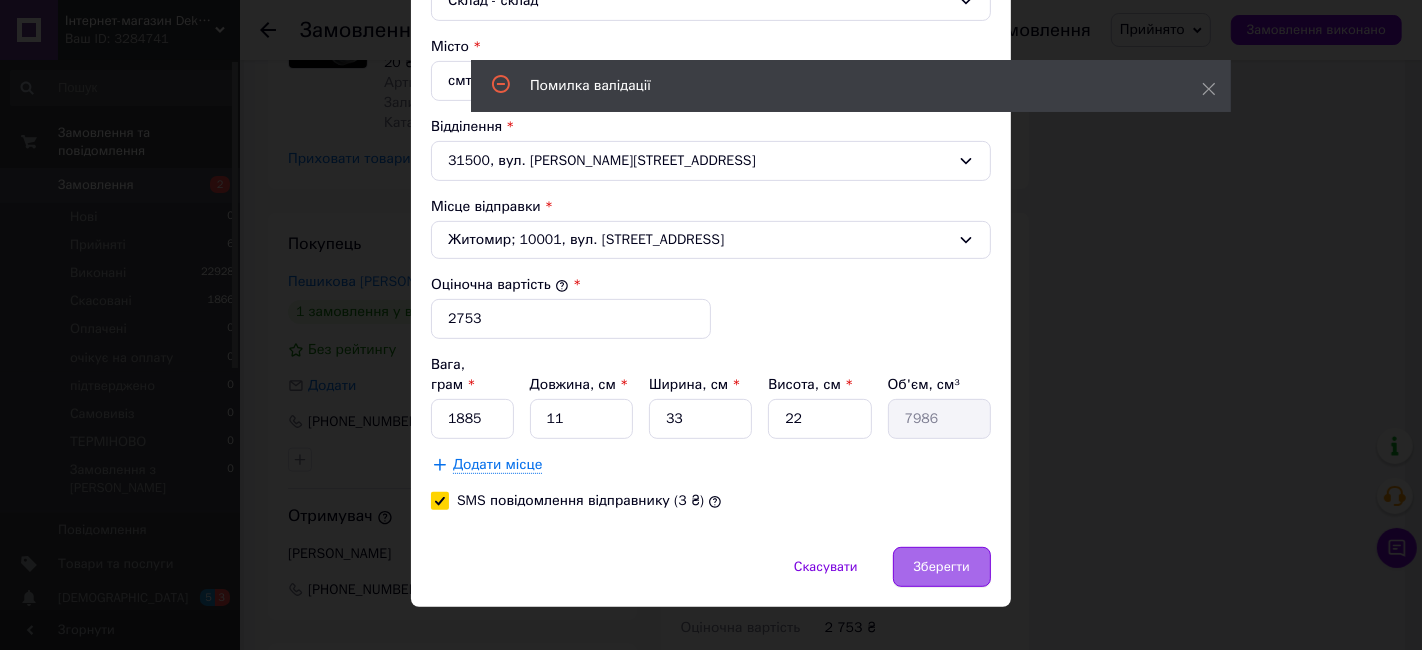click on "Зберегти" at bounding box center (942, 567) 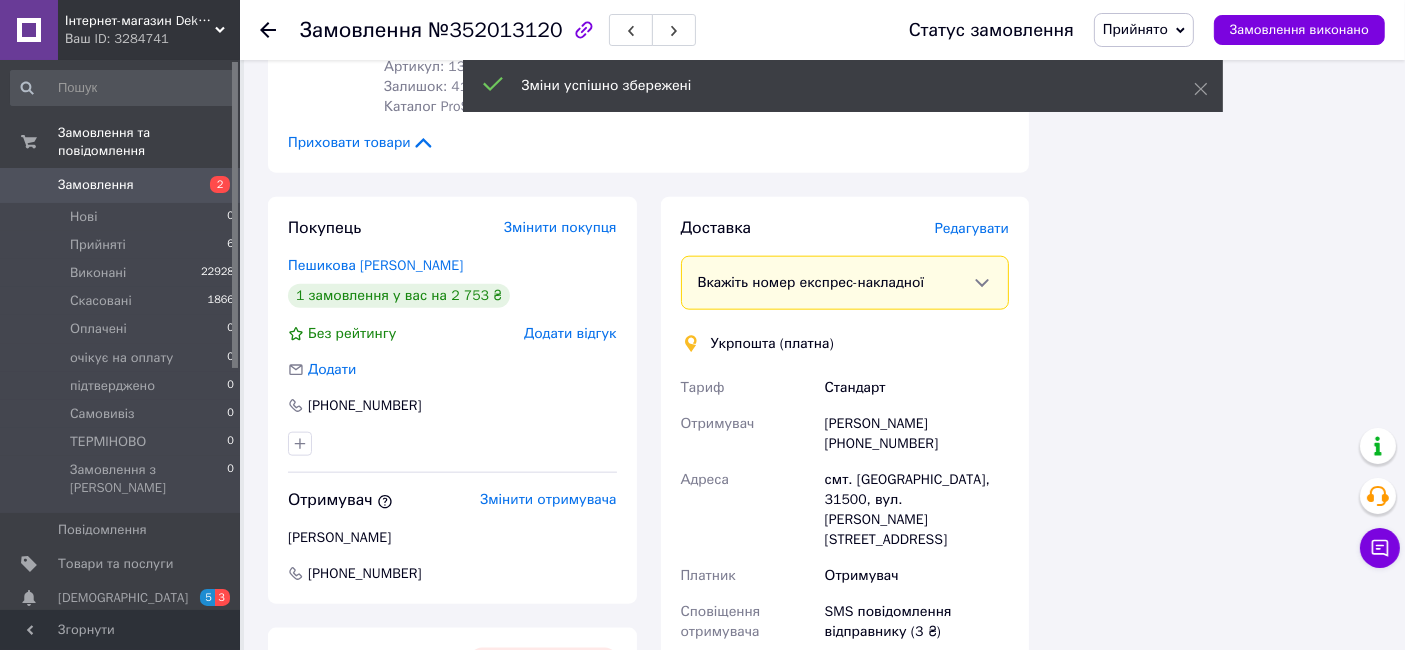 scroll, scrollTop: 2666, scrollLeft: 0, axis: vertical 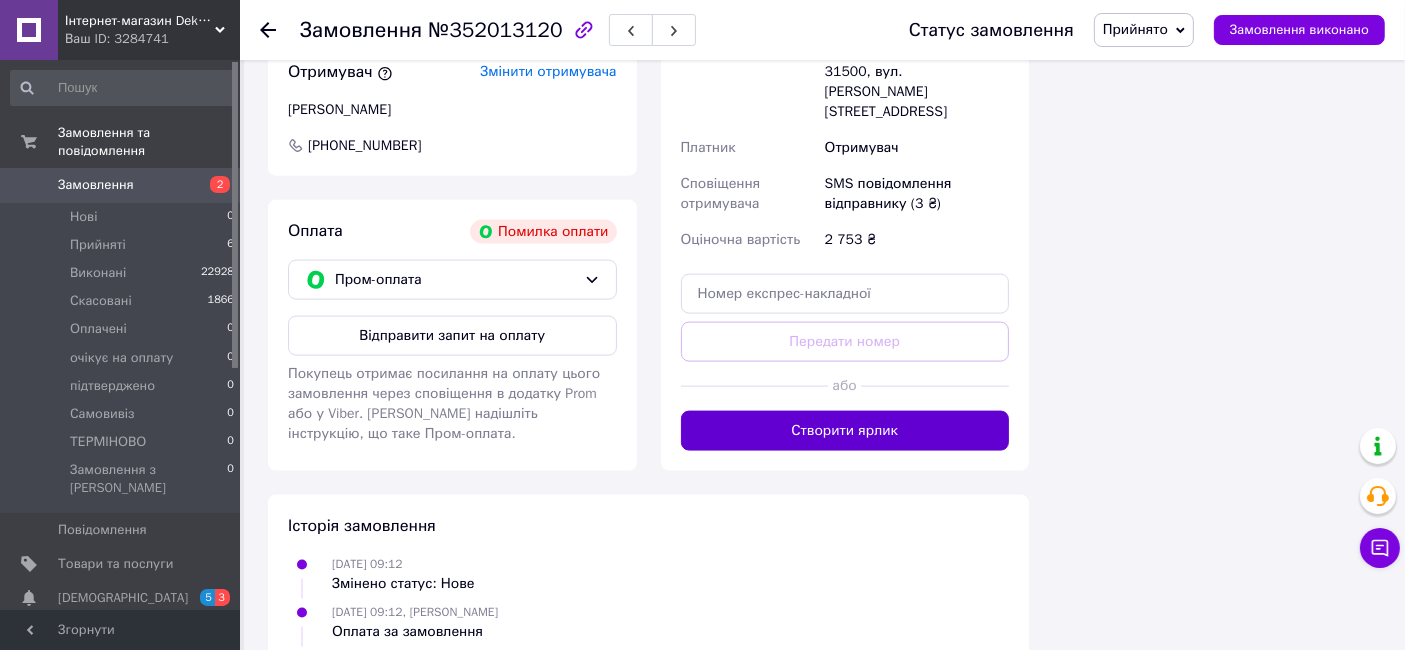 click on "Створити ярлик" at bounding box center (845, 431) 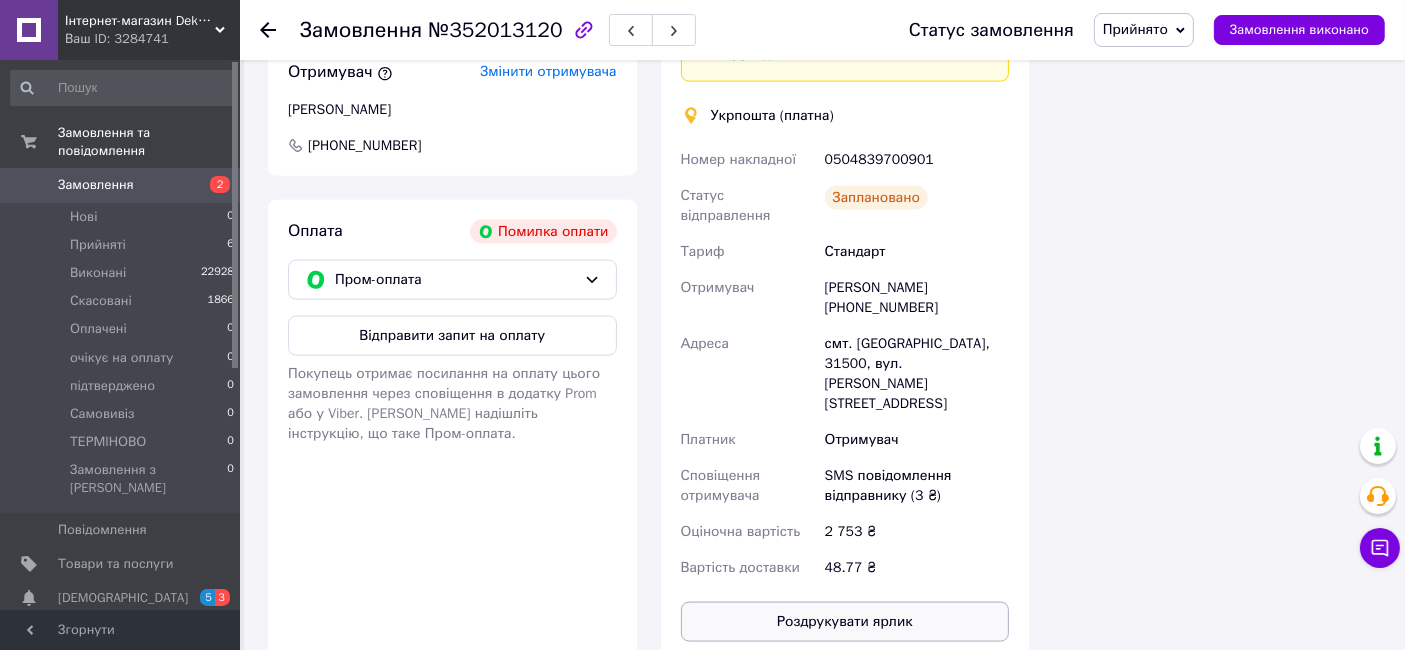 click on "Роздрукувати ярлик" at bounding box center (845, 622) 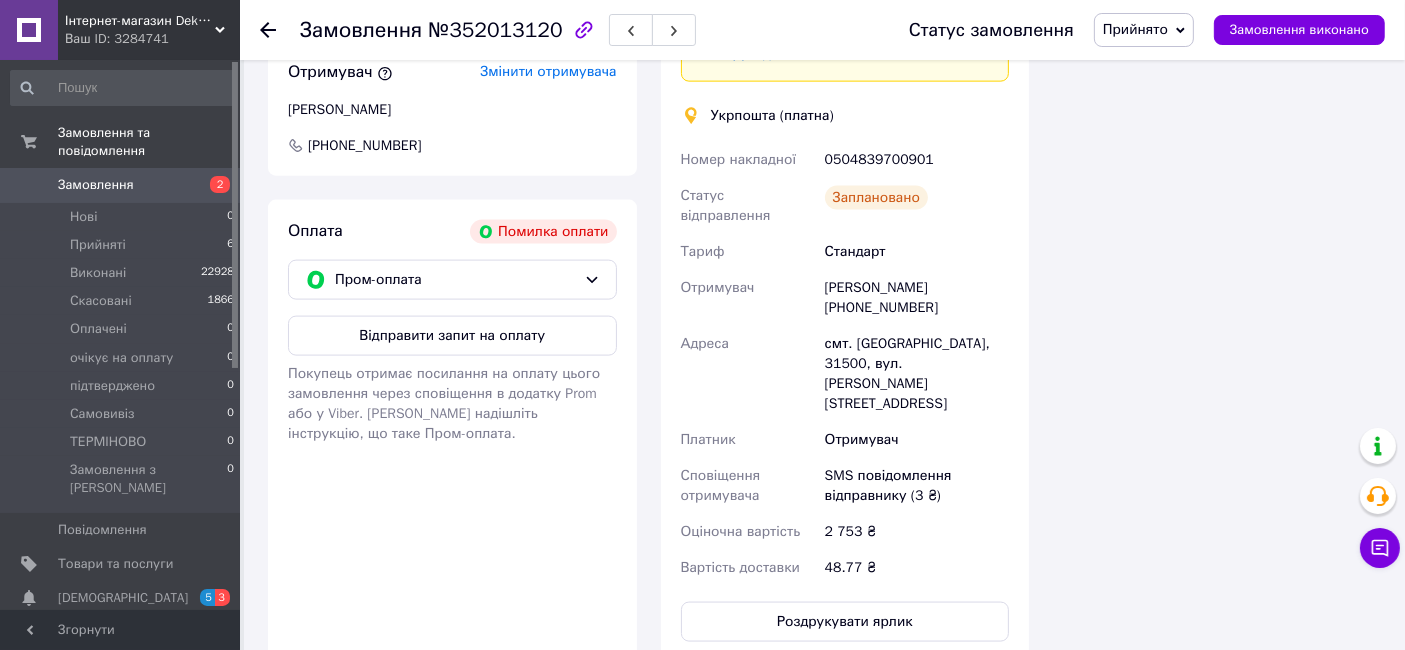click 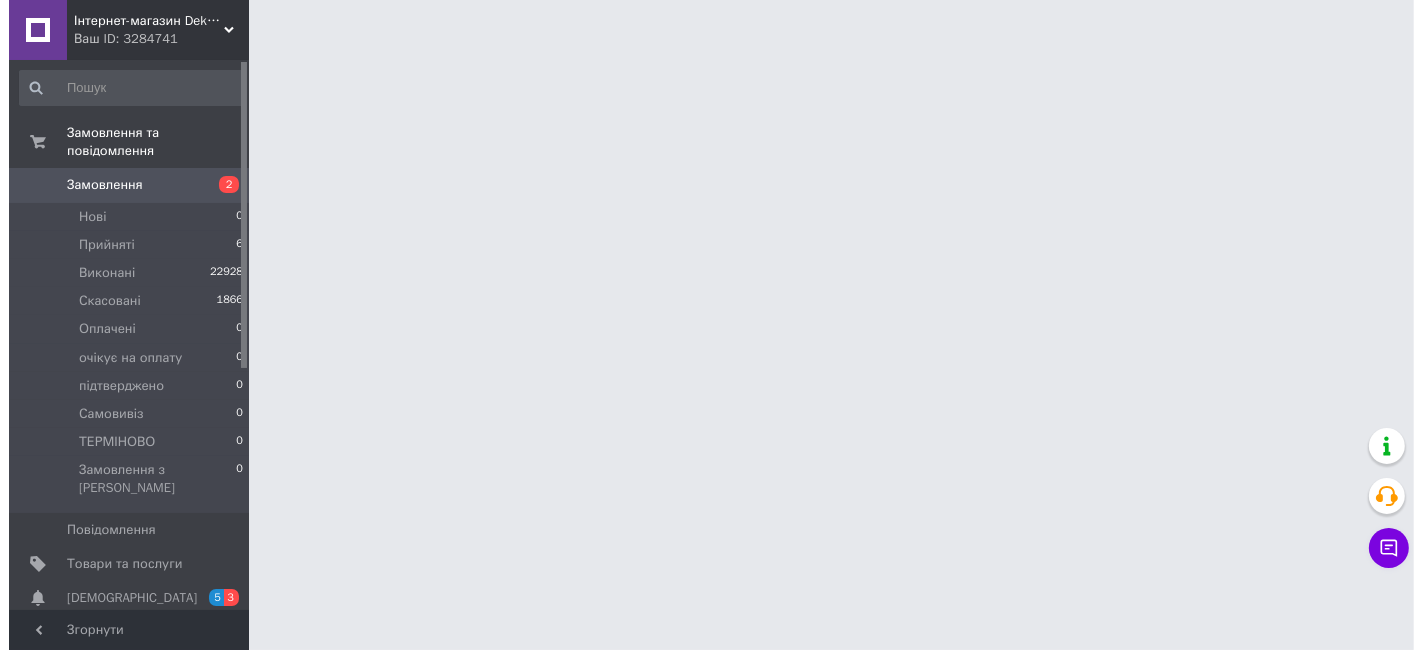 scroll, scrollTop: 0, scrollLeft: 0, axis: both 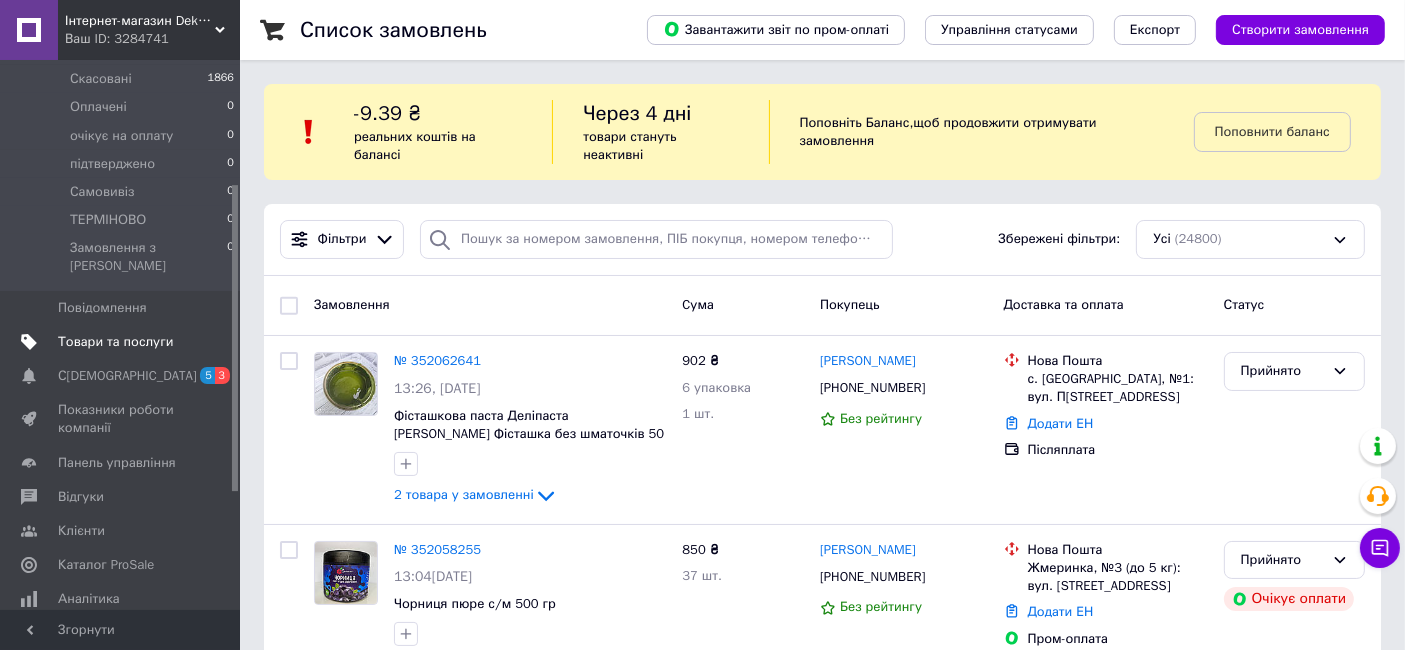 click on "Товари та послуги" at bounding box center (115, 342) 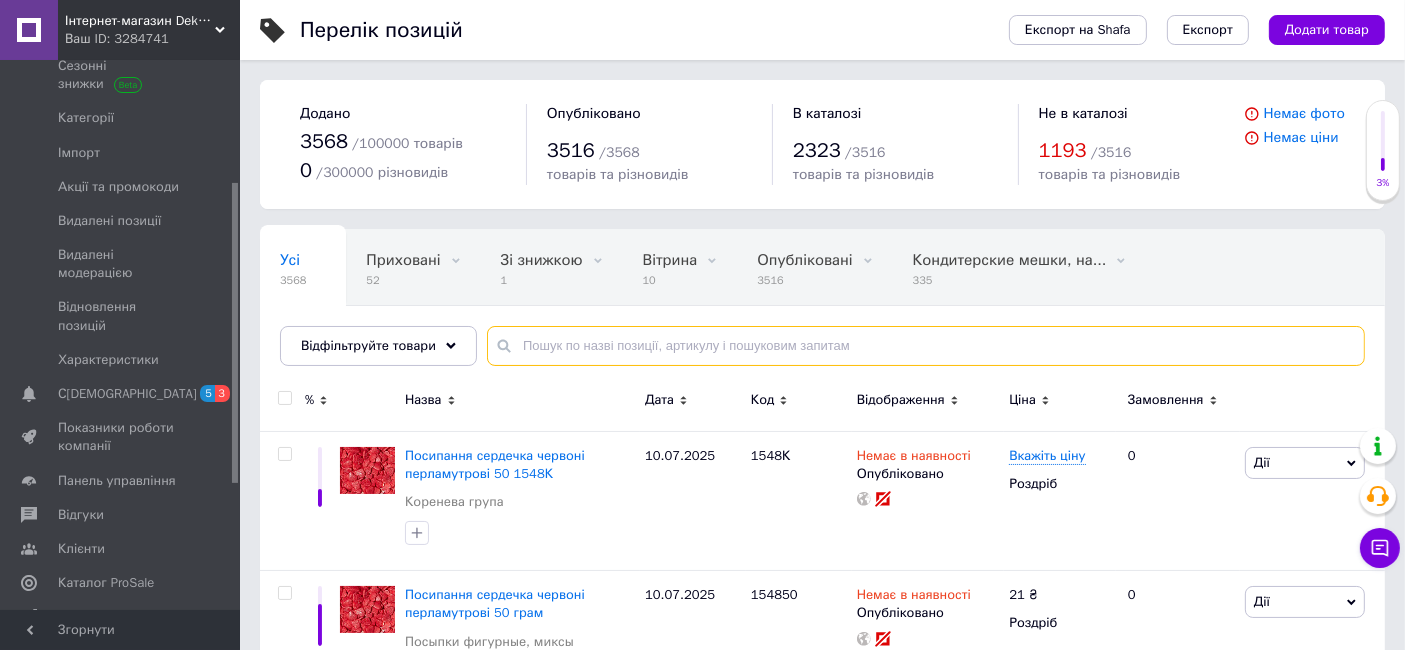 click at bounding box center (926, 346) 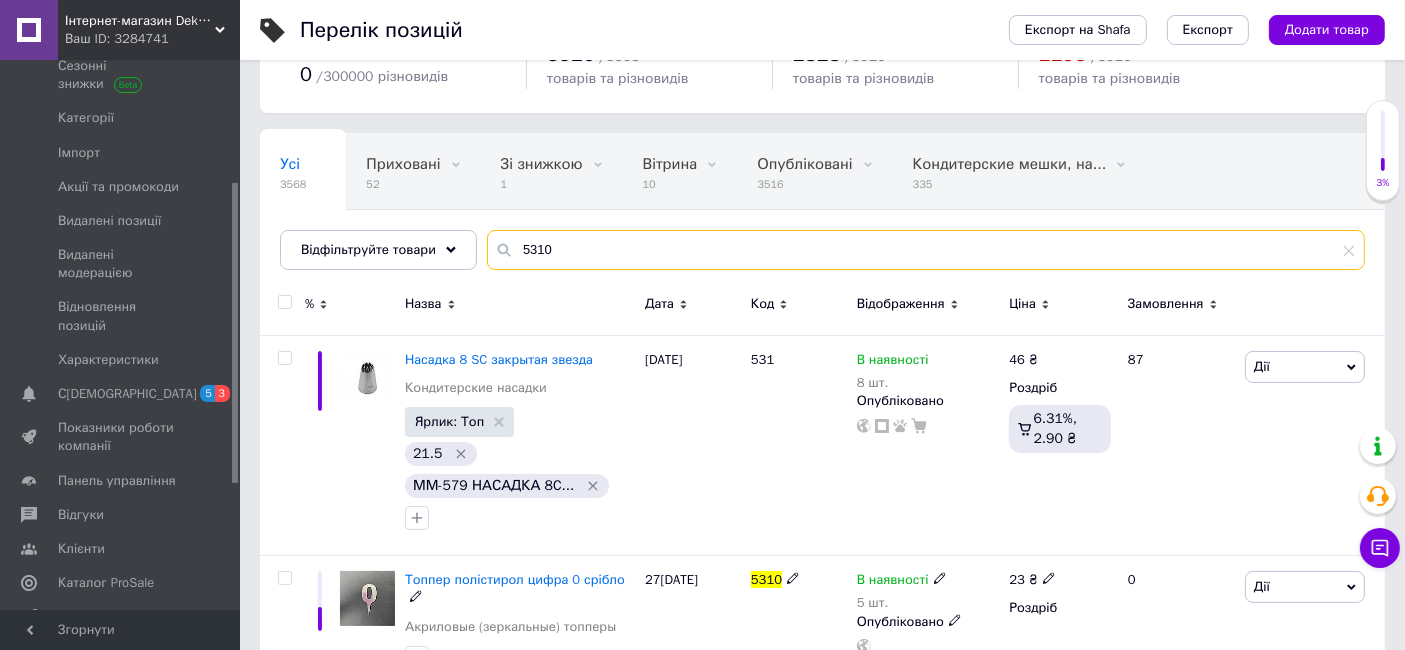 scroll, scrollTop: 222, scrollLeft: 0, axis: vertical 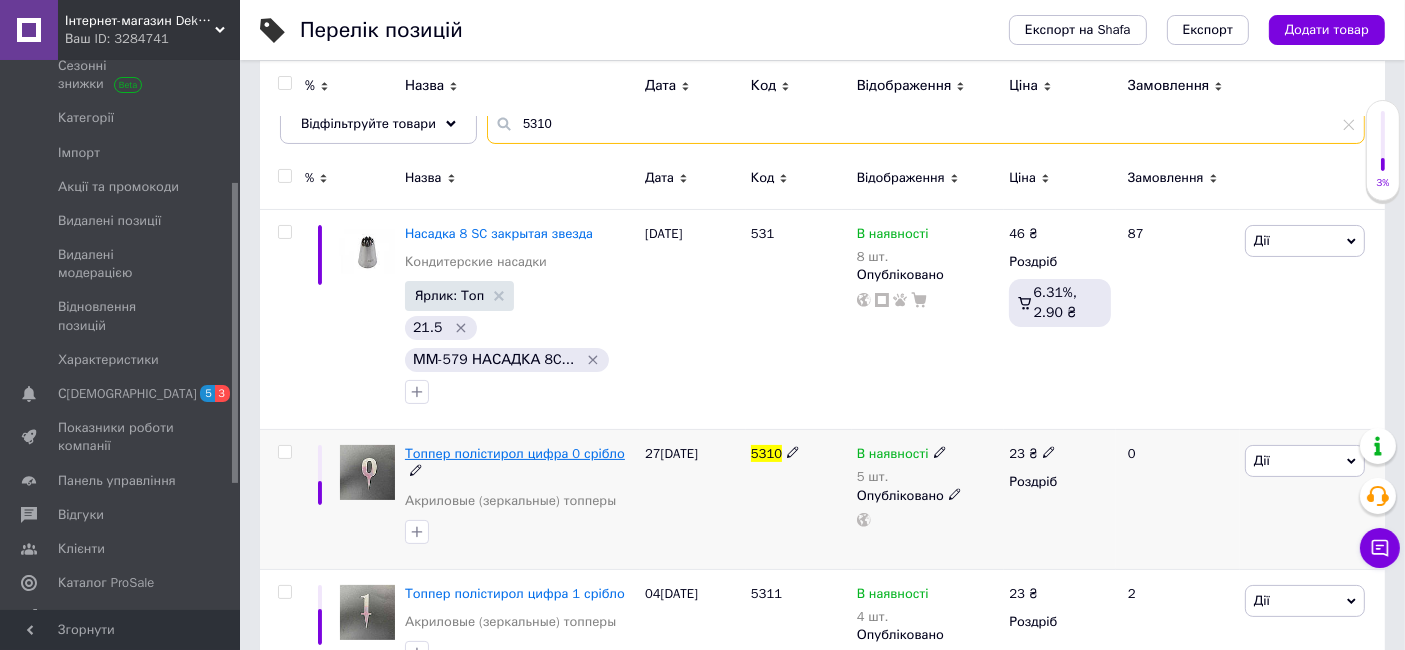 type on "5310" 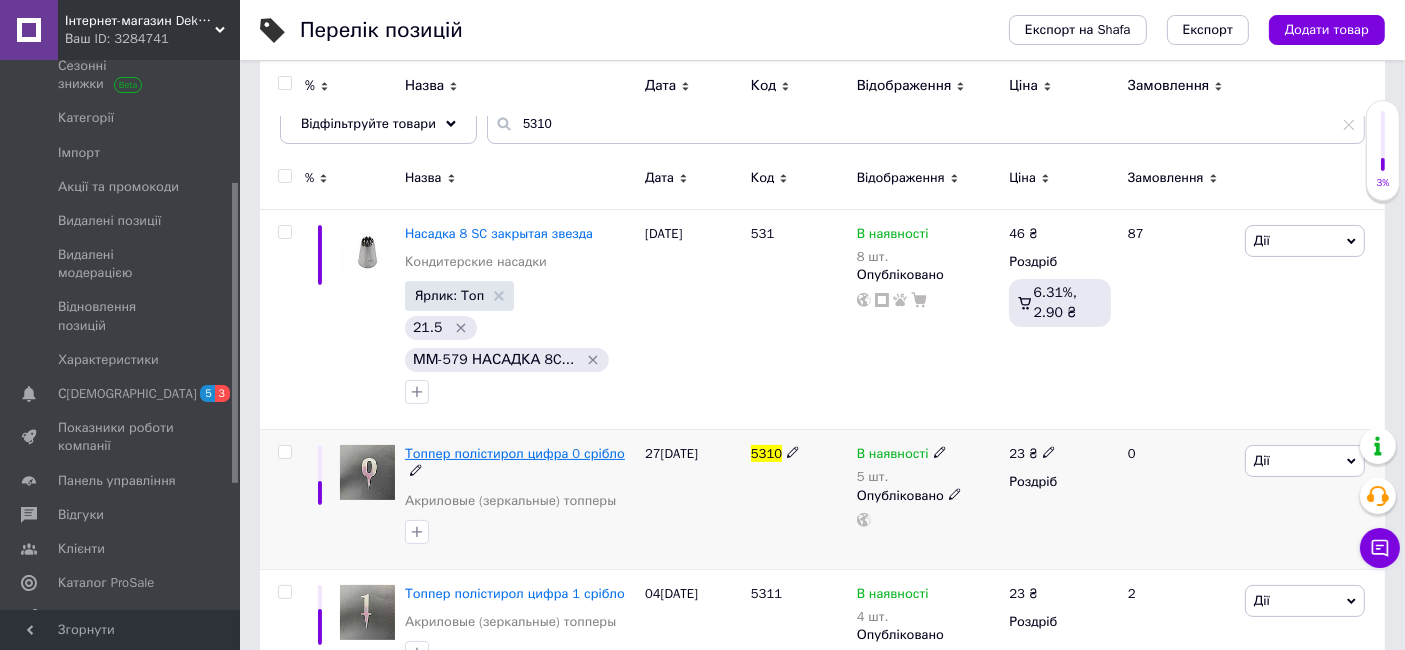 click on "Топпер полістирол цифра 0 срібло" at bounding box center (515, 453) 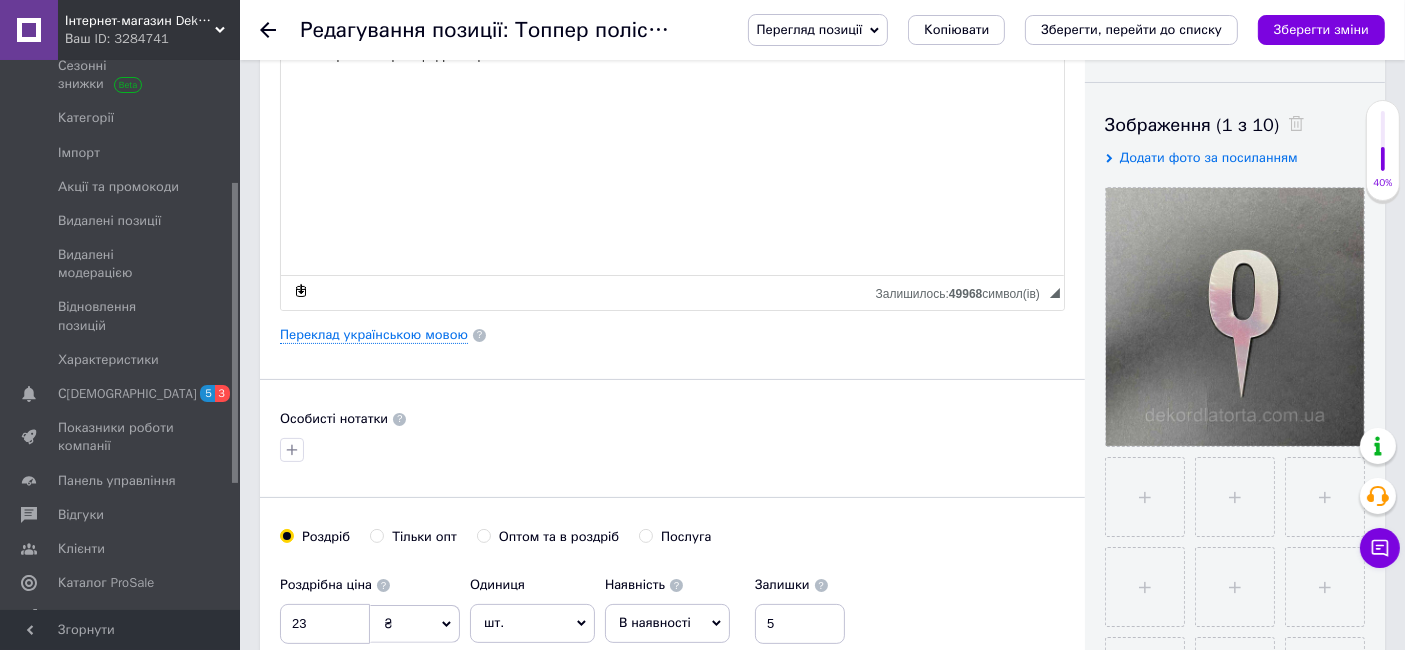 scroll, scrollTop: 333, scrollLeft: 0, axis: vertical 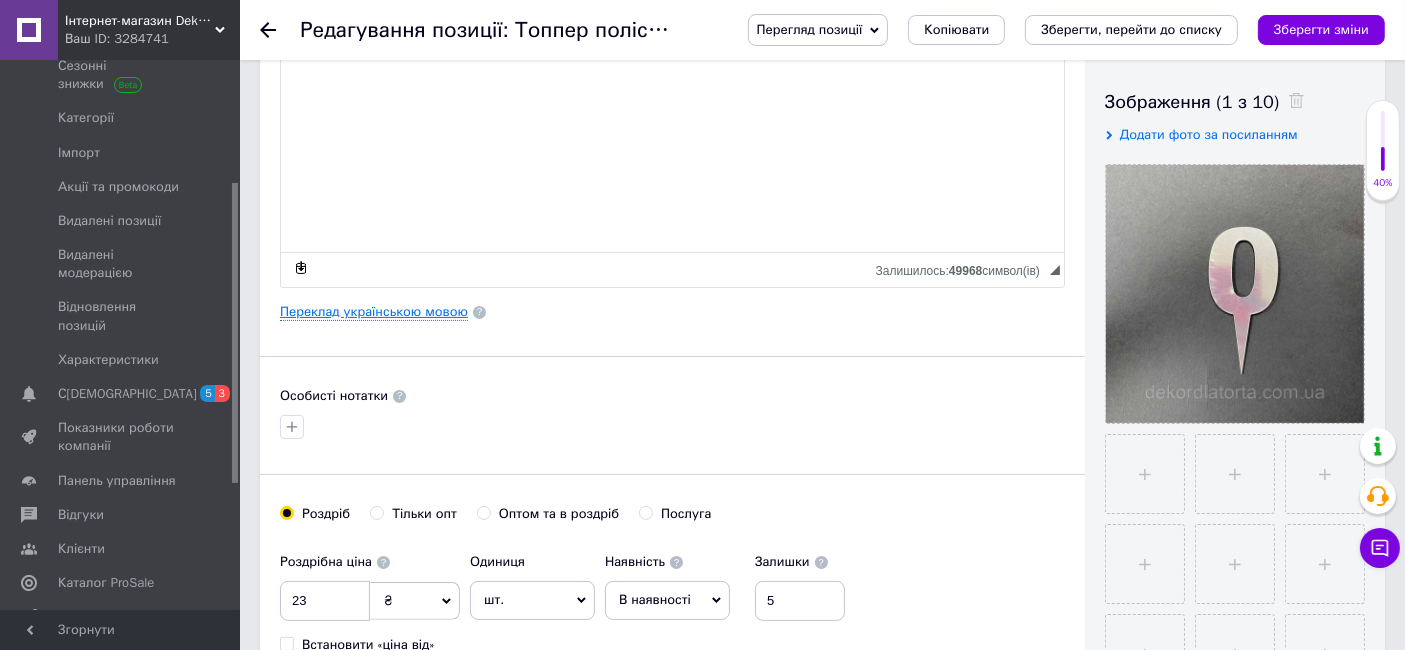 click on "Переклад українською мовою" at bounding box center [374, 312] 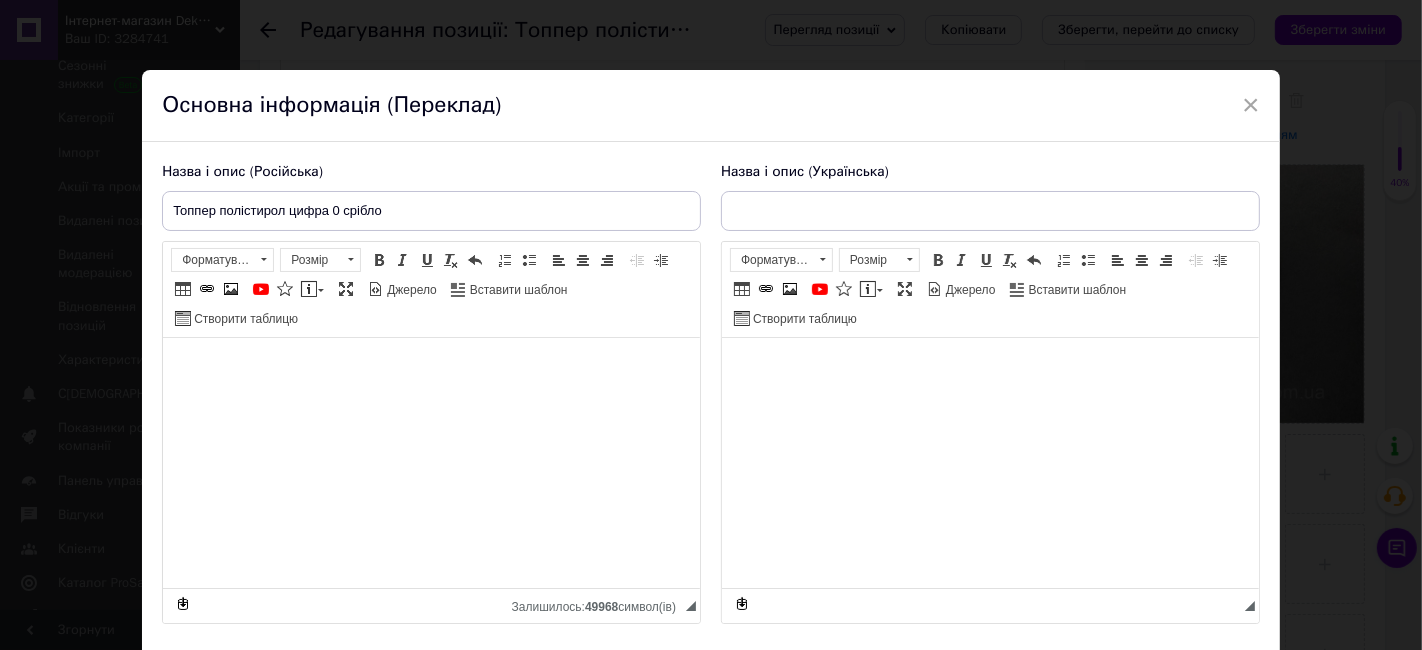 type on "Топпер полістирол цифра 0 срібло" 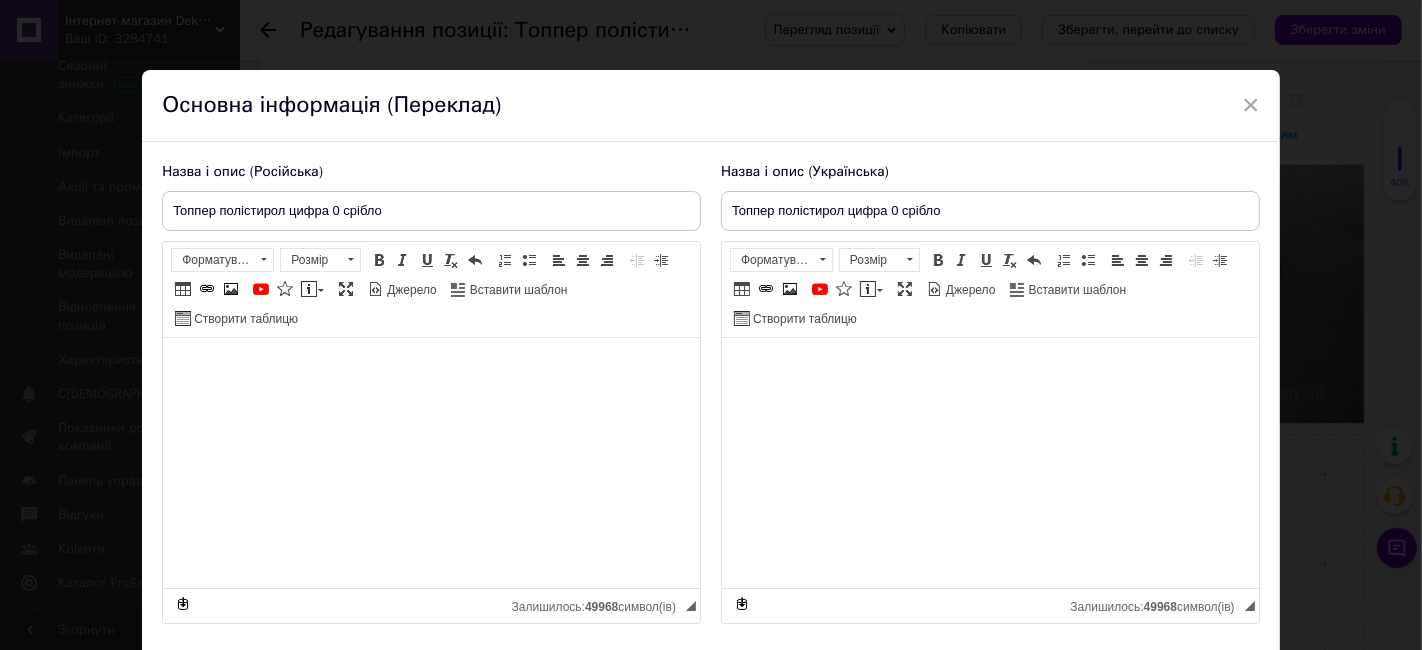 click on "Основна інформація (Переклад)" at bounding box center [711, 106] 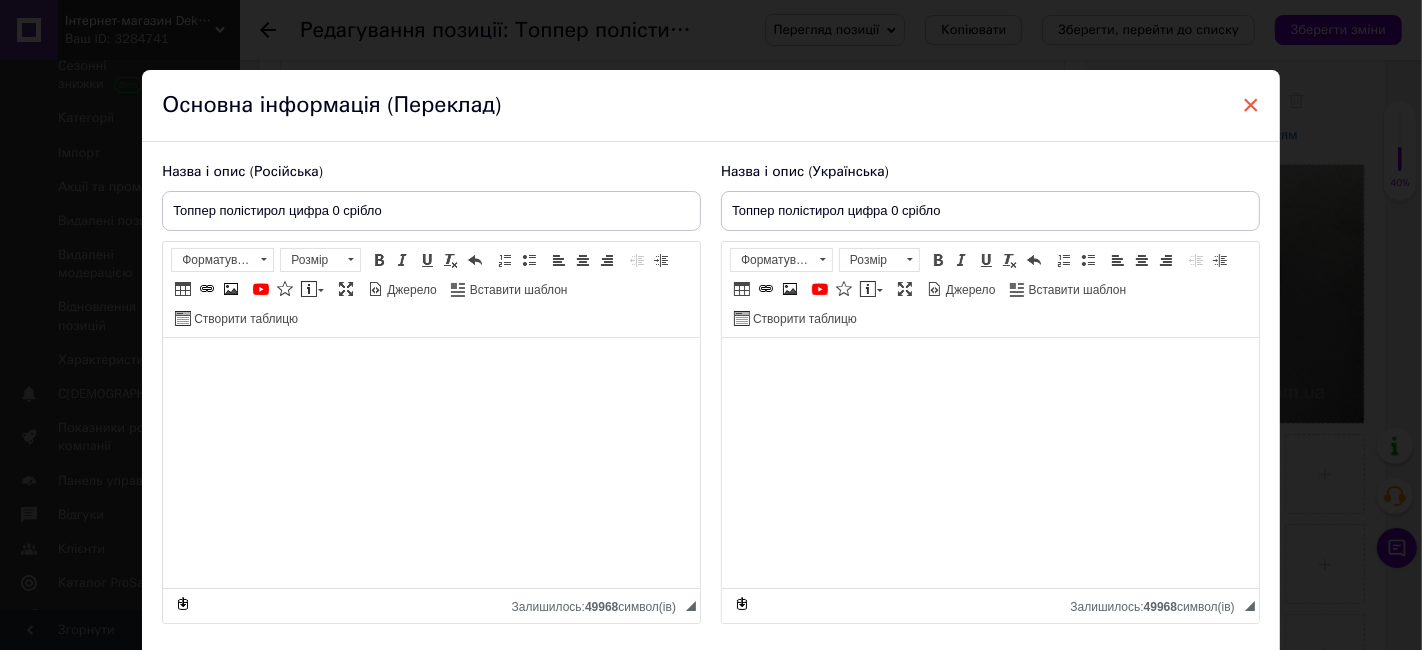 click on "×" at bounding box center (1251, 105) 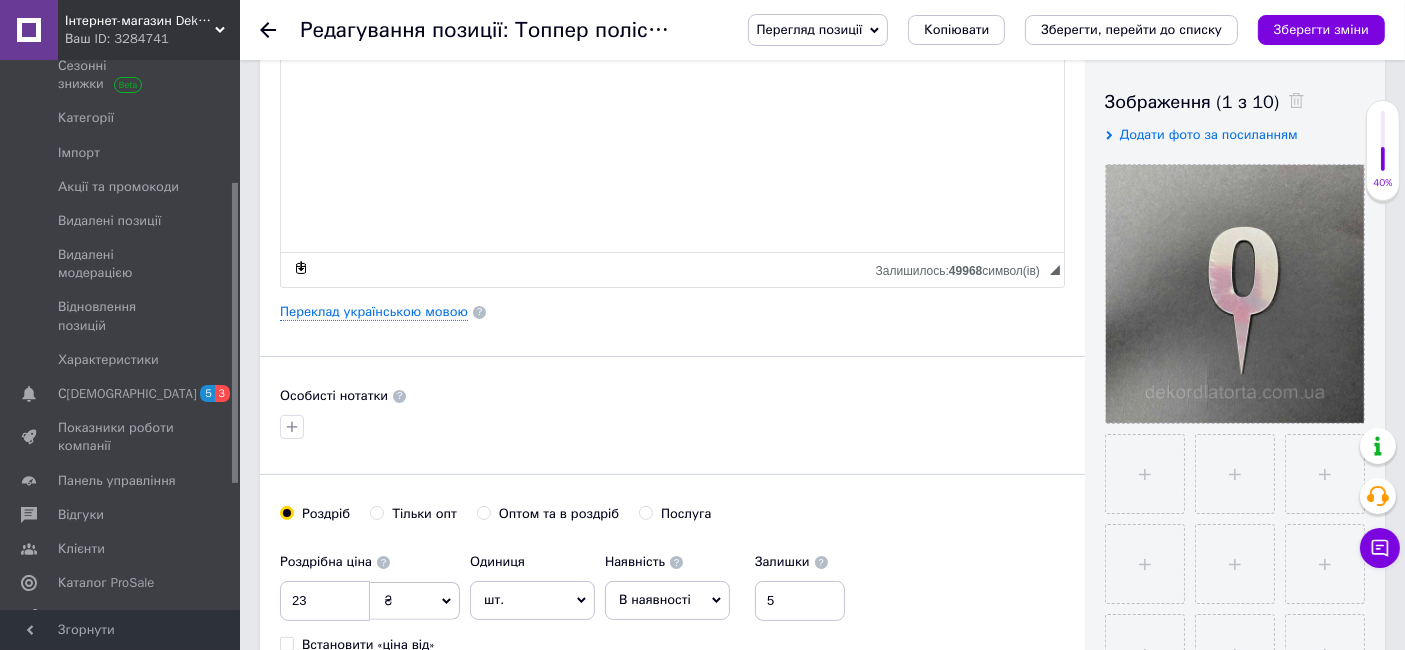 click 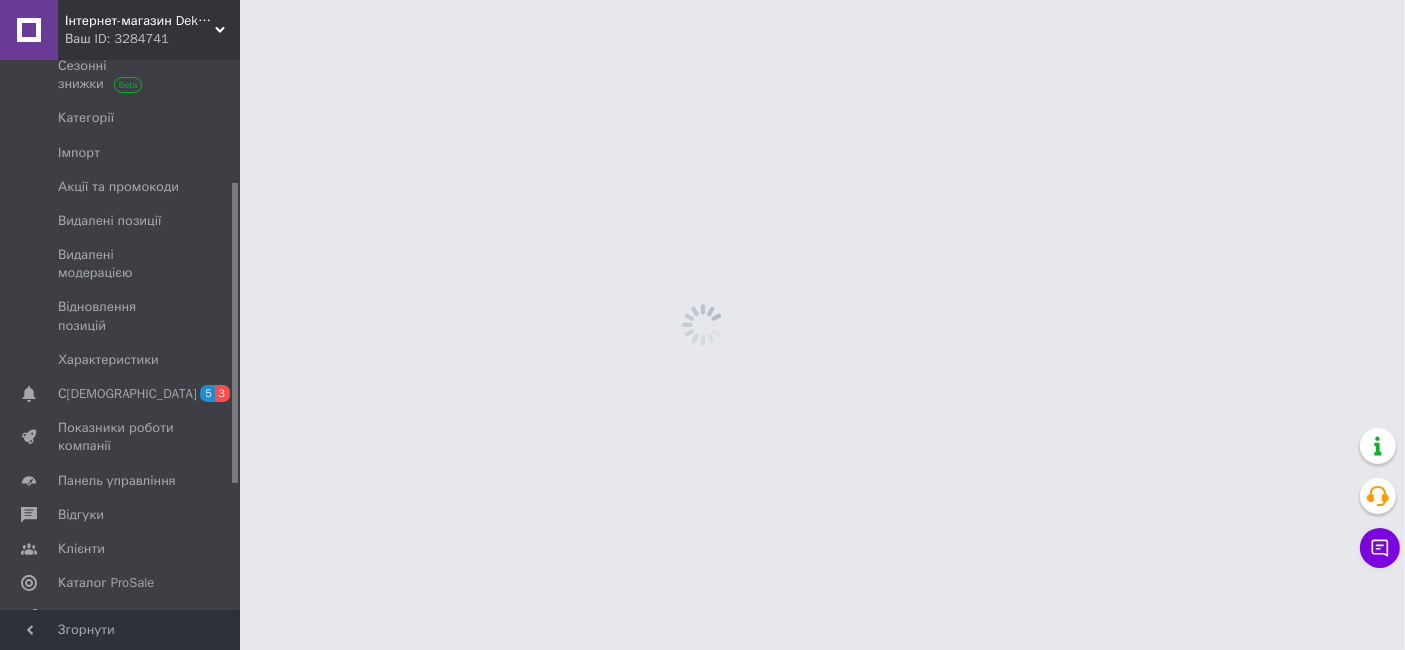 scroll, scrollTop: 0, scrollLeft: 0, axis: both 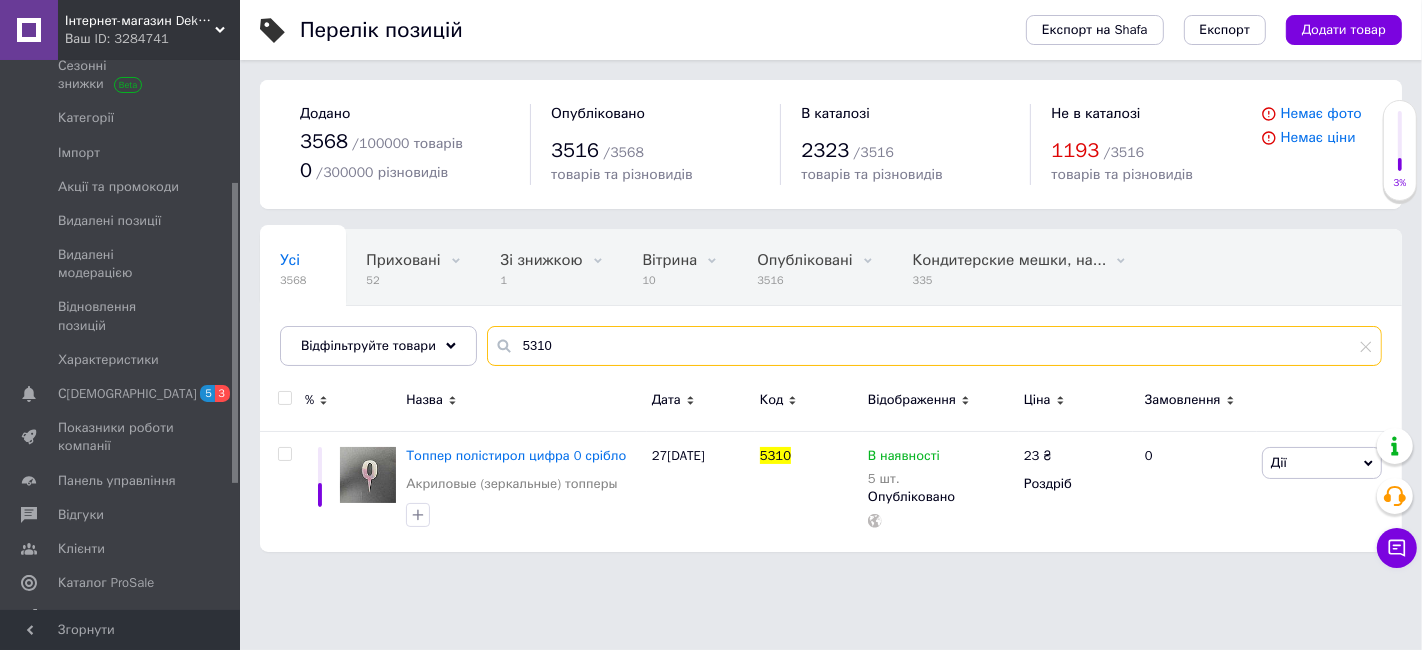 click on "5310" at bounding box center [934, 346] 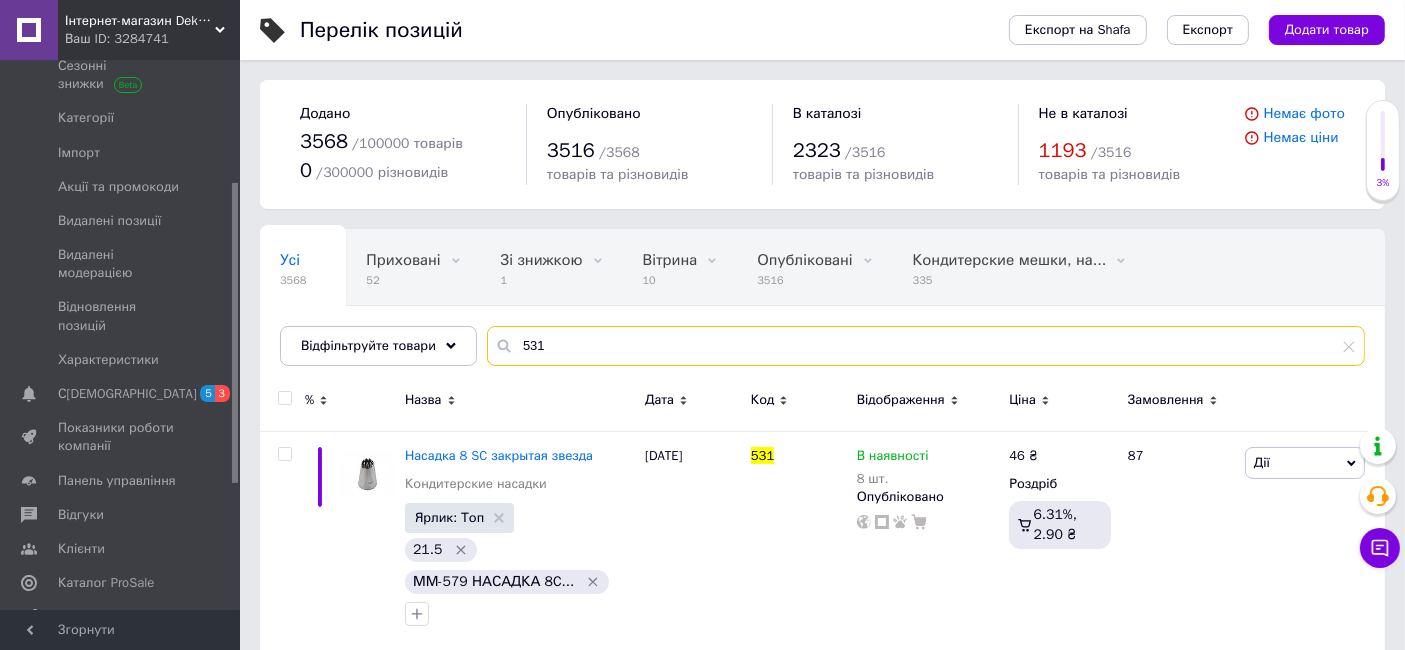scroll, scrollTop: 0, scrollLeft: 64, axis: horizontal 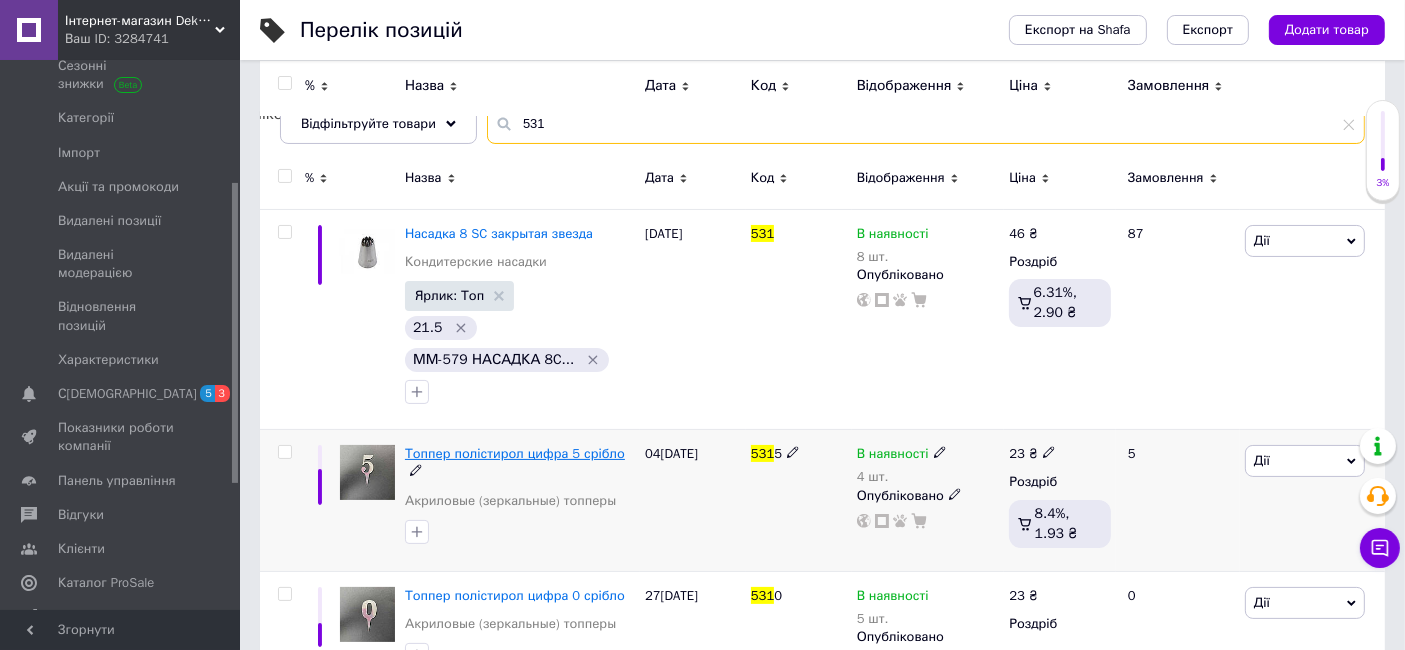 type on "531" 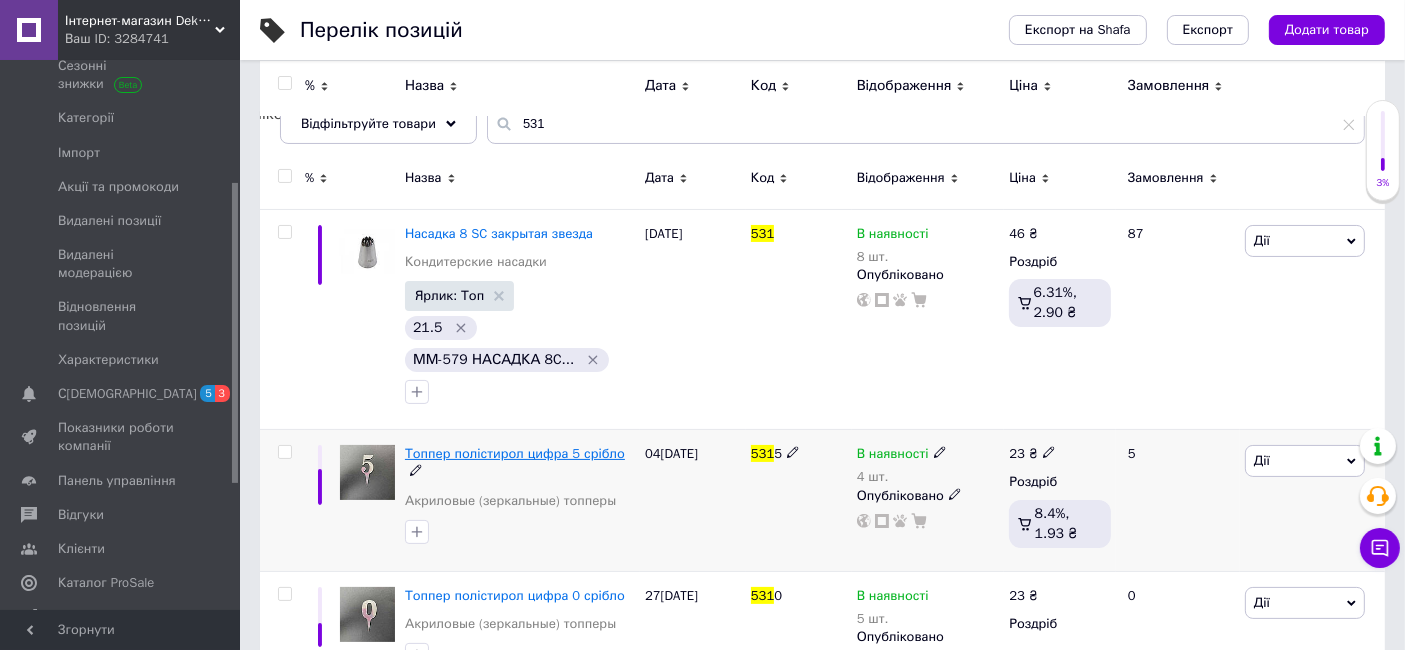 click on "Топпер полістирол цифра 5 срібло" at bounding box center (515, 453) 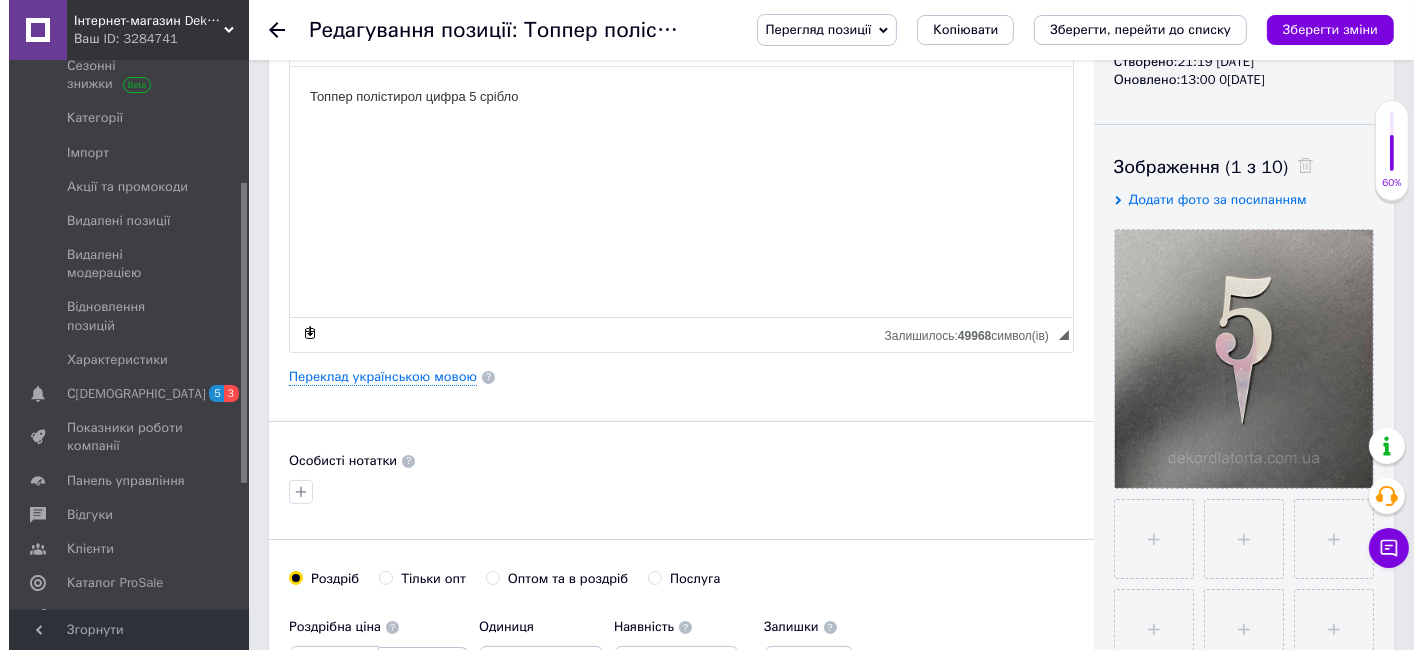 scroll, scrollTop: 333, scrollLeft: 0, axis: vertical 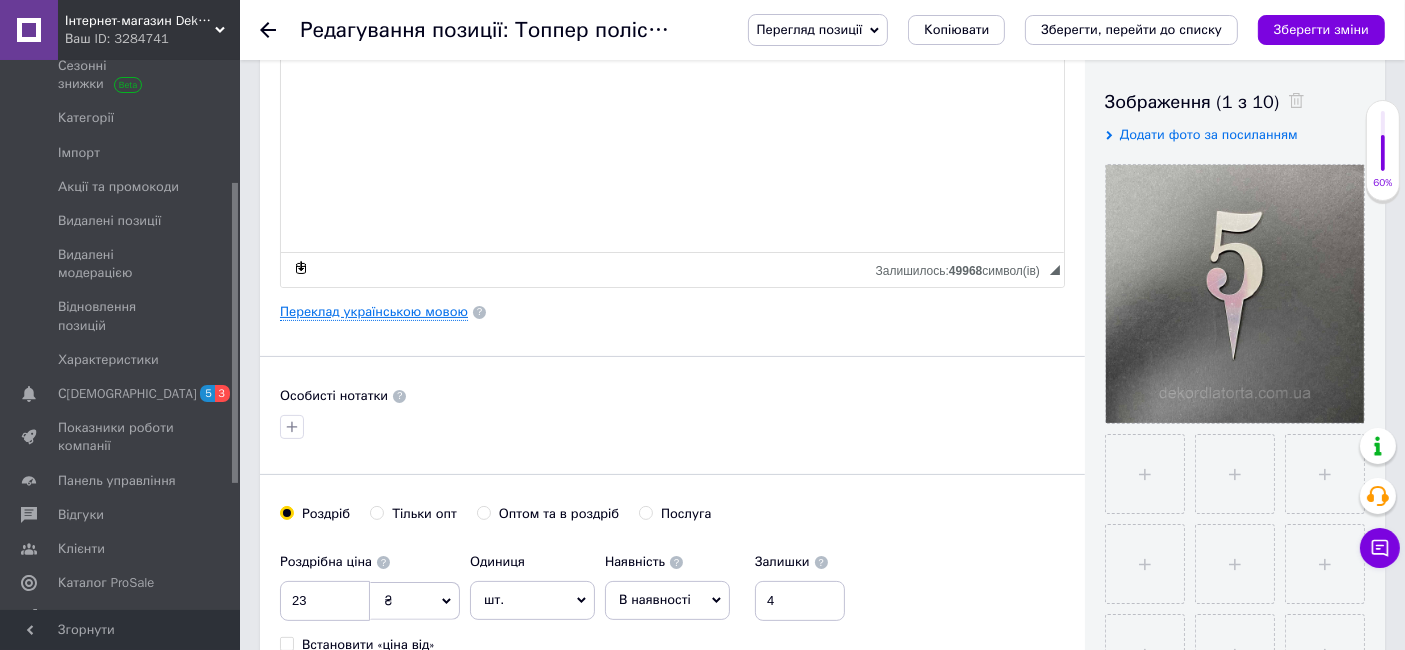 click on "Переклад українською мовою" at bounding box center (374, 312) 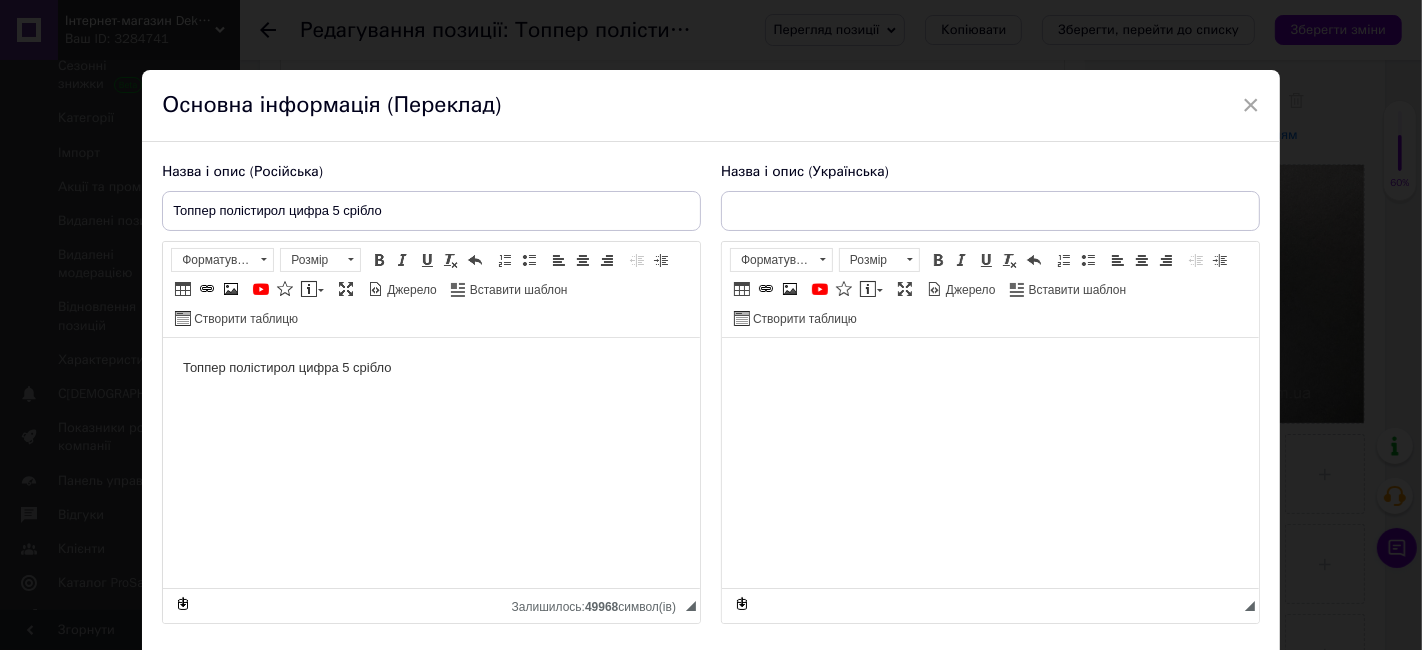 scroll, scrollTop: 0, scrollLeft: 0, axis: both 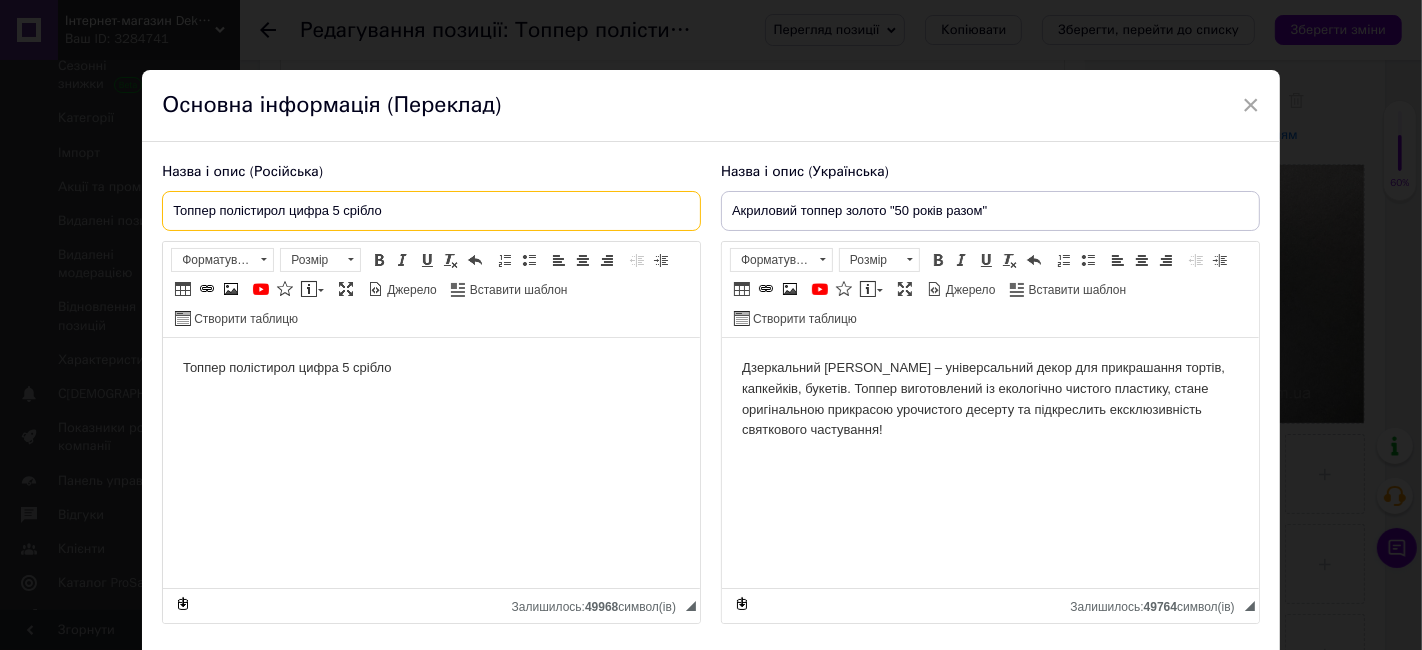 drag, startPoint x: 393, startPoint y: 210, endPoint x: 88, endPoint y: 195, distance: 305.36862 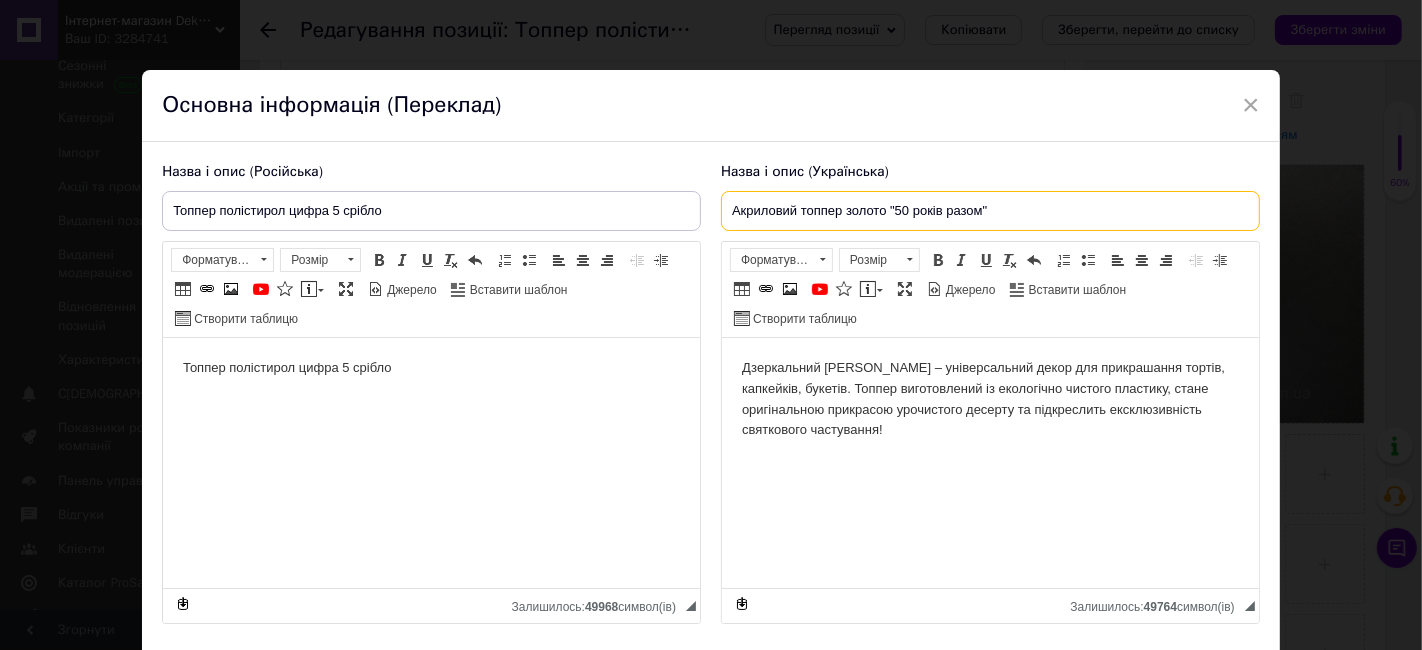 drag, startPoint x: 1041, startPoint y: 212, endPoint x: 613, endPoint y: 197, distance: 428.26276 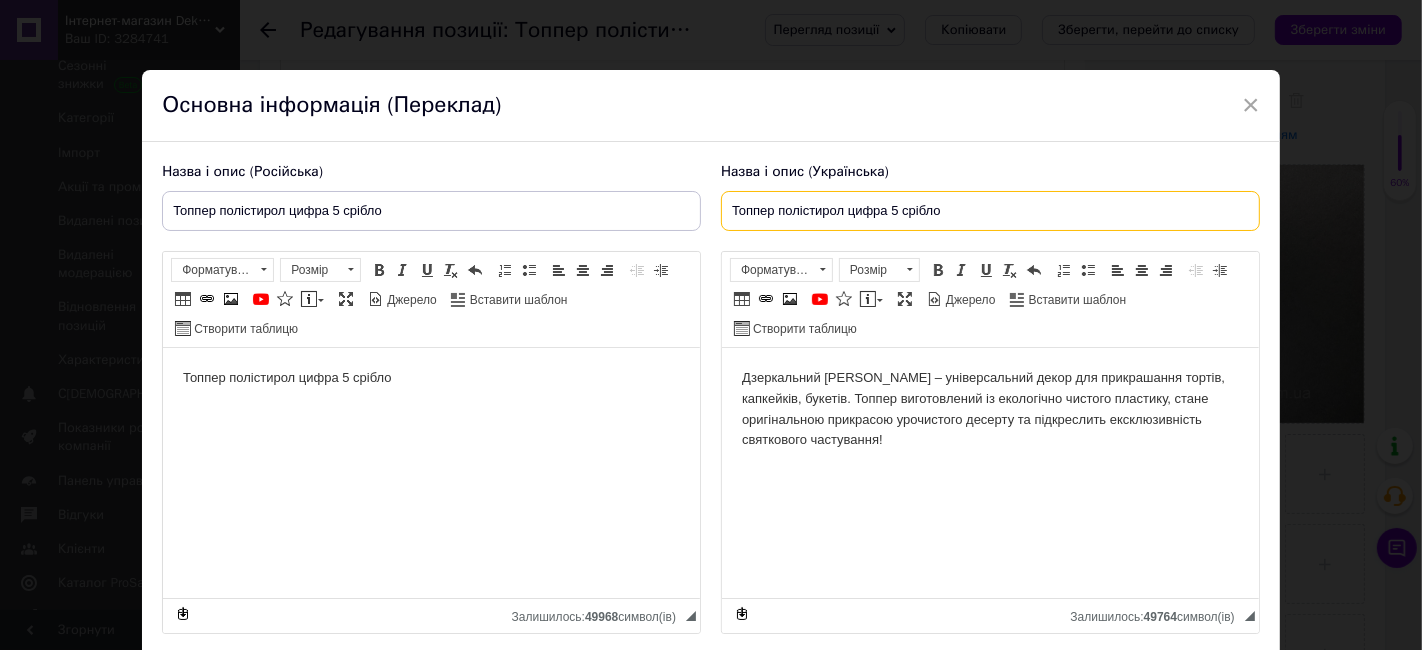 type on "Топпер полістирол цифра 5 срібло" 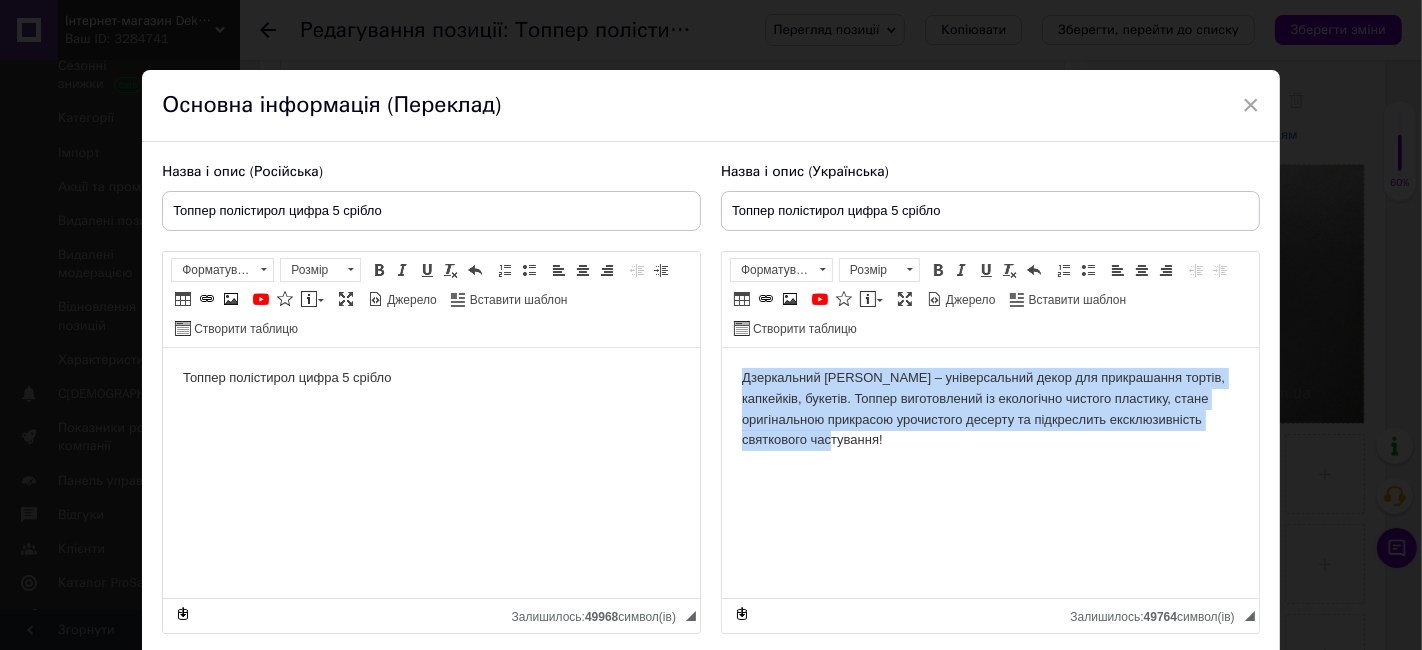 drag, startPoint x: 735, startPoint y: 379, endPoint x: 1020, endPoint y: 460, distance: 296.28702 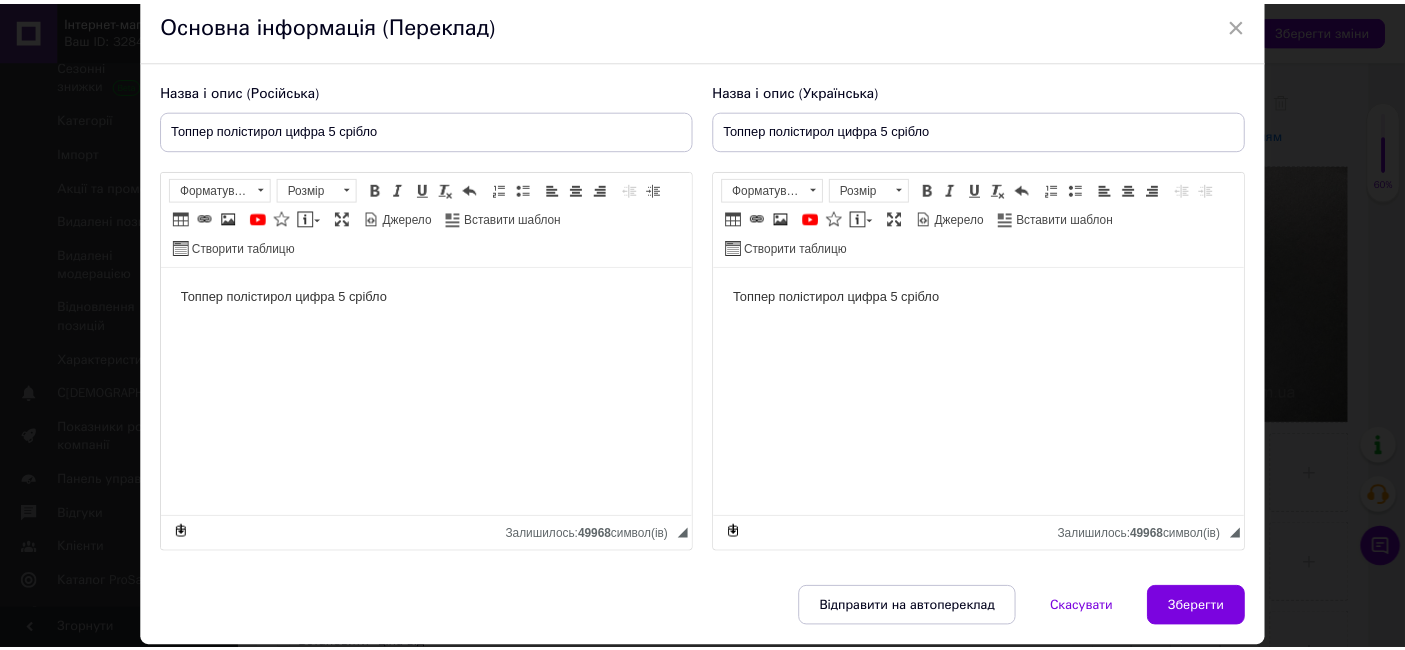 scroll, scrollTop: 111, scrollLeft: 0, axis: vertical 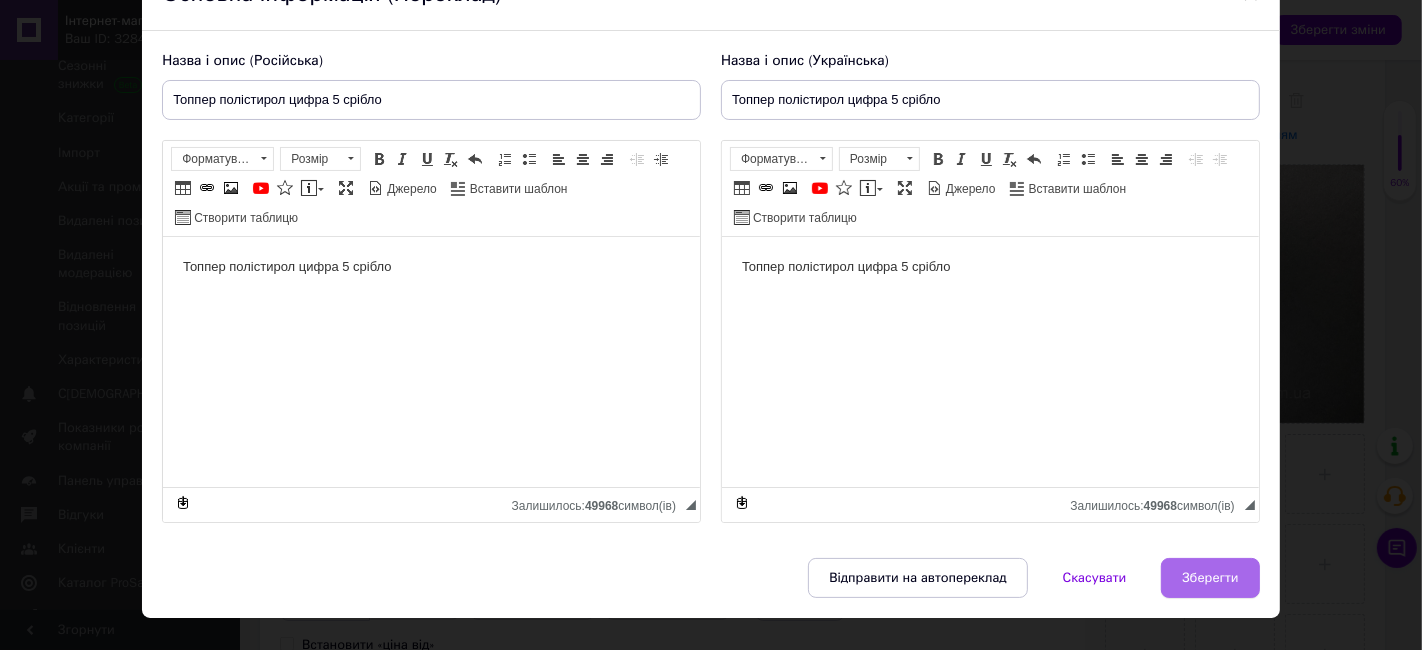 click on "Зберегти" at bounding box center (1210, 578) 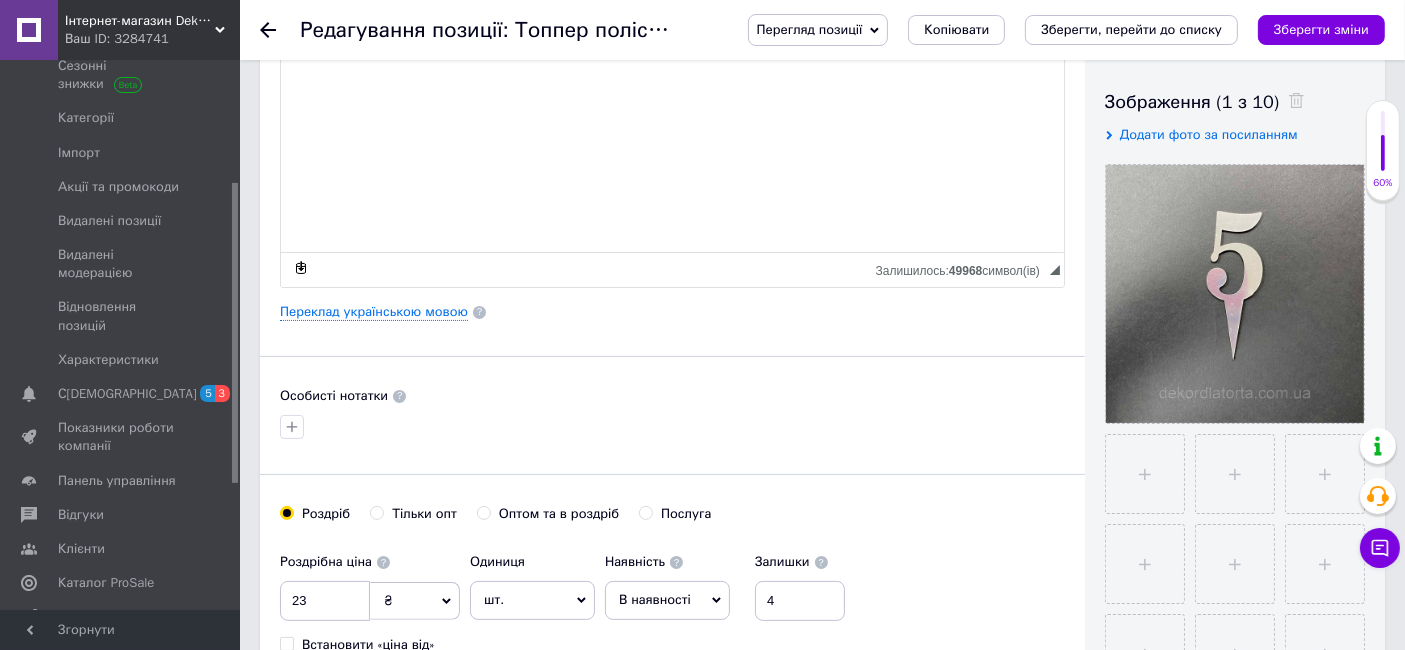 click 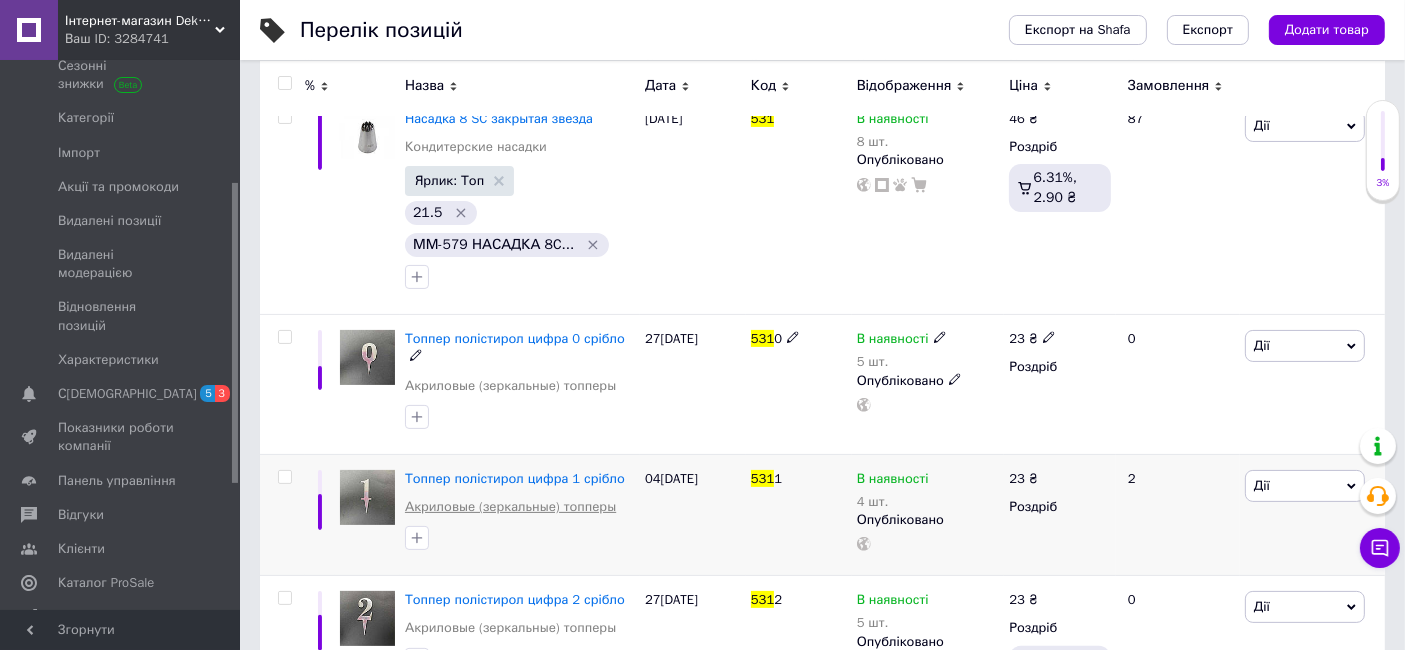 scroll, scrollTop: 372, scrollLeft: 0, axis: vertical 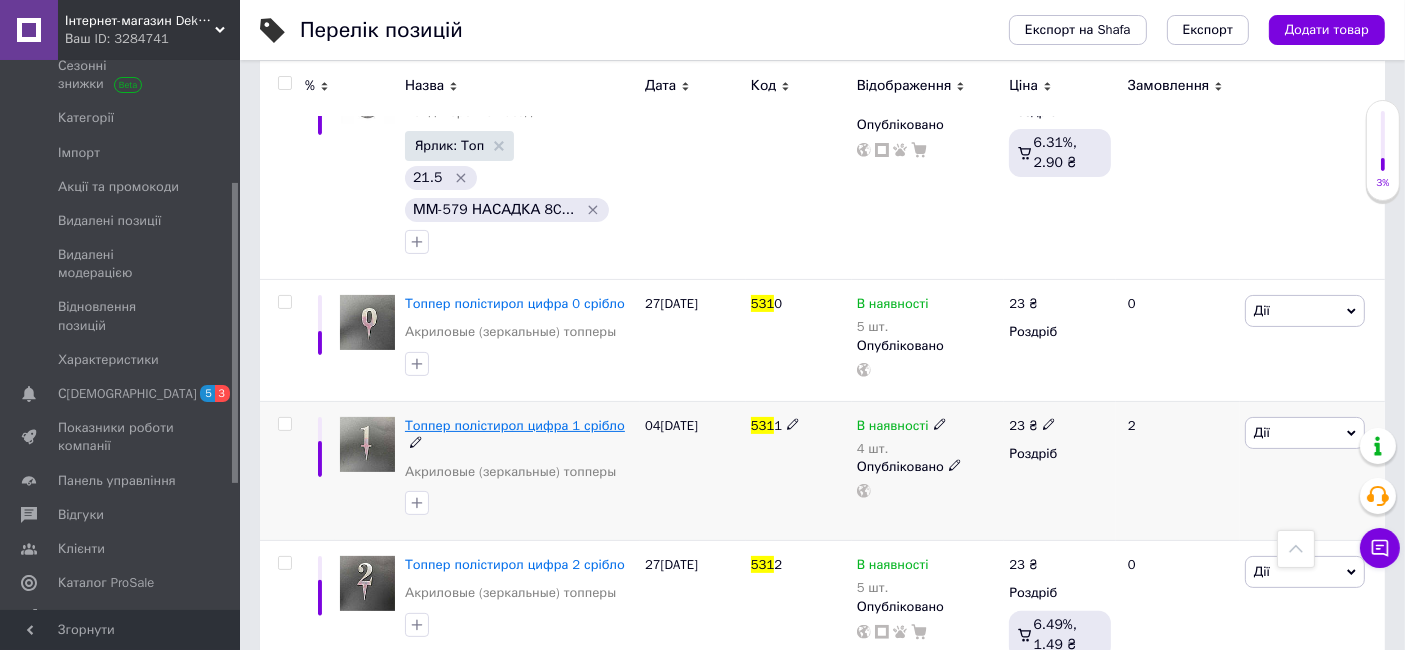 click on "Топпер полістирол цифра 1 срібло" at bounding box center (515, 425) 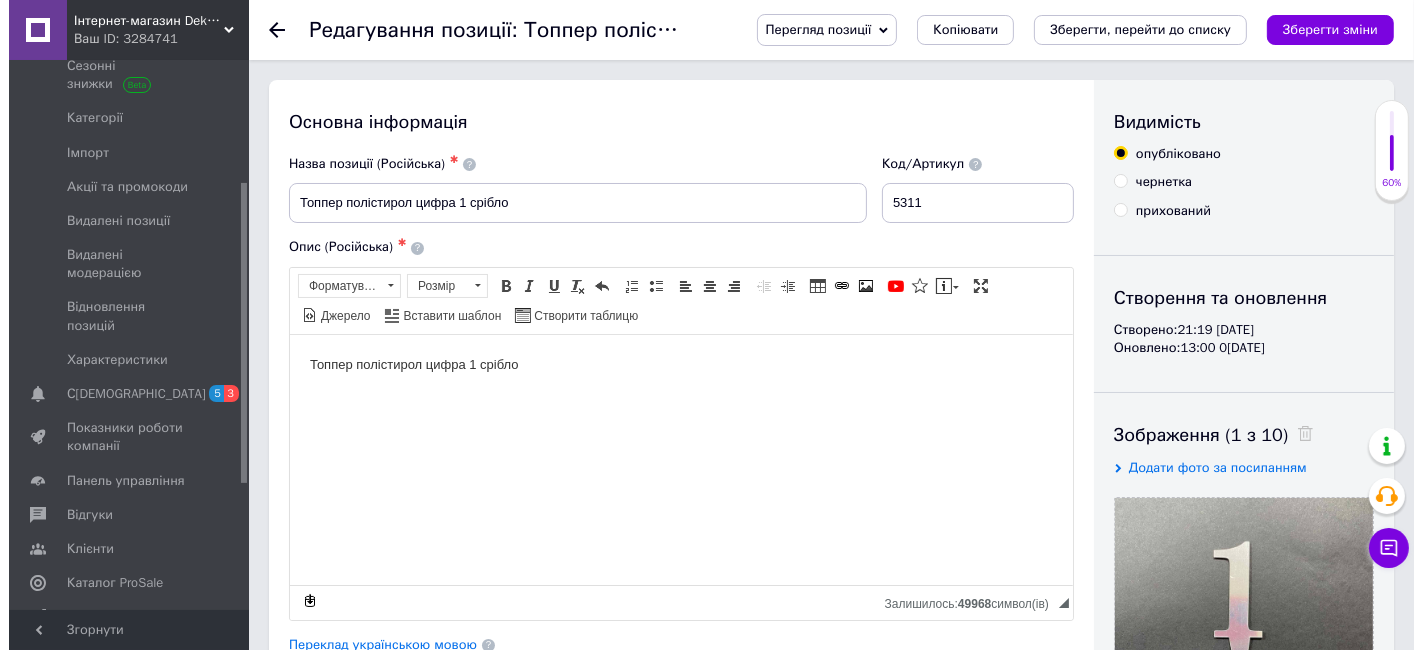 scroll, scrollTop: 222, scrollLeft: 0, axis: vertical 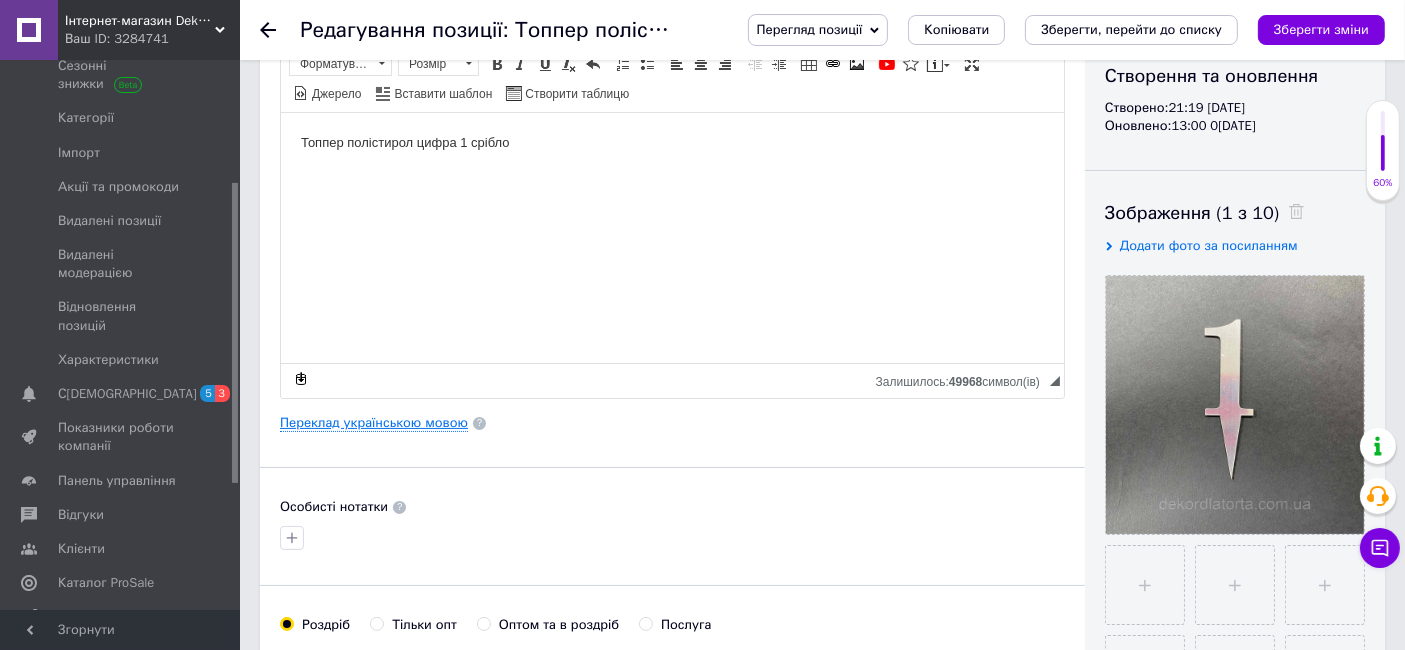 click on "Переклад українською мовою" at bounding box center [374, 423] 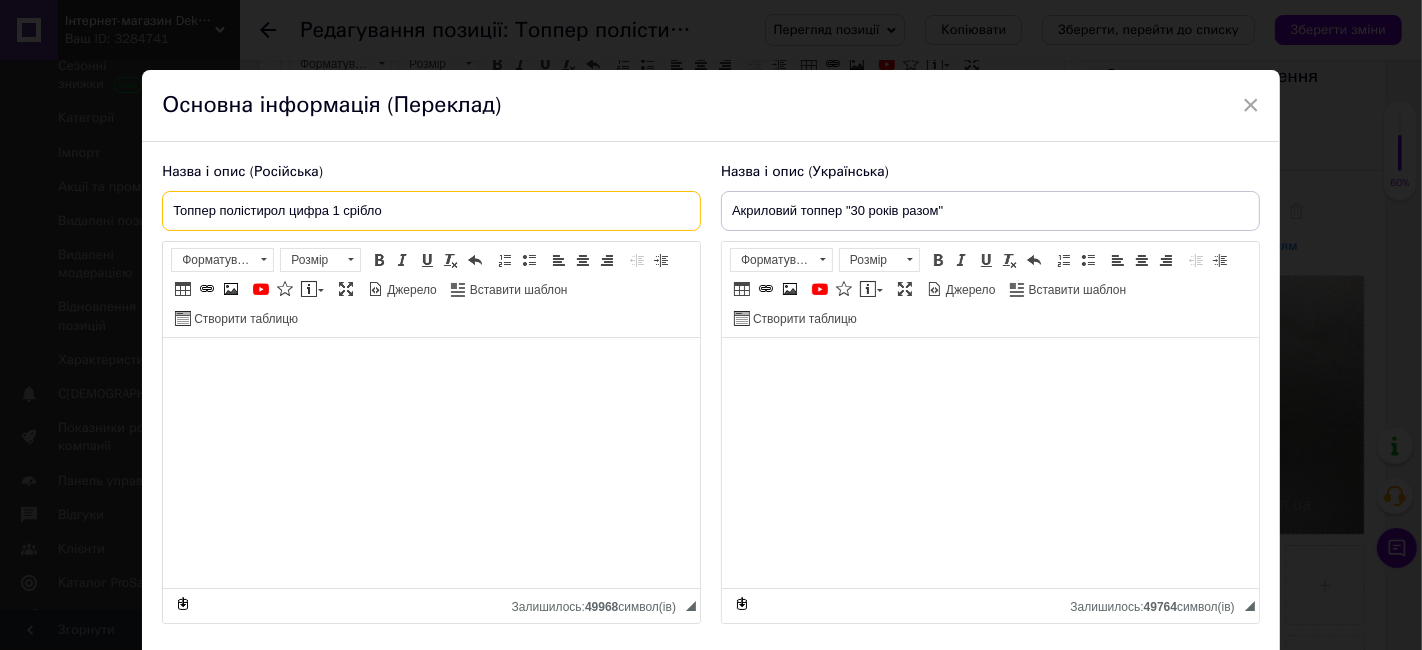 drag, startPoint x: 390, startPoint y: 209, endPoint x: 65, endPoint y: 207, distance: 325.00616 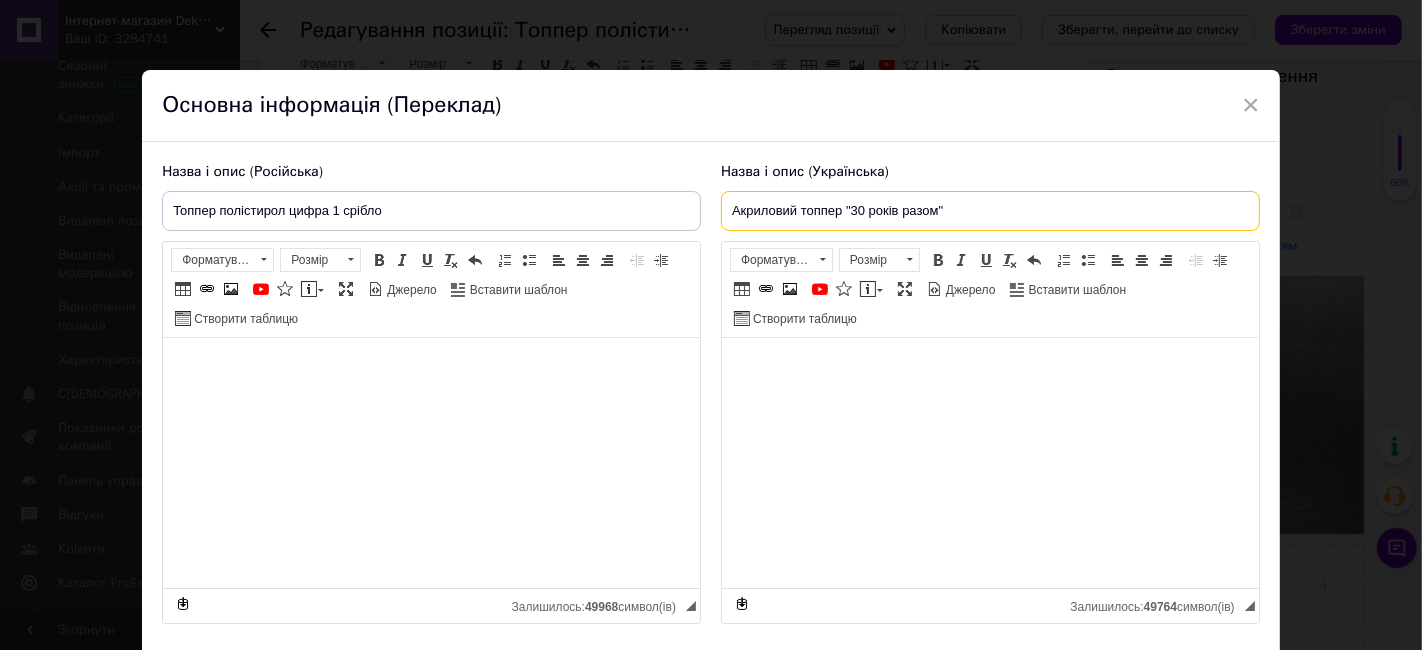 drag, startPoint x: 978, startPoint y: 219, endPoint x: 594, endPoint y: 207, distance: 384.18747 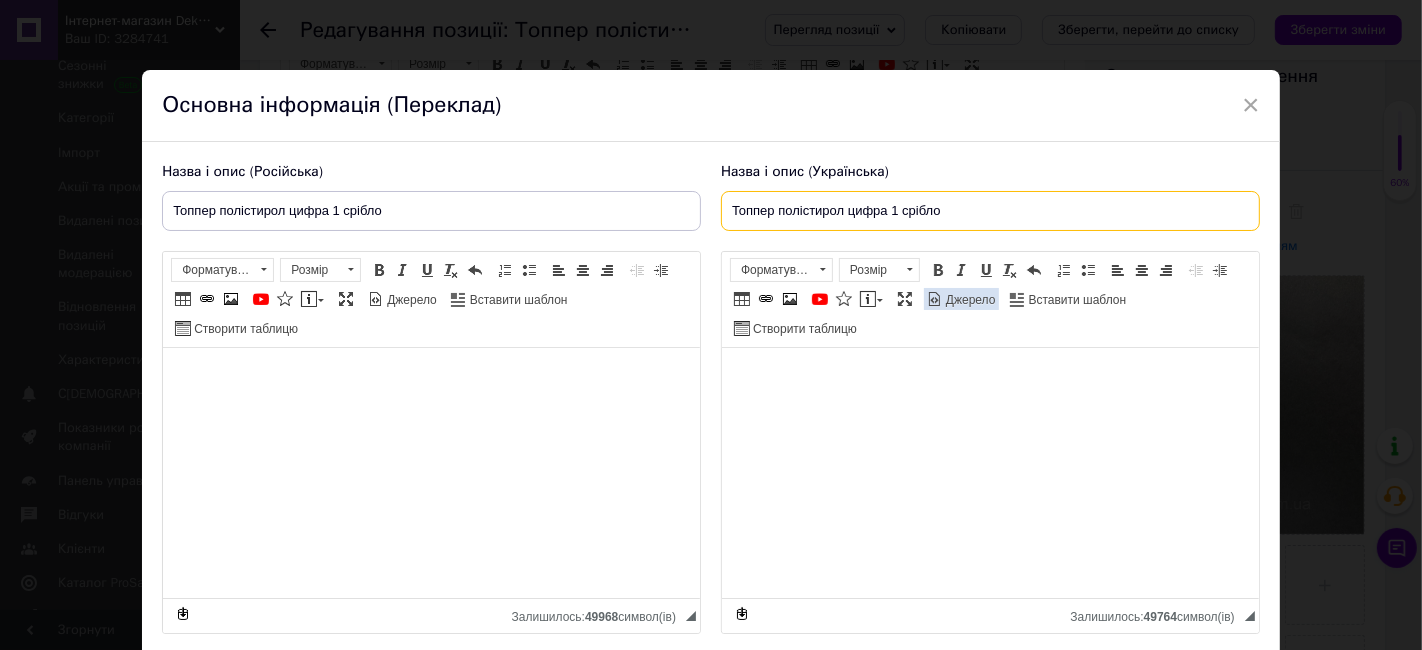 type on "Топпер полістирол цифра 1 срібло" 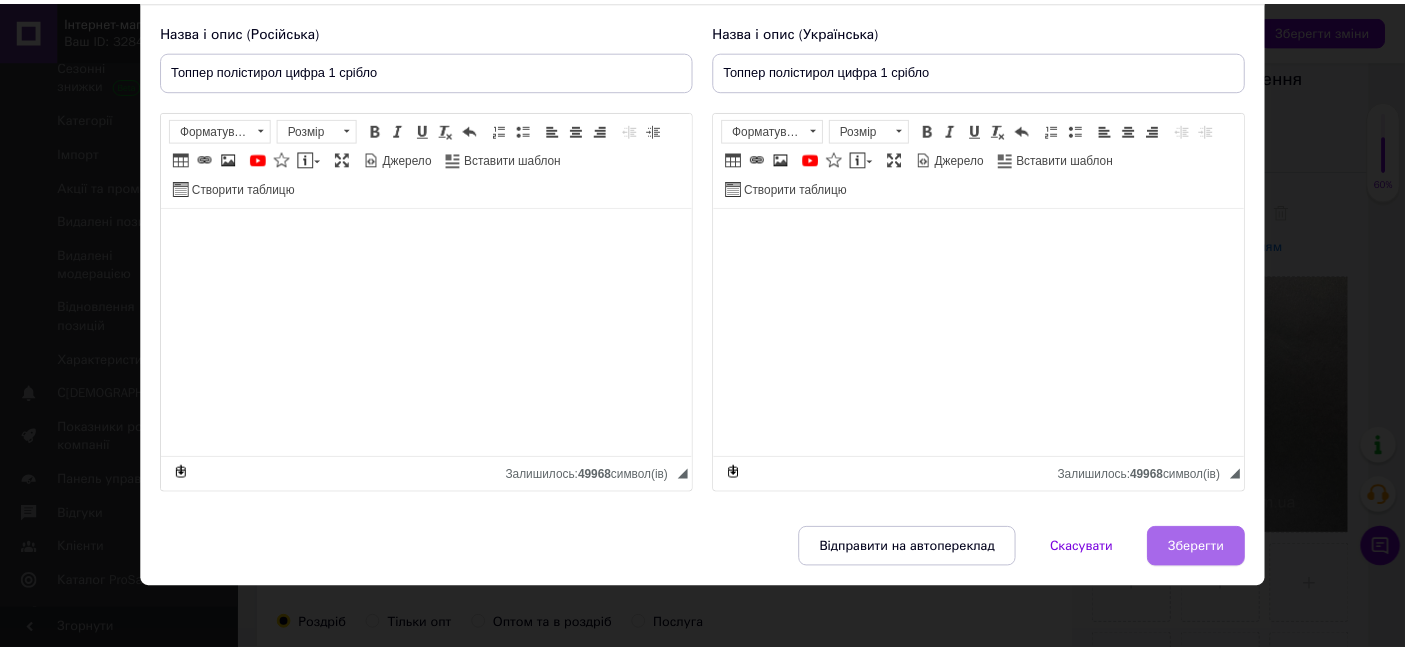 scroll, scrollTop: 144, scrollLeft: 0, axis: vertical 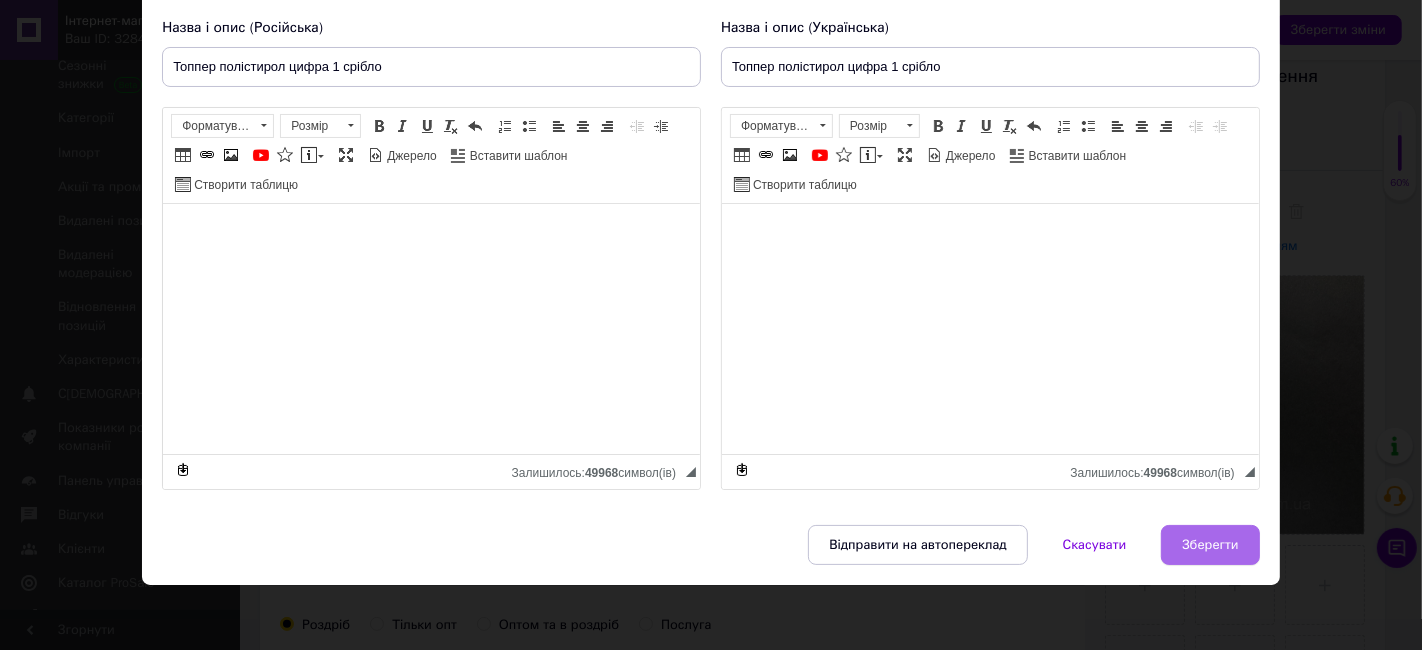 click on "Зберегти" at bounding box center (1210, 545) 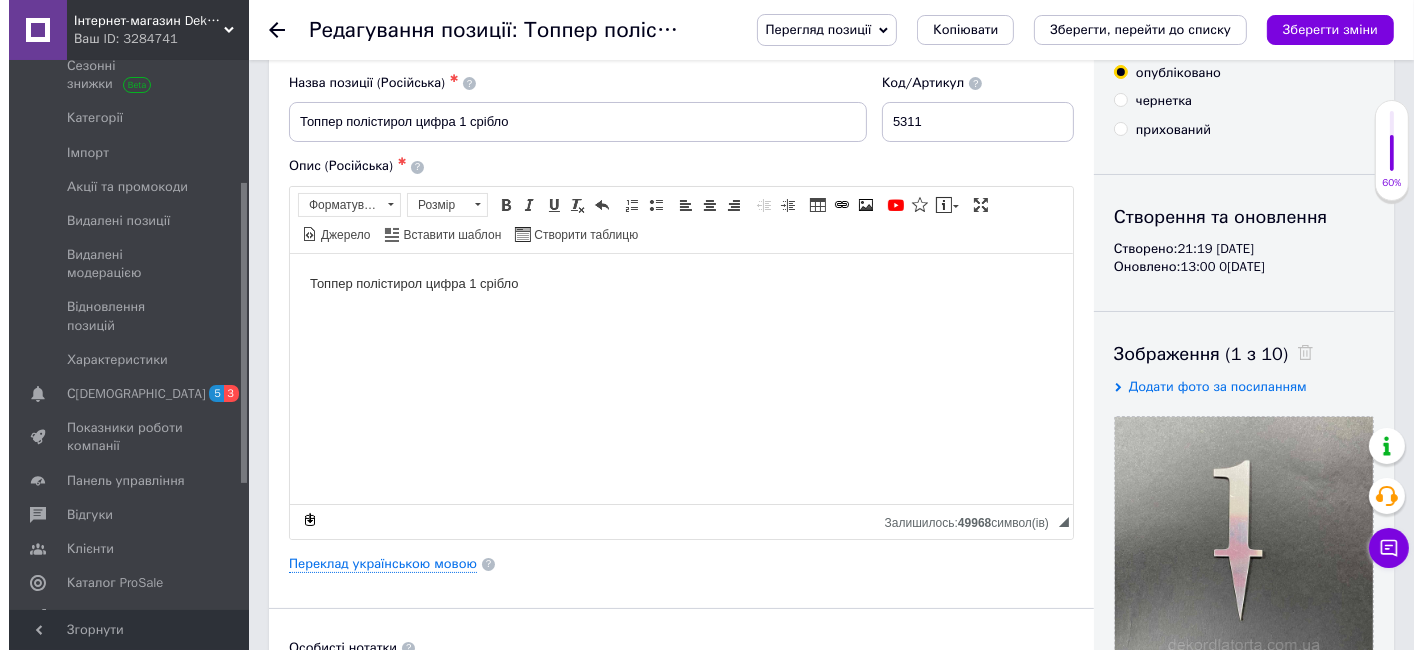 scroll, scrollTop: 111, scrollLeft: 0, axis: vertical 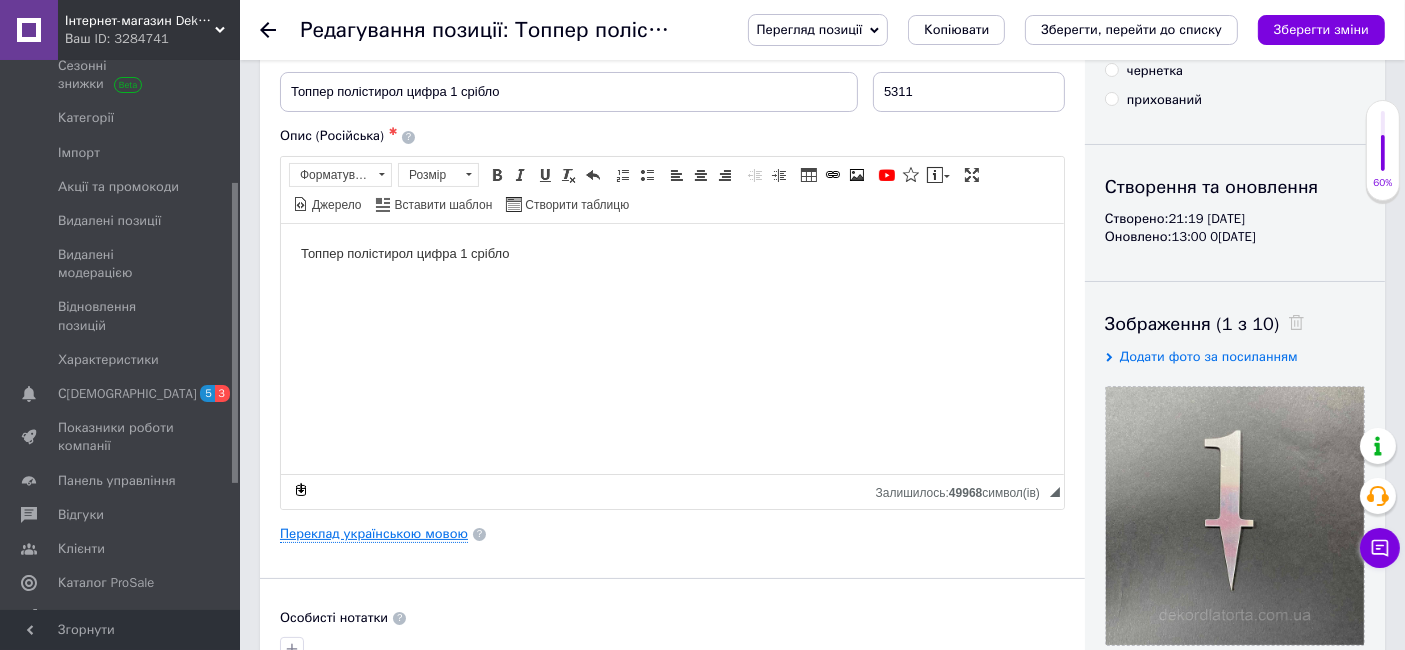 click on "Переклад українською мовою" at bounding box center [374, 534] 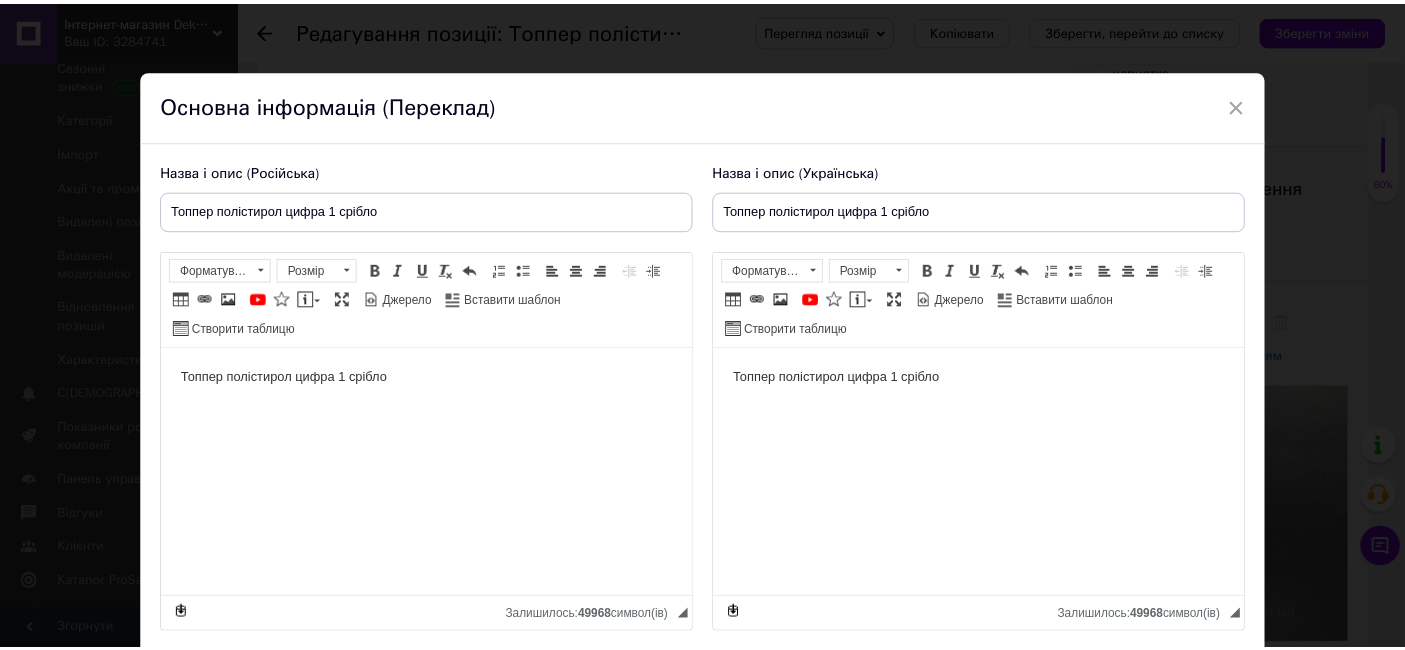 scroll, scrollTop: 0, scrollLeft: 0, axis: both 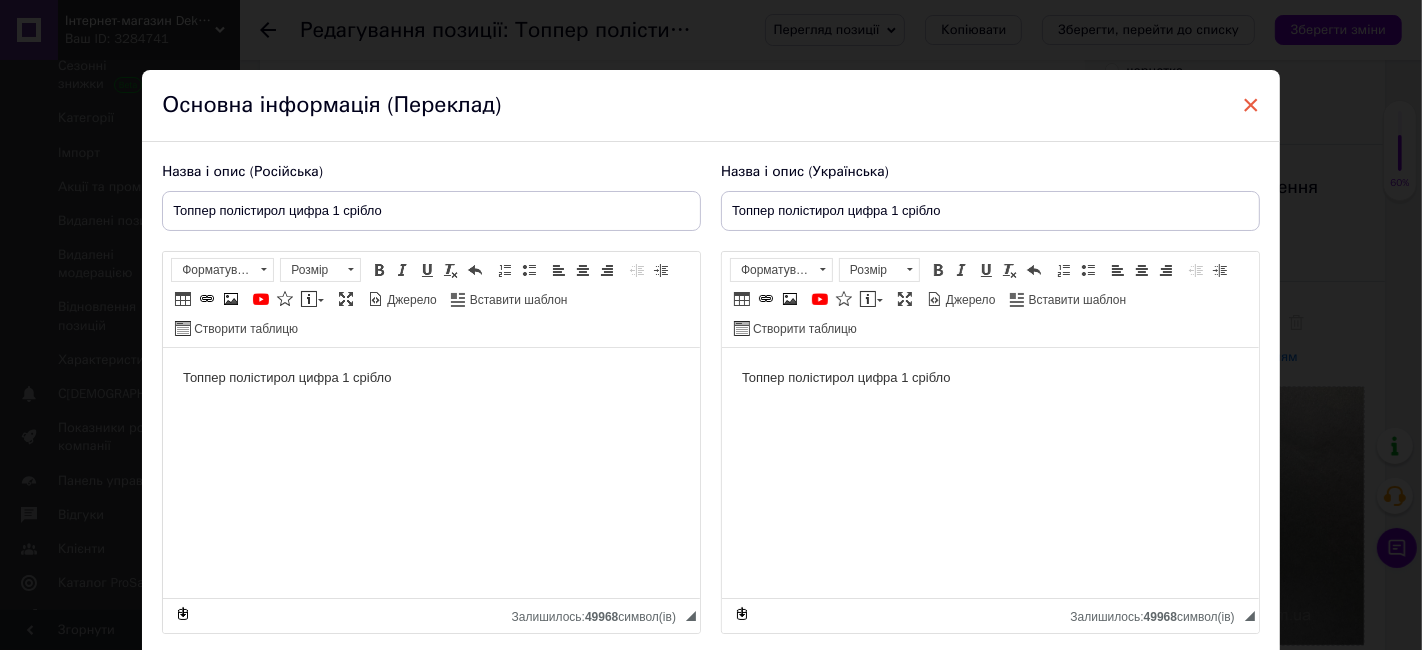 click on "×" at bounding box center (1251, 105) 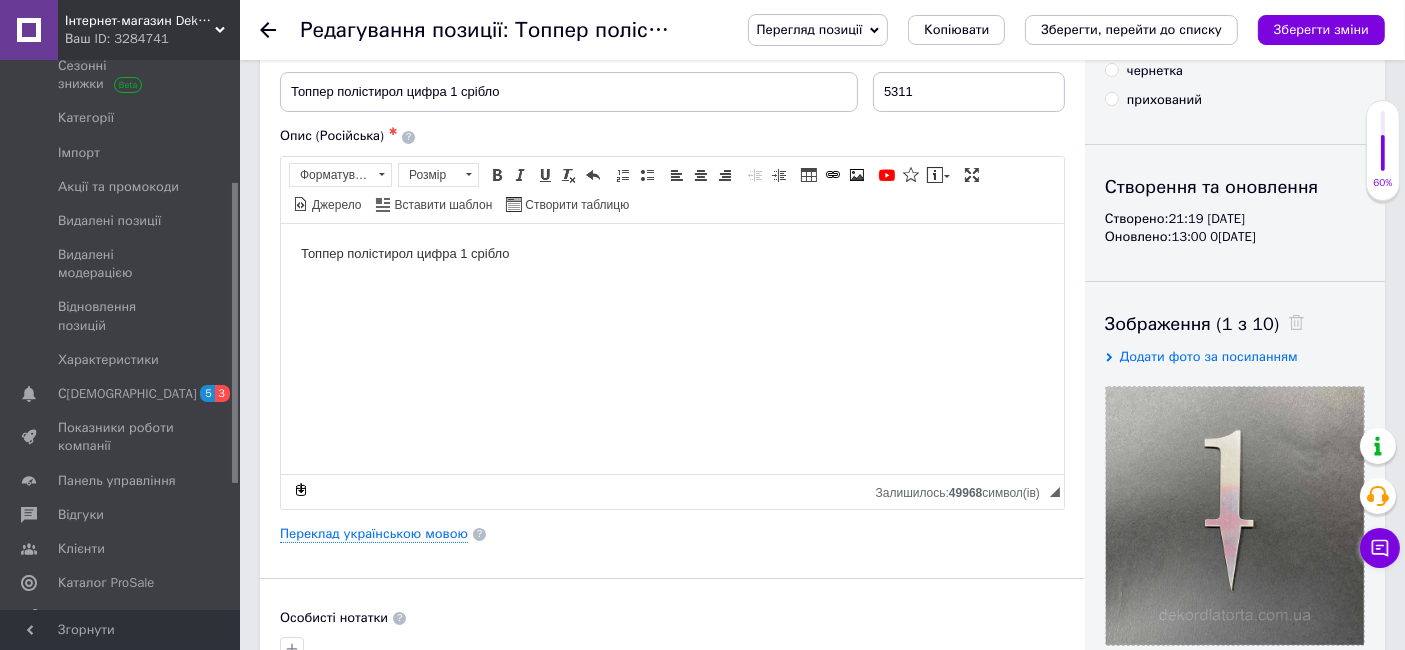 click 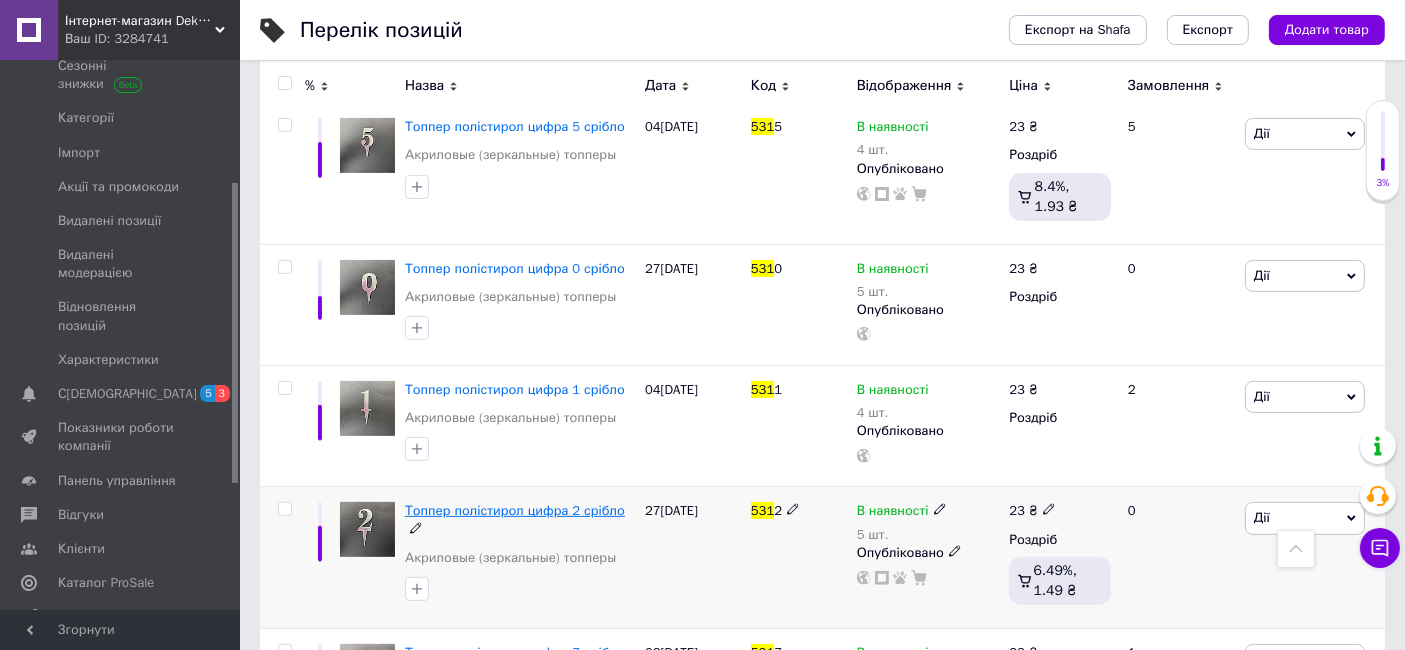 scroll, scrollTop: 594, scrollLeft: 0, axis: vertical 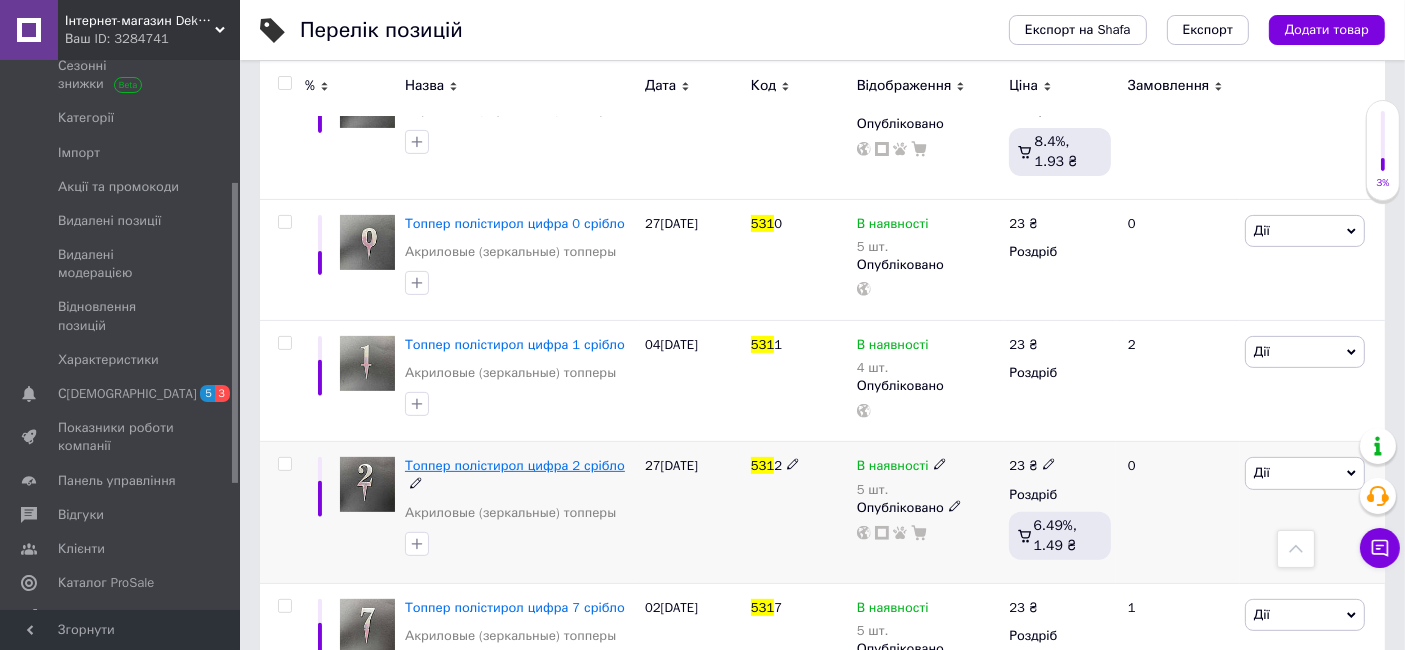 click on "Топпер полістирол цифра 2 срібло" at bounding box center [515, 465] 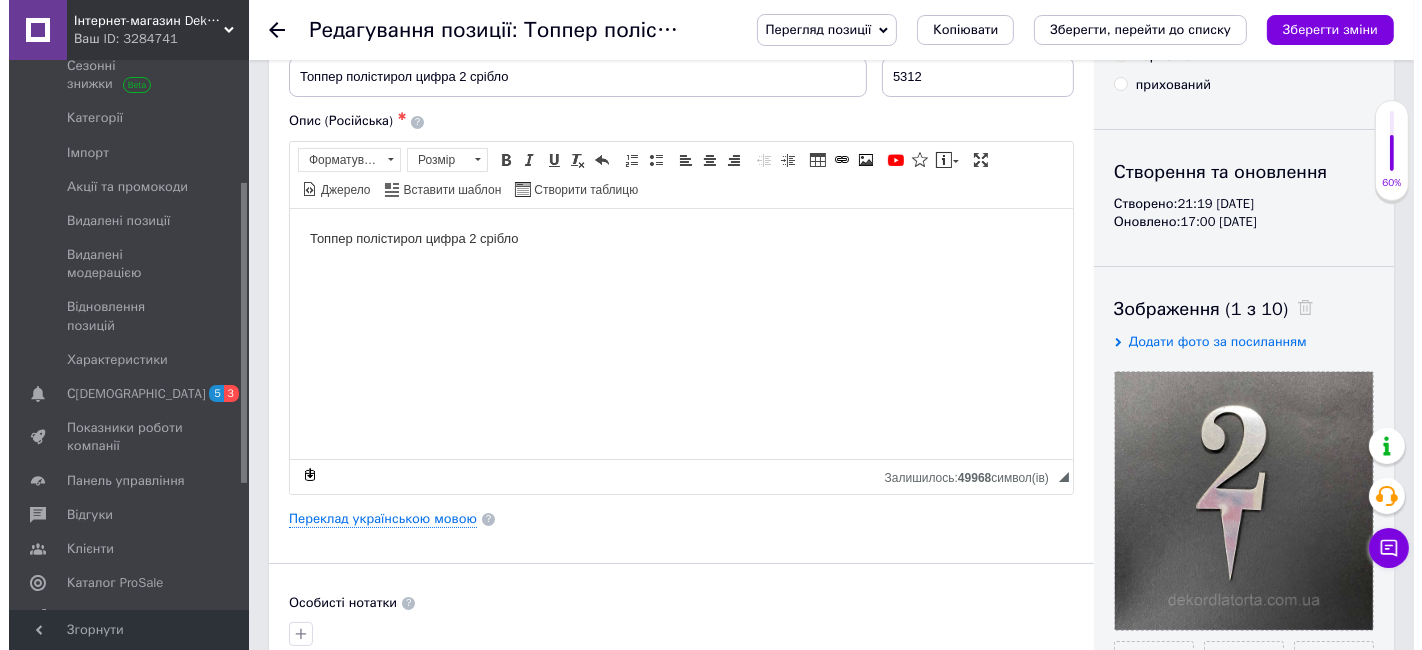 scroll, scrollTop: 222, scrollLeft: 0, axis: vertical 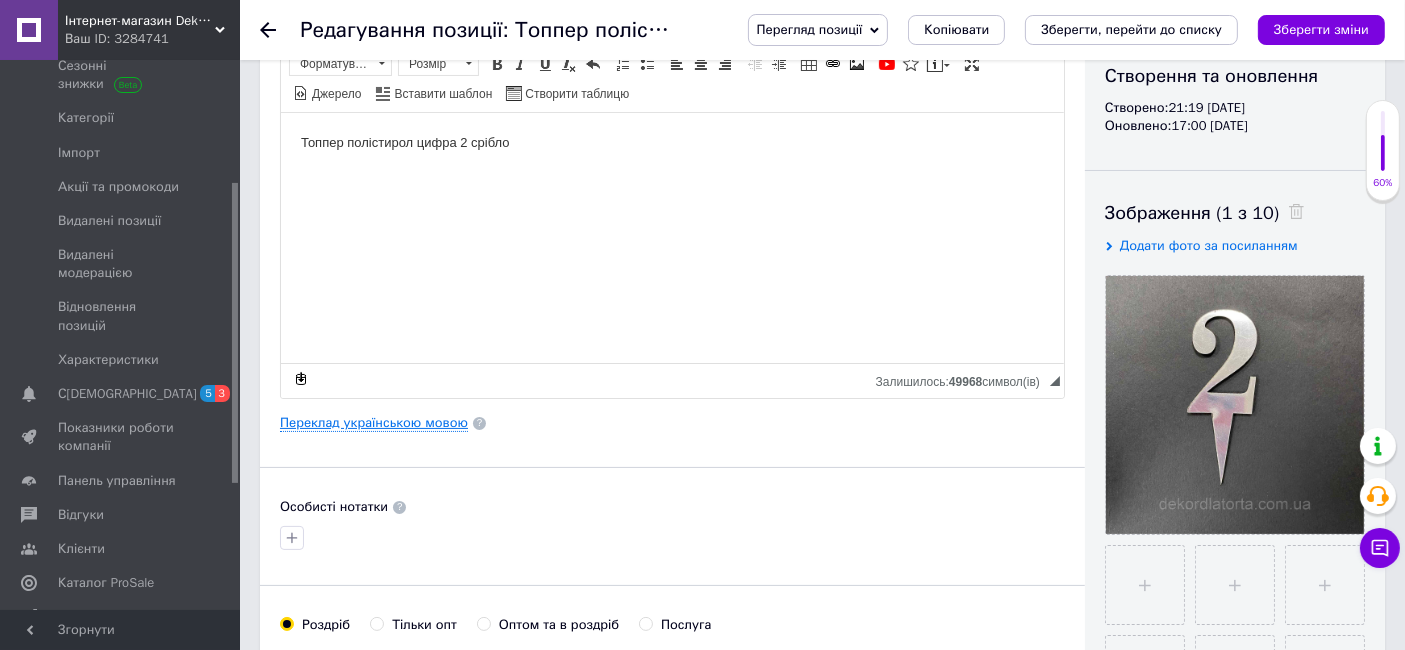 click on "Переклад українською мовою" at bounding box center (374, 423) 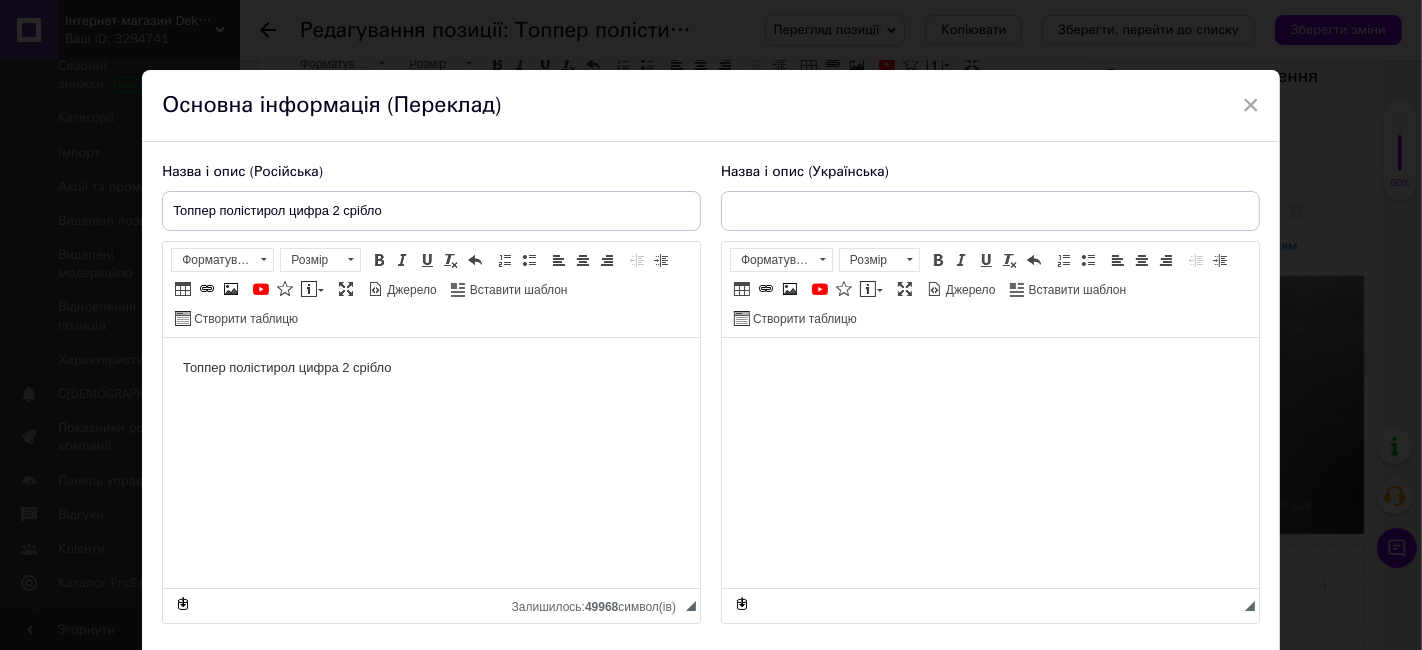 scroll, scrollTop: 0, scrollLeft: 0, axis: both 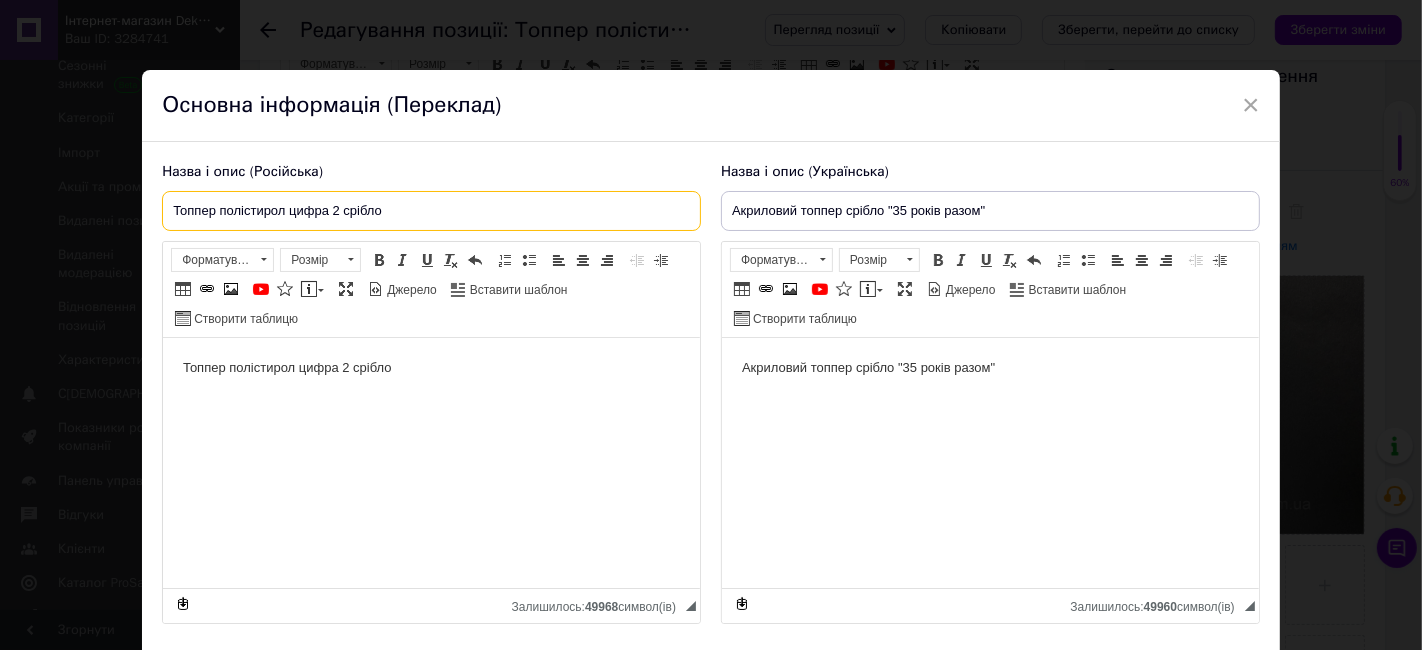 drag, startPoint x: 460, startPoint y: 207, endPoint x: 0, endPoint y: 208, distance: 460.0011 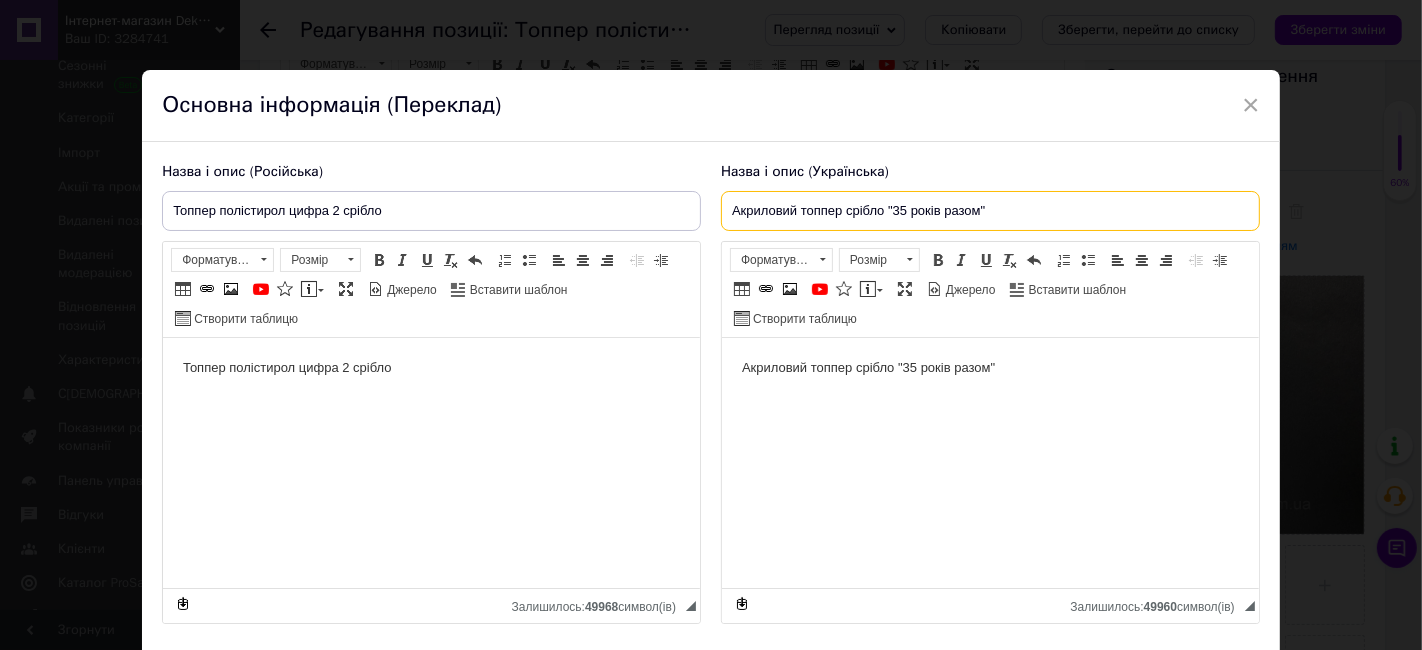 drag, startPoint x: 1017, startPoint y: 215, endPoint x: 648, endPoint y: 196, distance: 369.48883 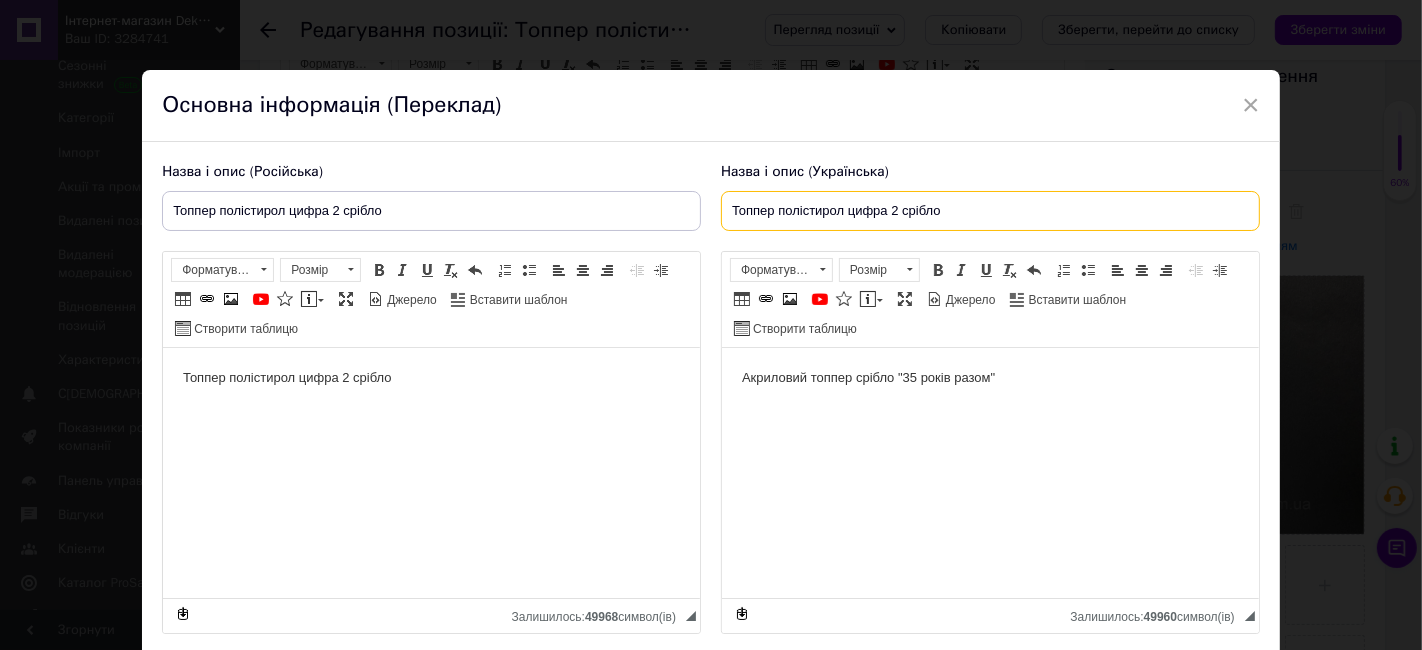 type on "Топпер полістирол цифра 2 срібло" 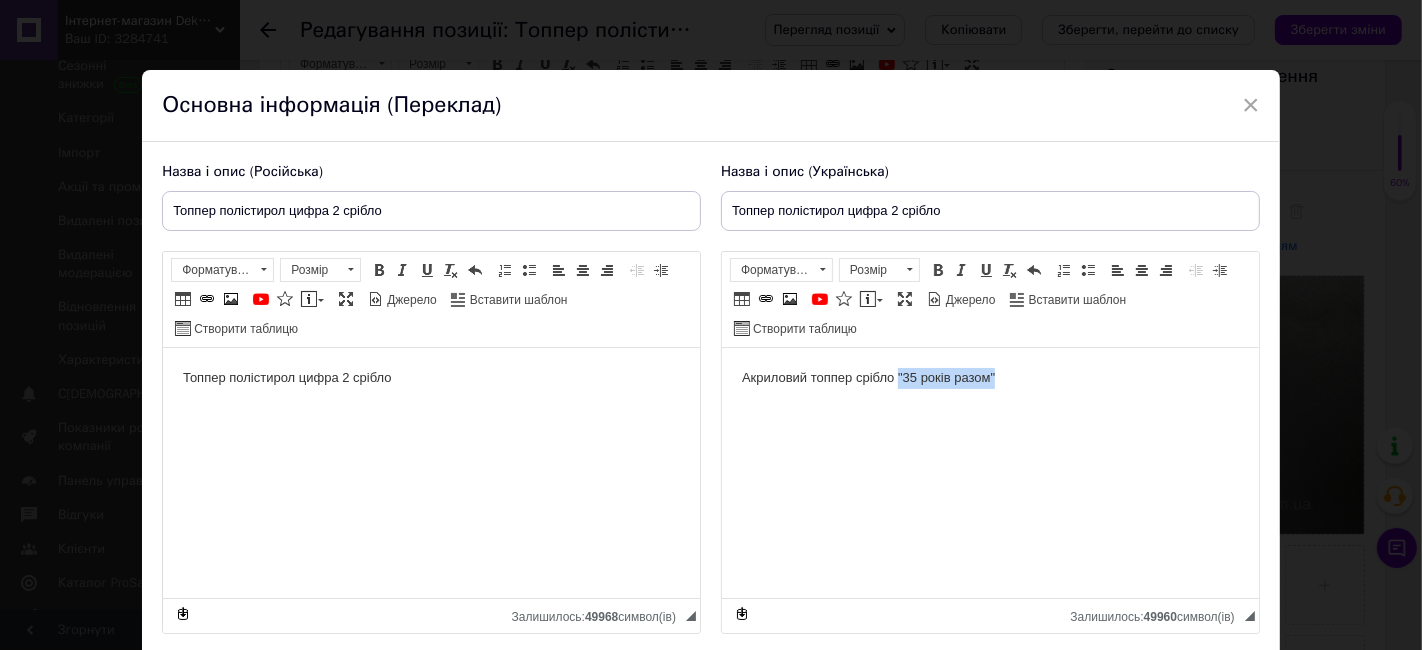 drag, startPoint x: 1054, startPoint y: 380, endPoint x: 649, endPoint y: 376, distance: 405.01974 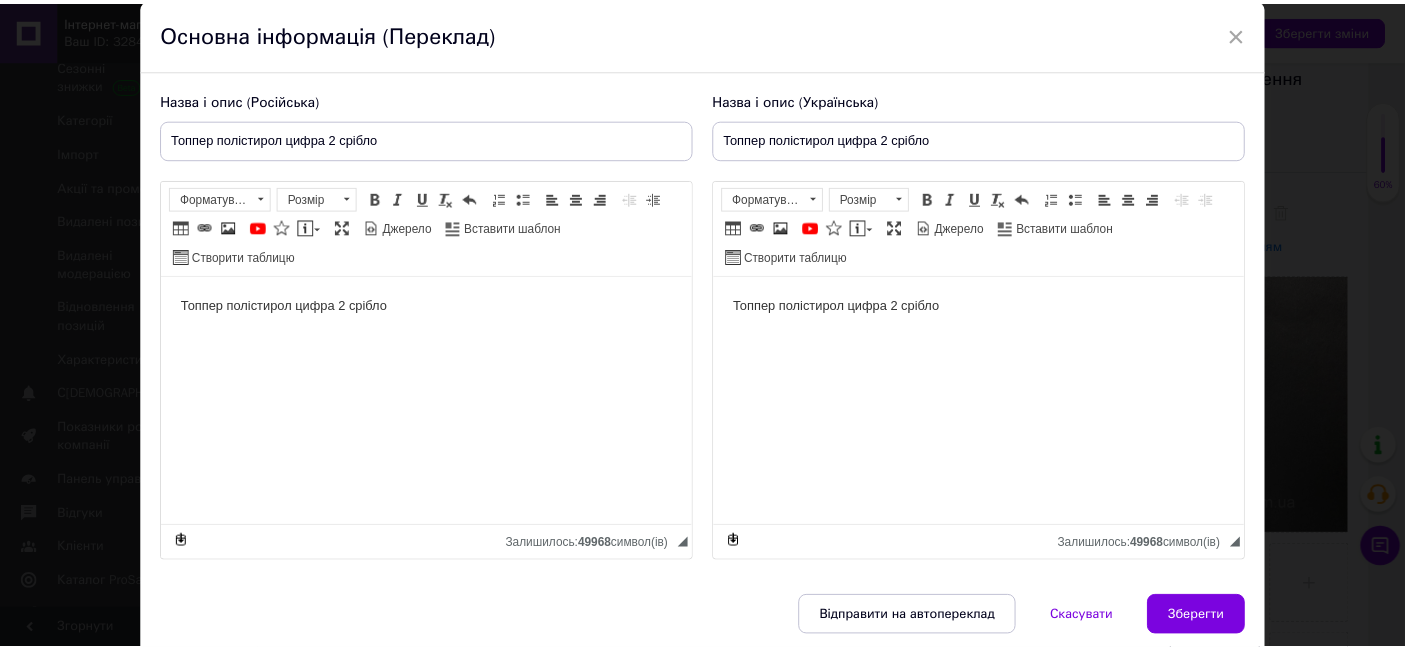scroll, scrollTop: 144, scrollLeft: 0, axis: vertical 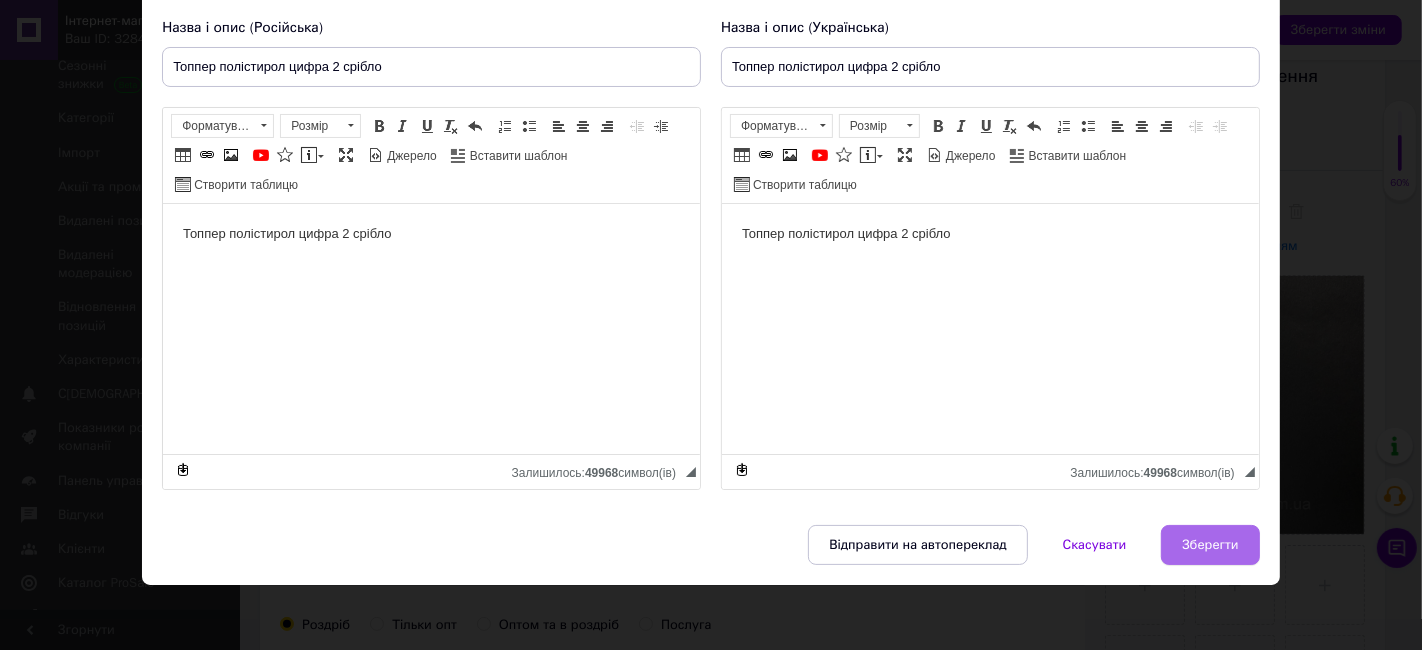 click on "Зберегти" at bounding box center [1210, 545] 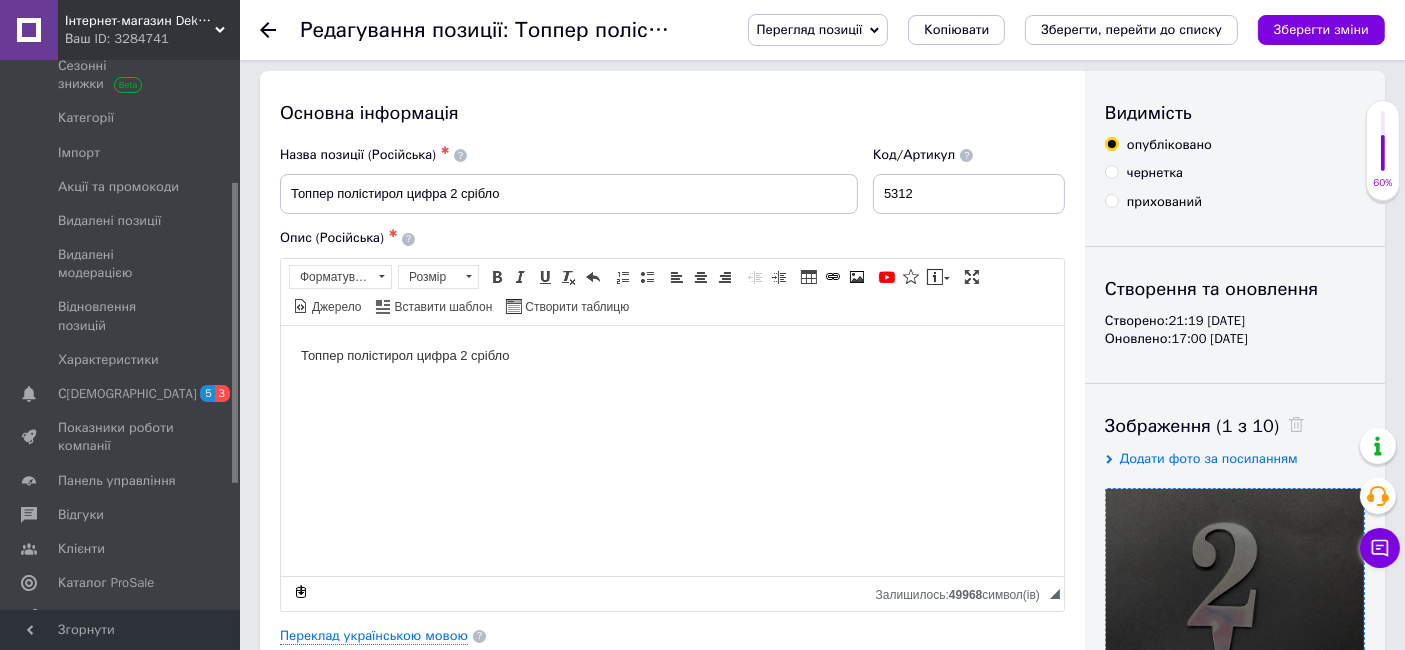 scroll, scrollTop: 0, scrollLeft: 0, axis: both 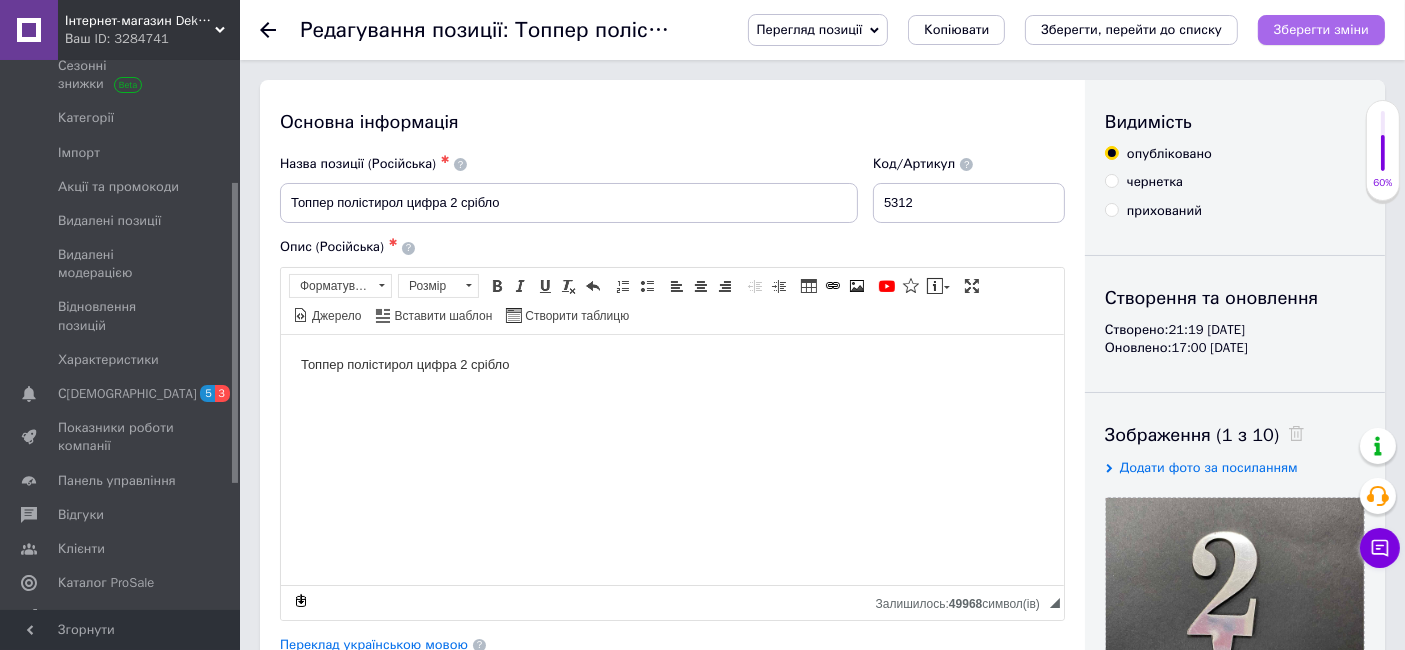 click on "Зберегти зміни" at bounding box center [1321, 29] 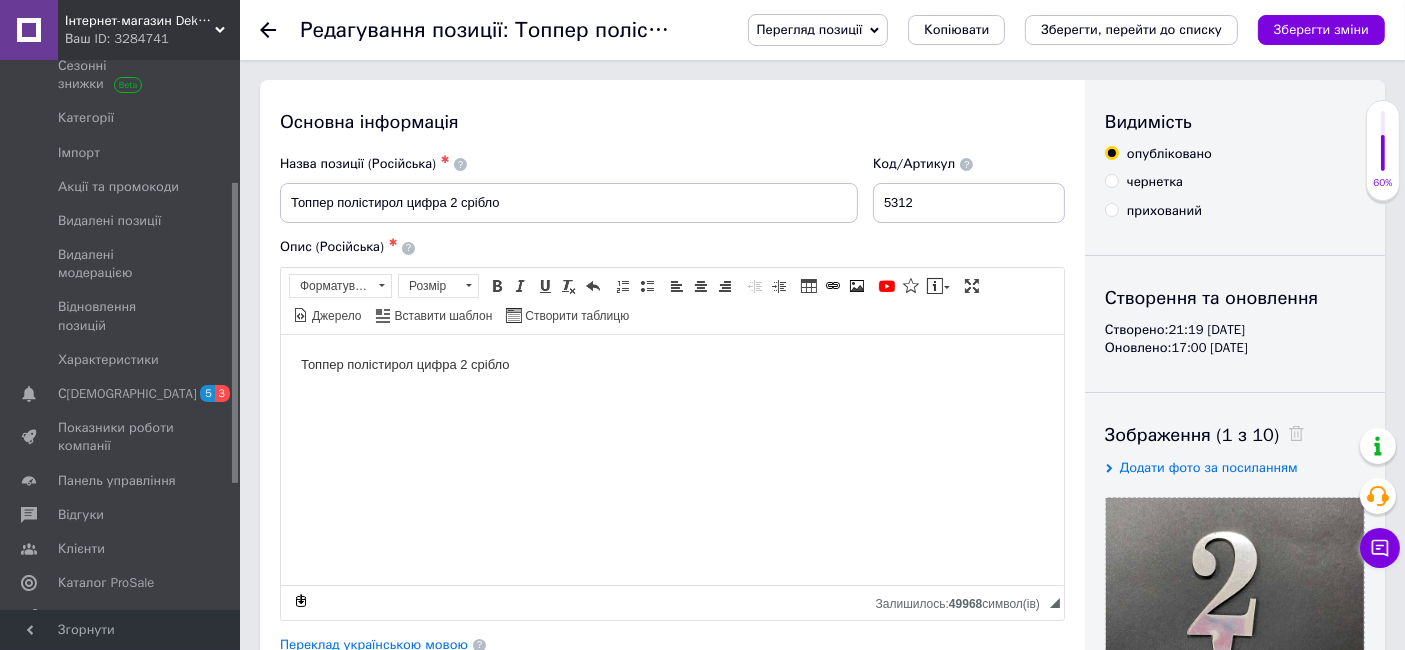 click 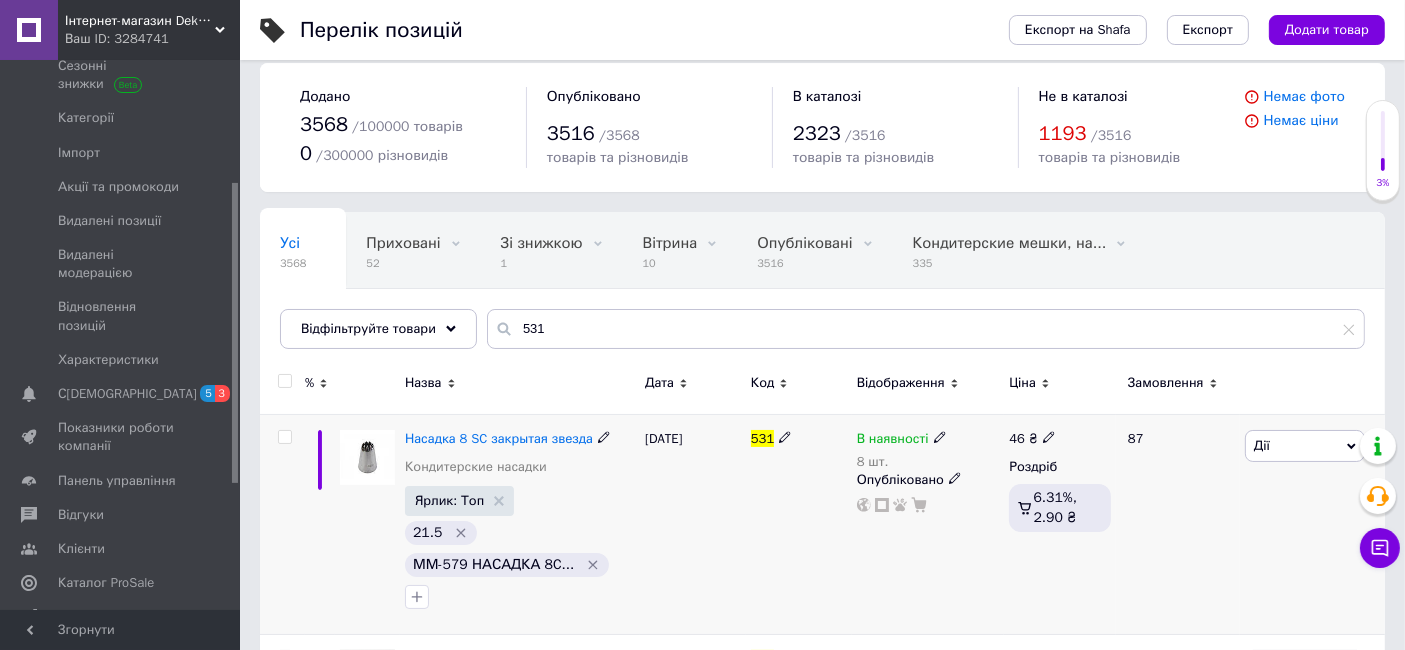 scroll, scrollTop: 222, scrollLeft: 0, axis: vertical 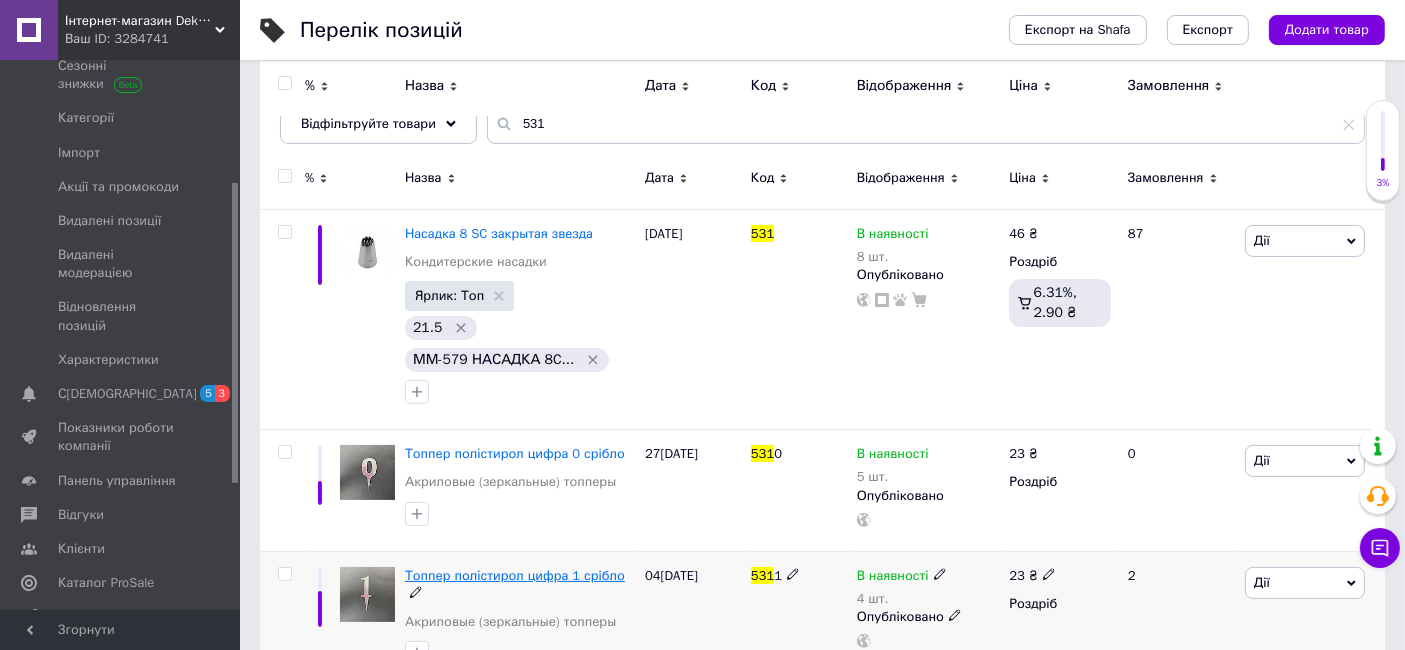 click on "Топпер полістирол цифра 1 срібло" at bounding box center (515, 575) 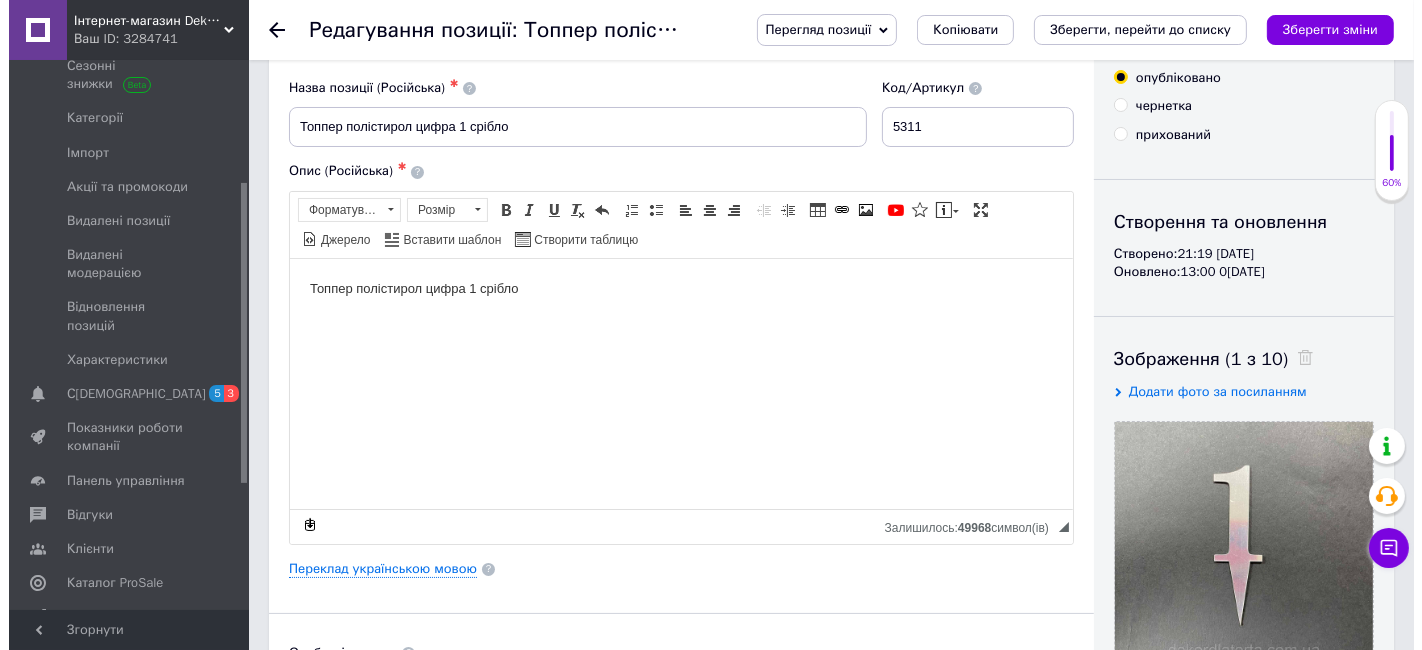 scroll, scrollTop: 111, scrollLeft: 0, axis: vertical 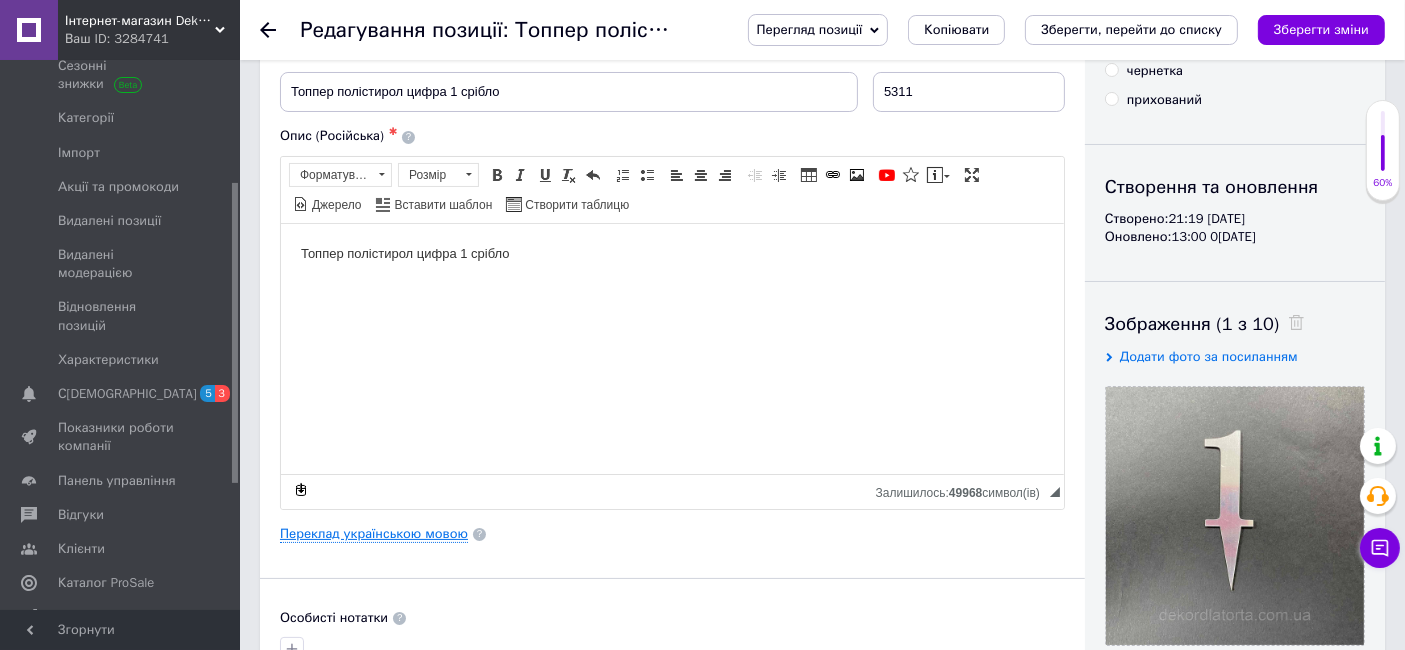 click on "Переклад українською мовою" at bounding box center (374, 534) 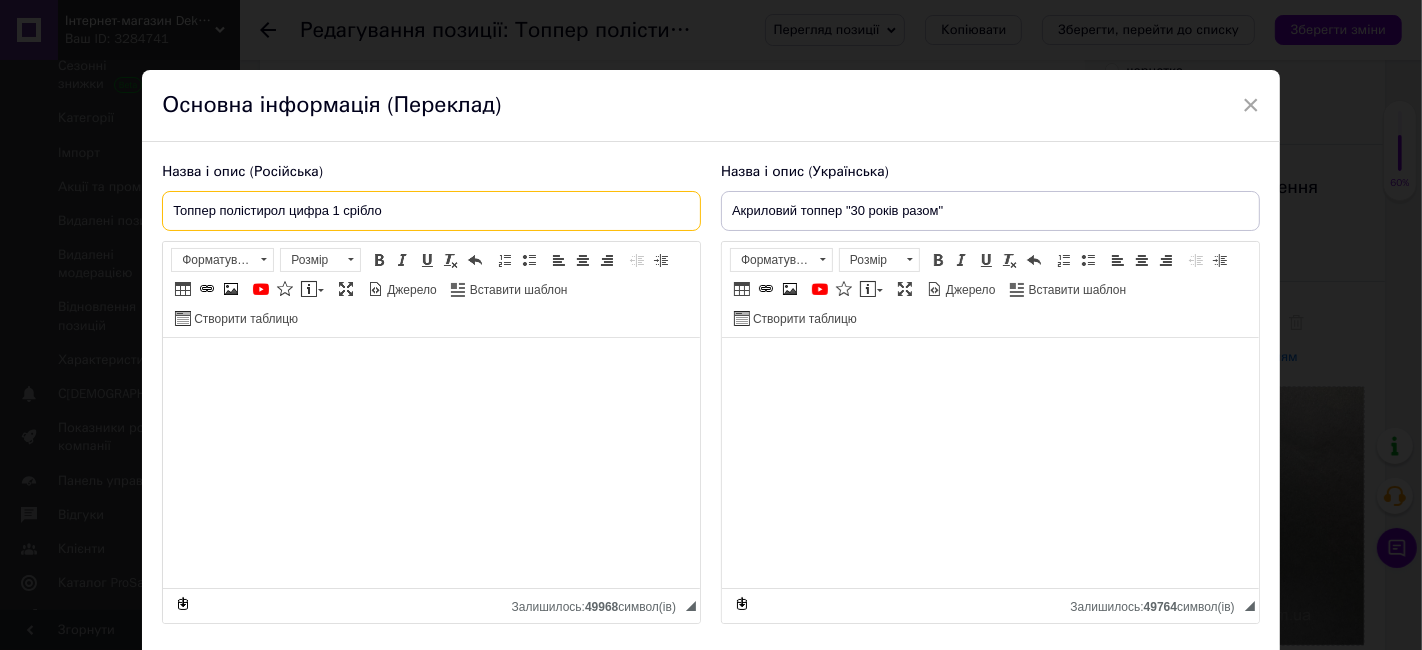 drag, startPoint x: 420, startPoint y: 203, endPoint x: 0, endPoint y: 197, distance: 420.04285 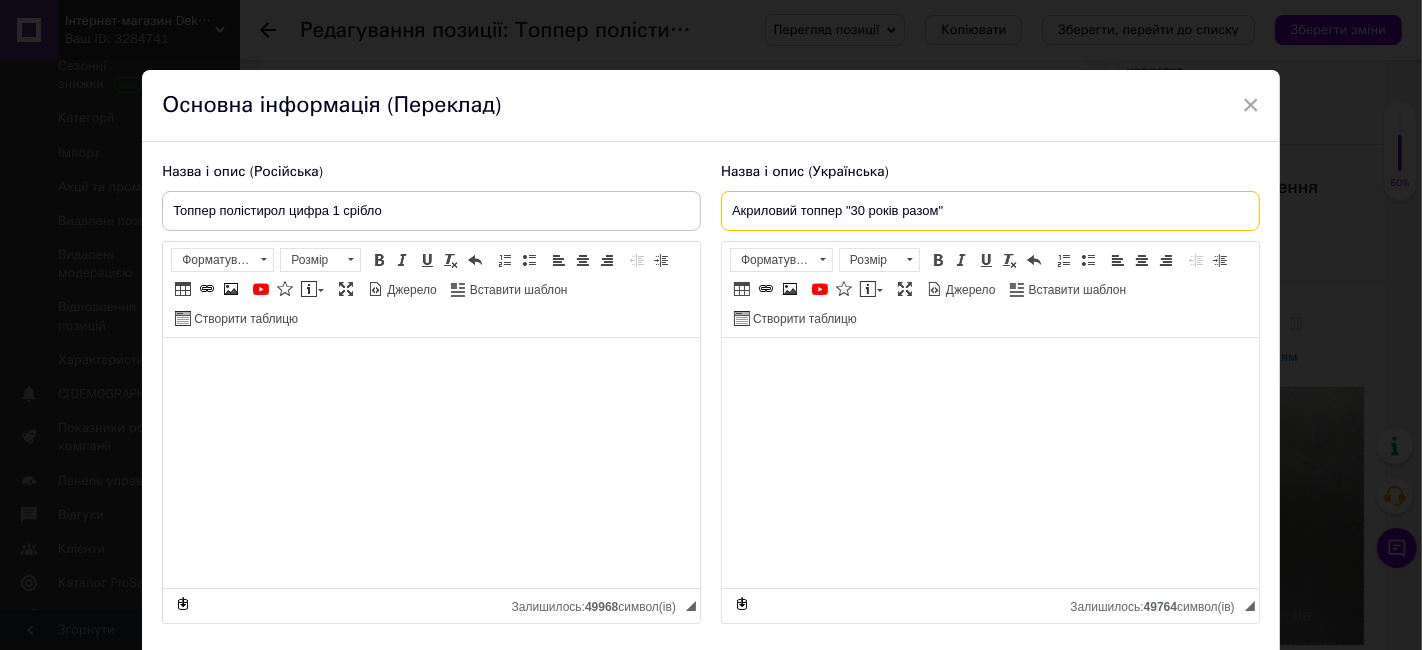 drag, startPoint x: 948, startPoint y: 212, endPoint x: 503, endPoint y: 187, distance: 445.7017 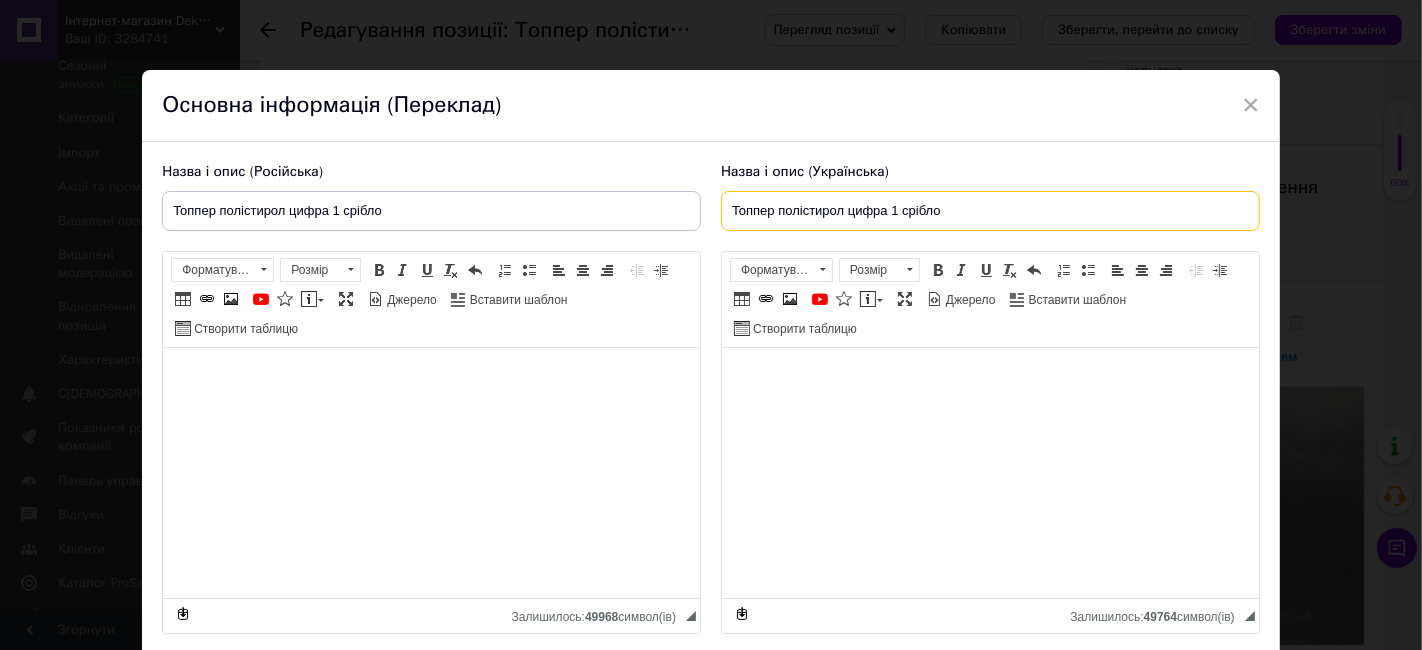 type on "Топпер полістирол цифра 1 срібло" 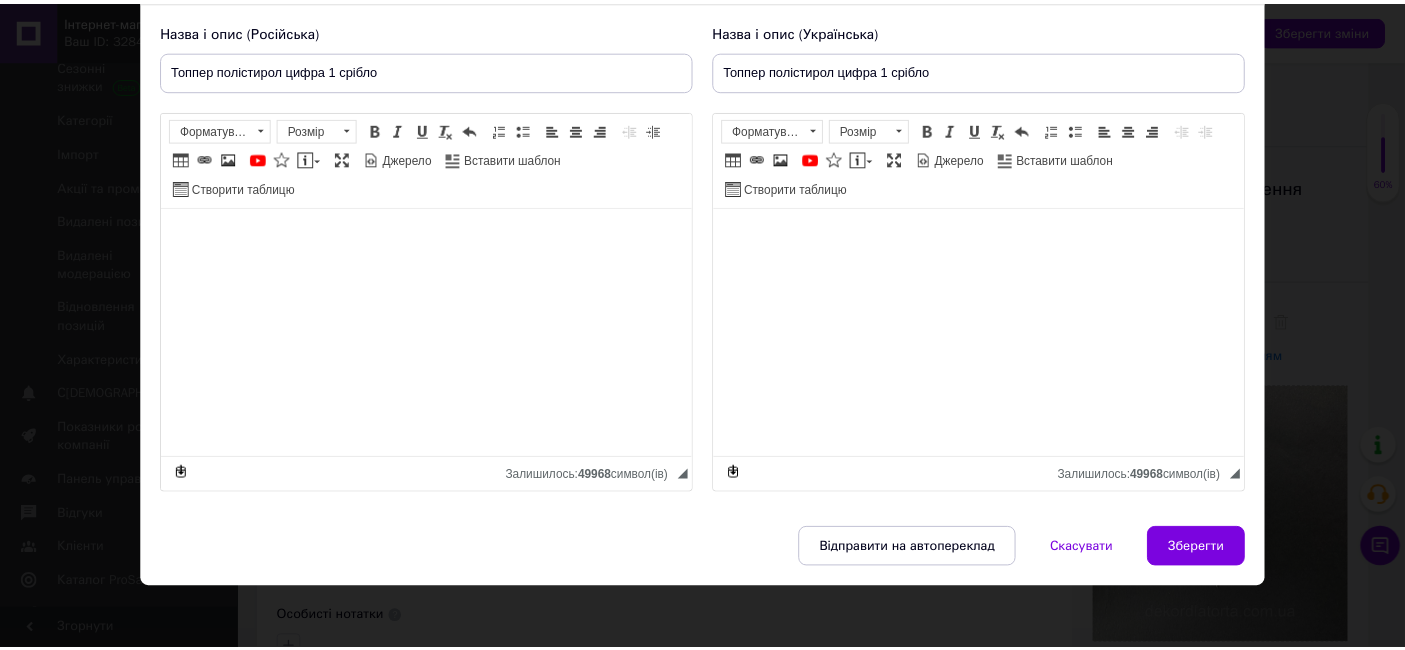 scroll, scrollTop: 144, scrollLeft: 0, axis: vertical 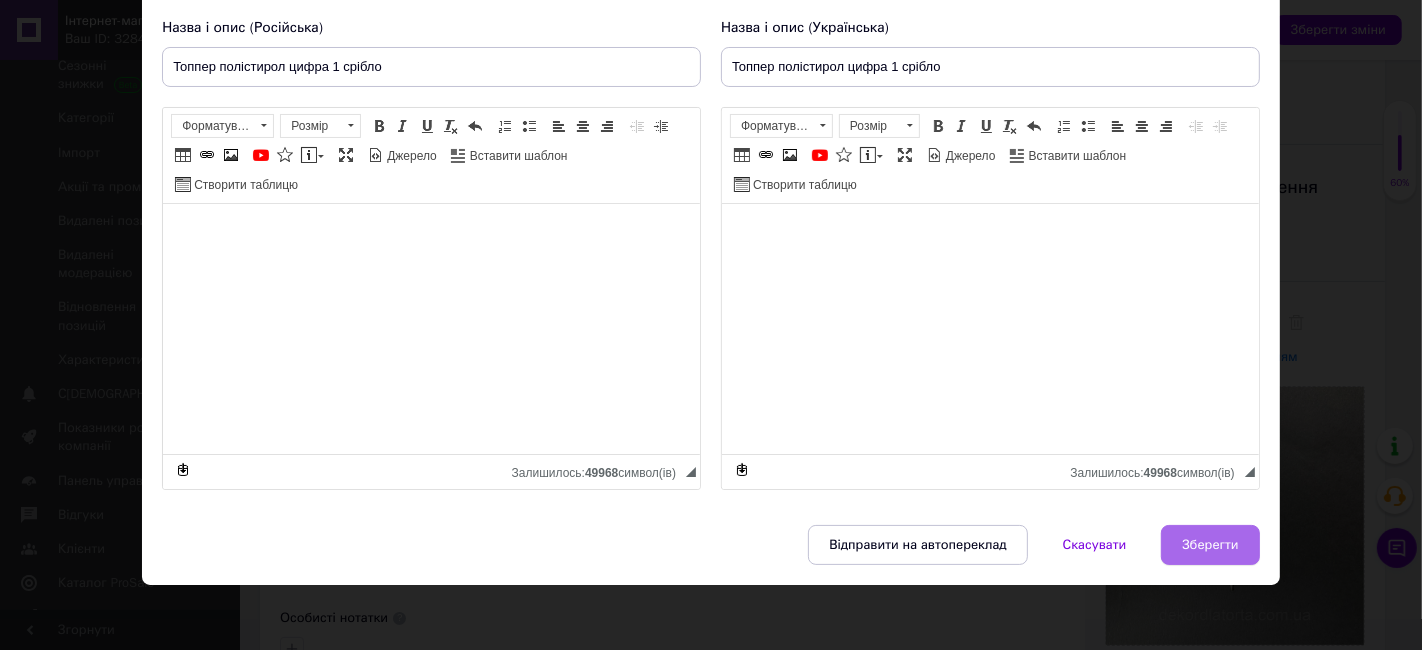 click on "Зберегти" at bounding box center [1210, 545] 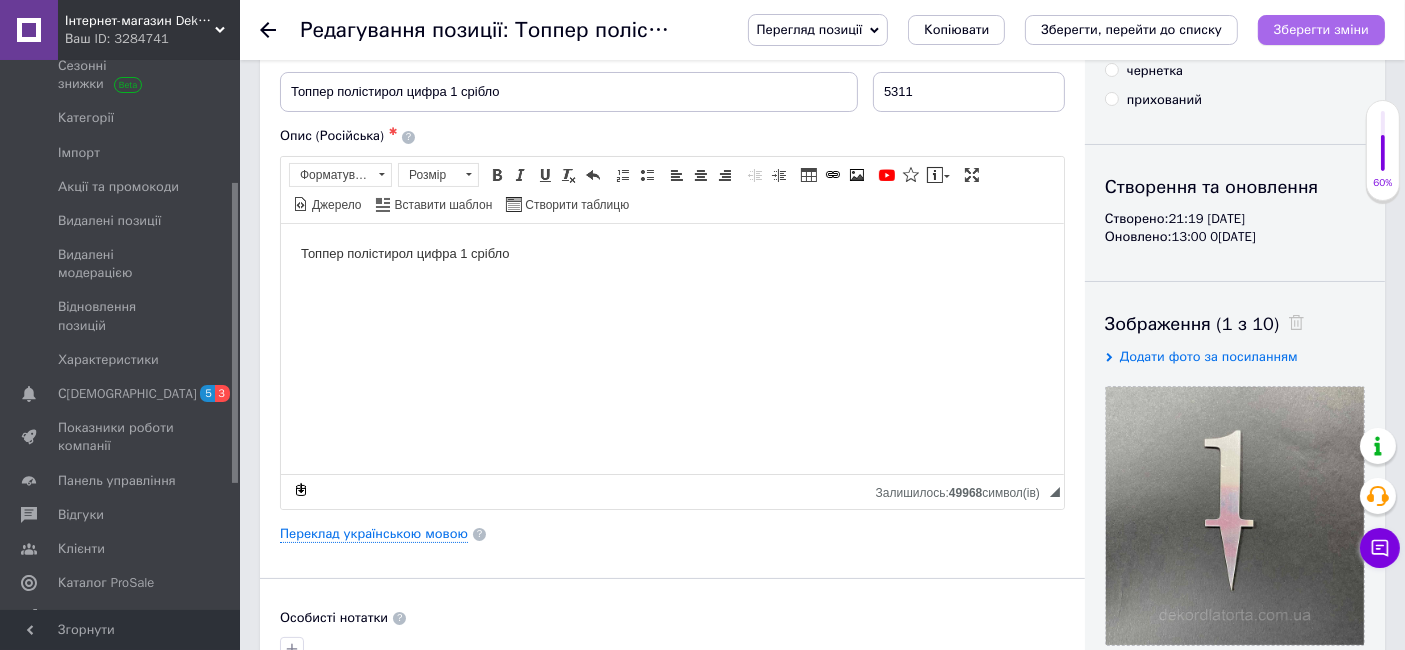 click on "Зберегти зміни" at bounding box center [1321, 29] 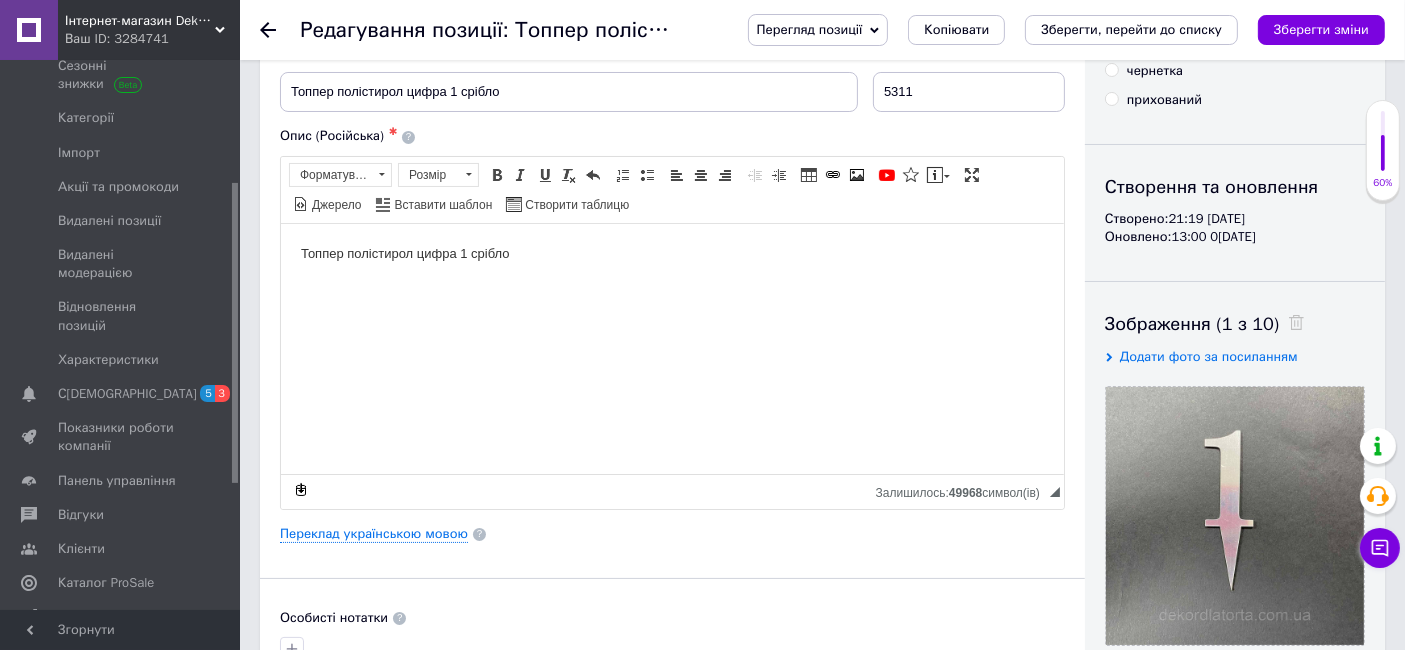 click 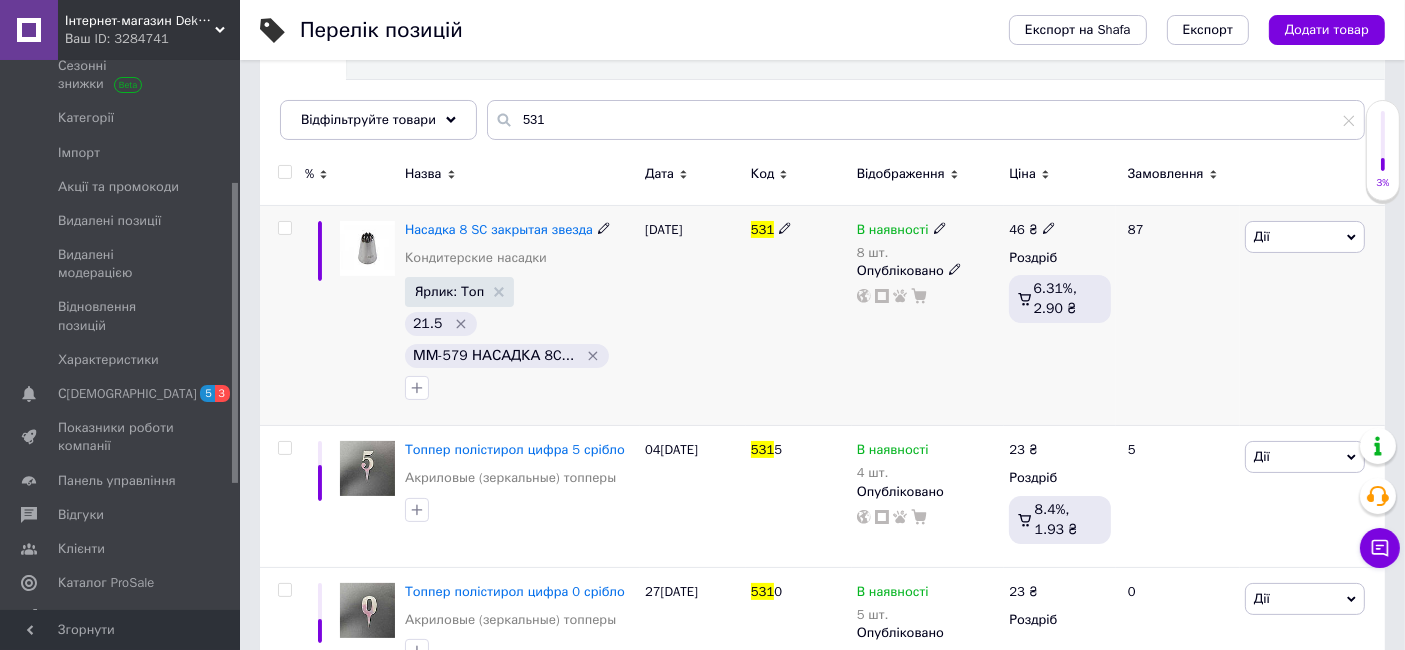 scroll, scrollTop: 261, scrollLeft: 0, axis: vertical 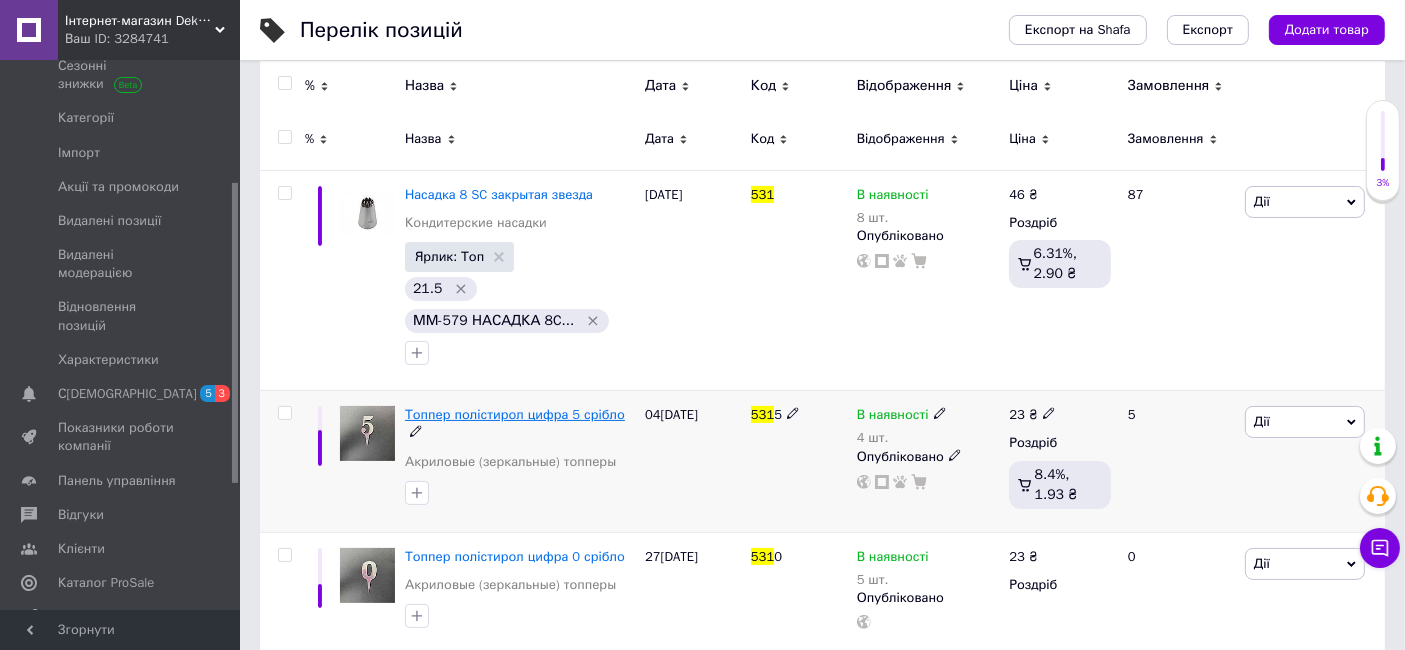 click on "Топпер полістирол цифра 5 срібло" at bounding box center [515, 414] 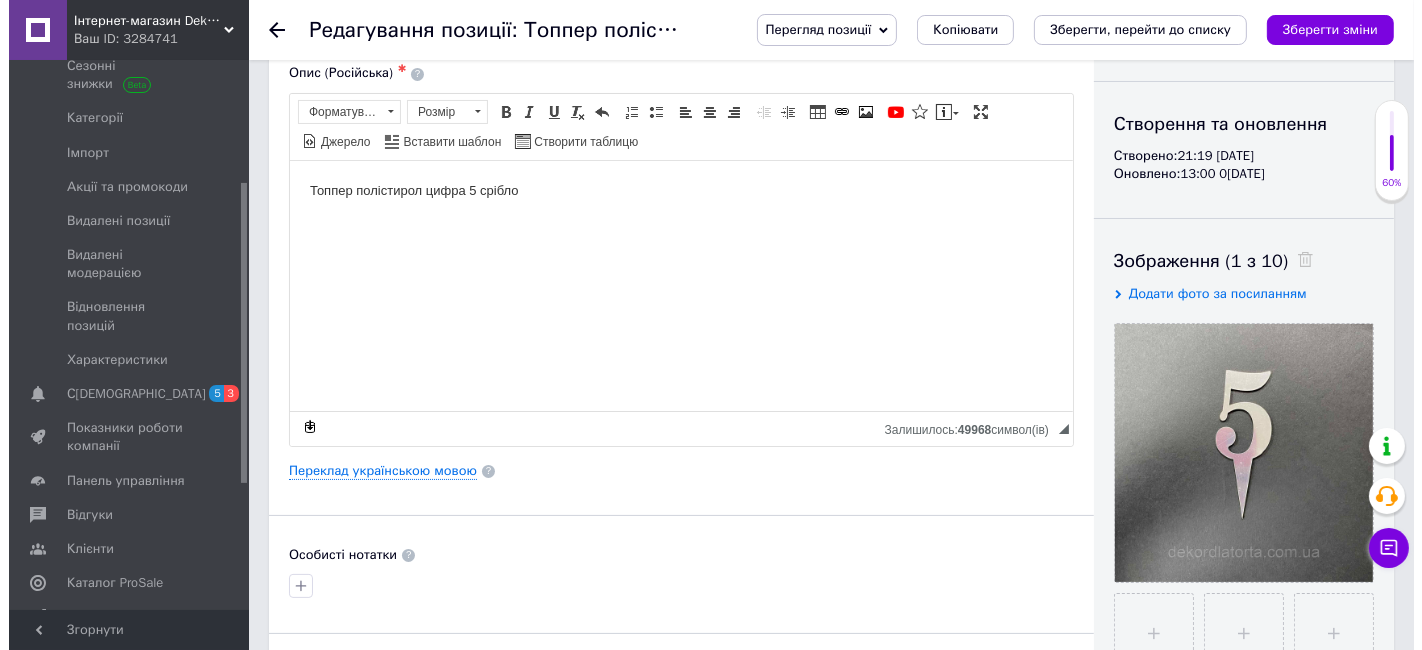 scroll, scrollTop: 222, scrollLeft: 0, axis: vertical 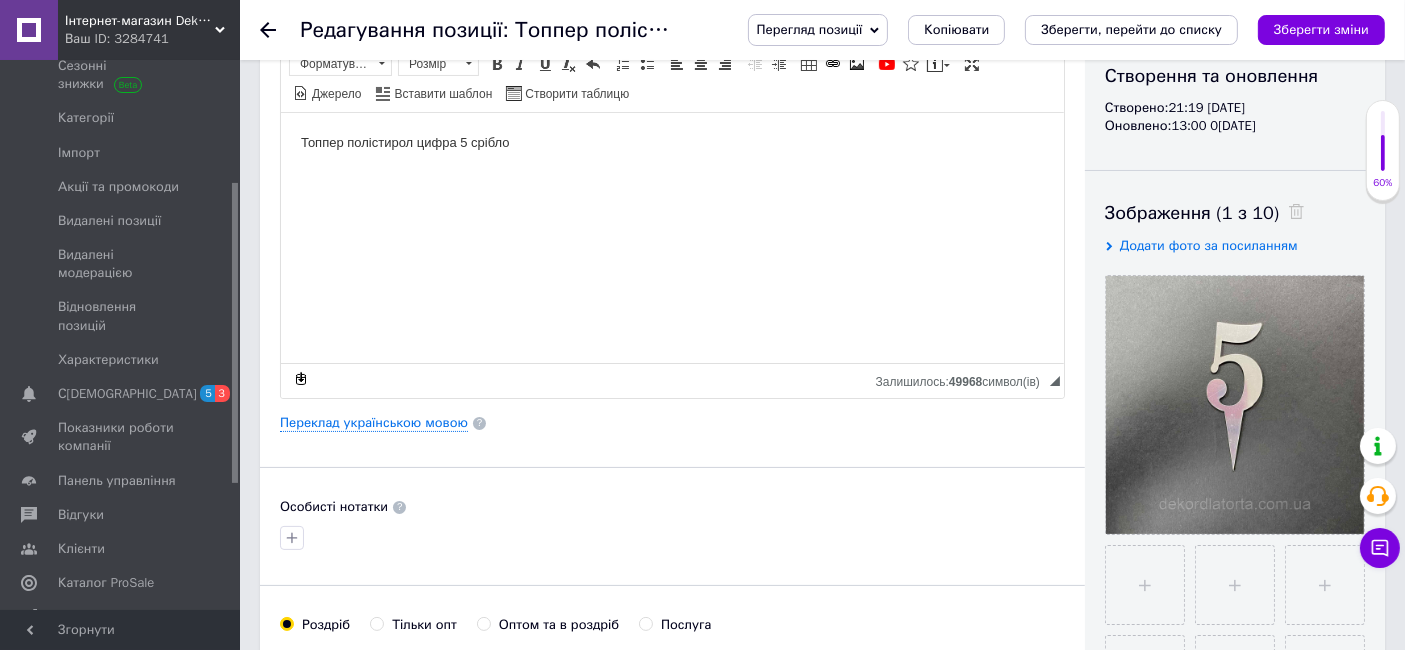 click on "Переклад українською мовою" at bounding box center (672, 423) 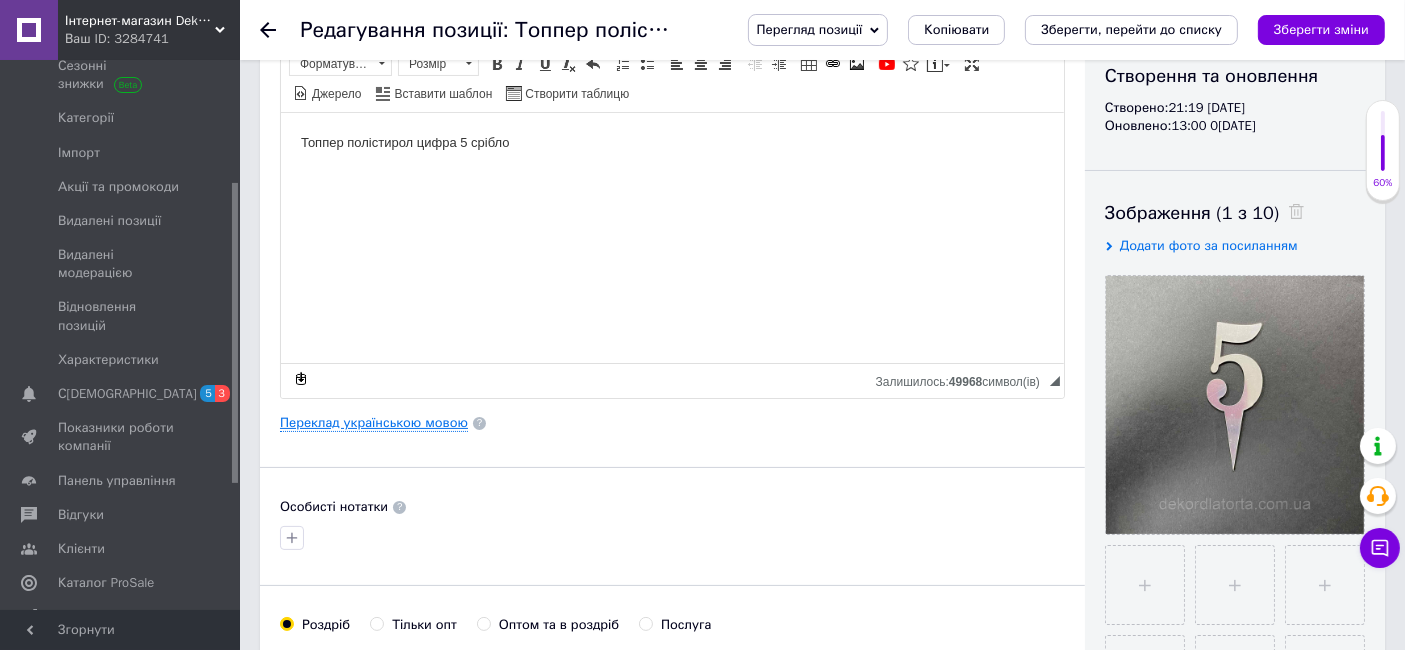 click on "Переклад українською мовою" at bounding box center (374, 423) 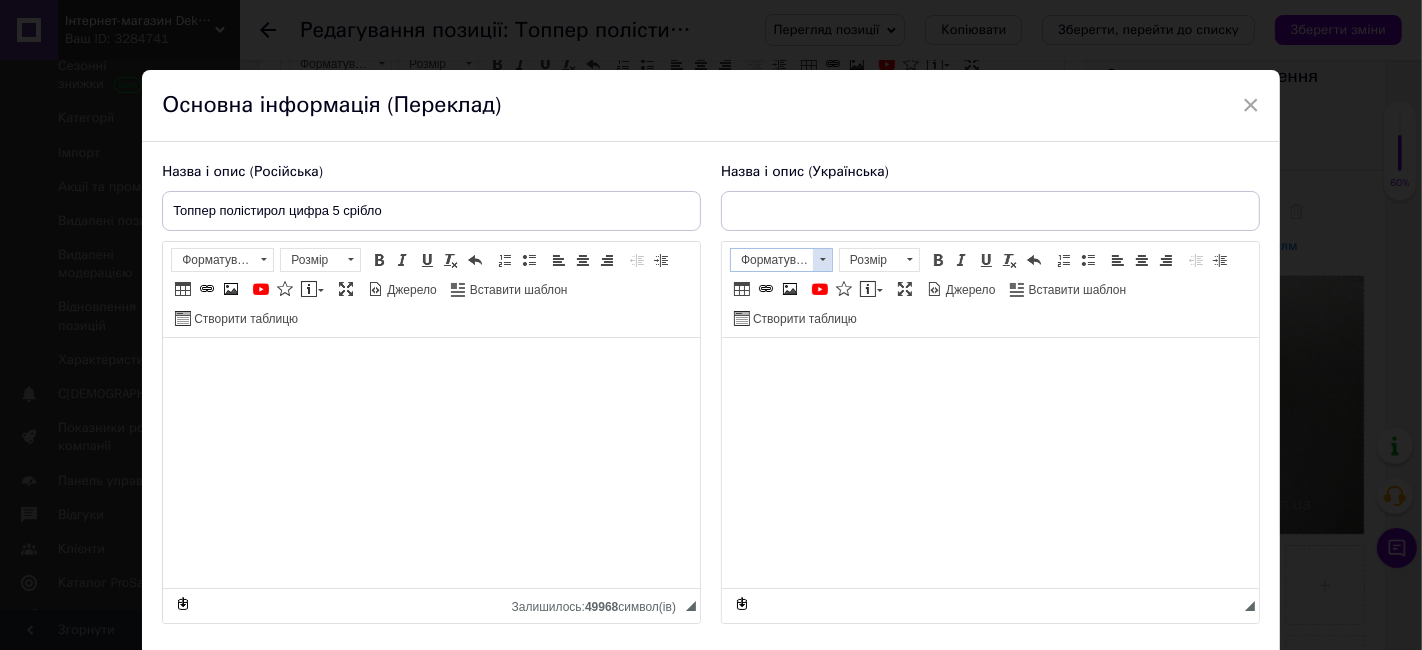 type on "Акриловий топпер золото "50 років разом"" 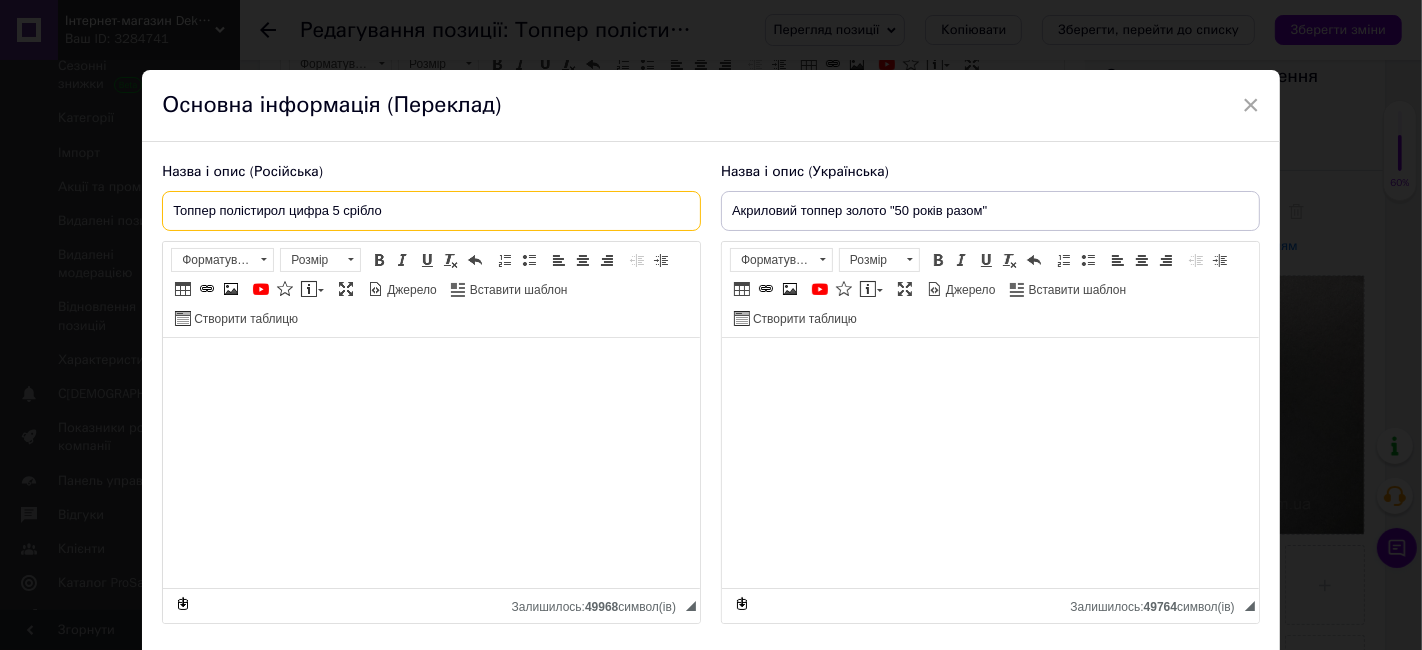 drag, startPoint x: 470, startPoint y: 217, endPoint x: 0, endPoint y: 220, distance: 470.00958 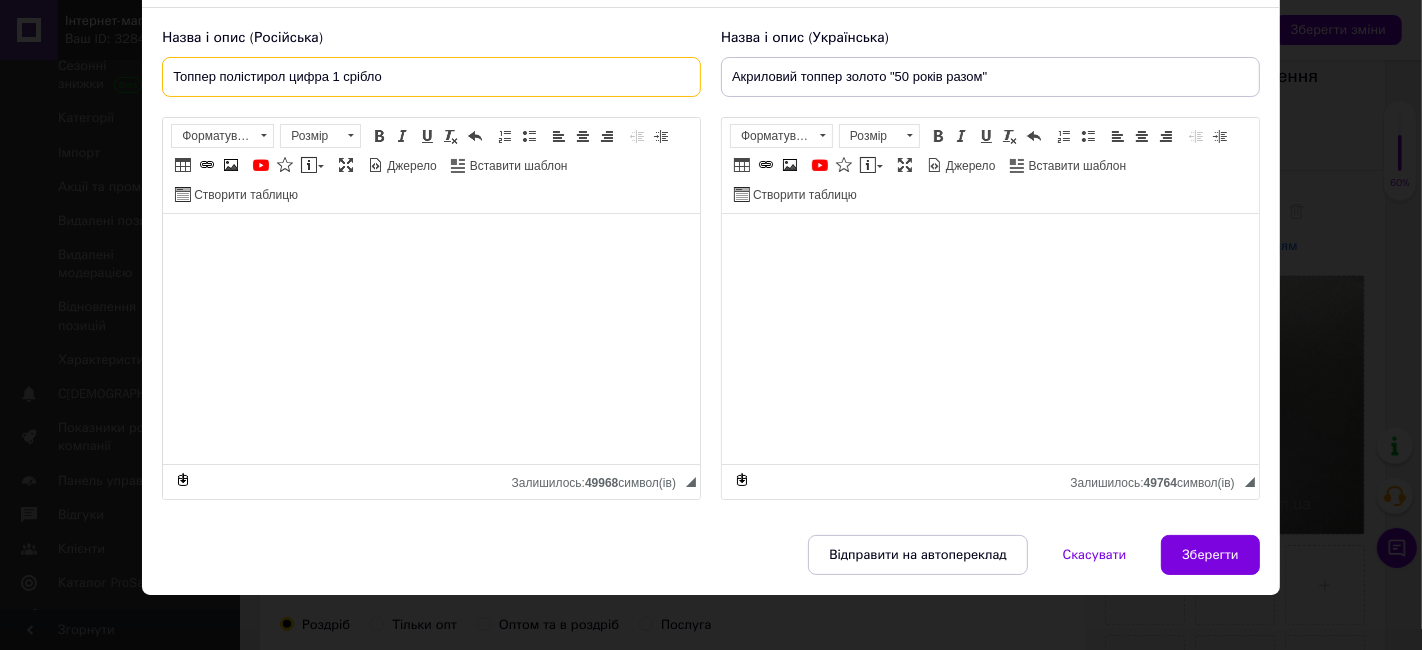 scroll, scrollTop: 144, scrollLeft: 0, axis: vertical 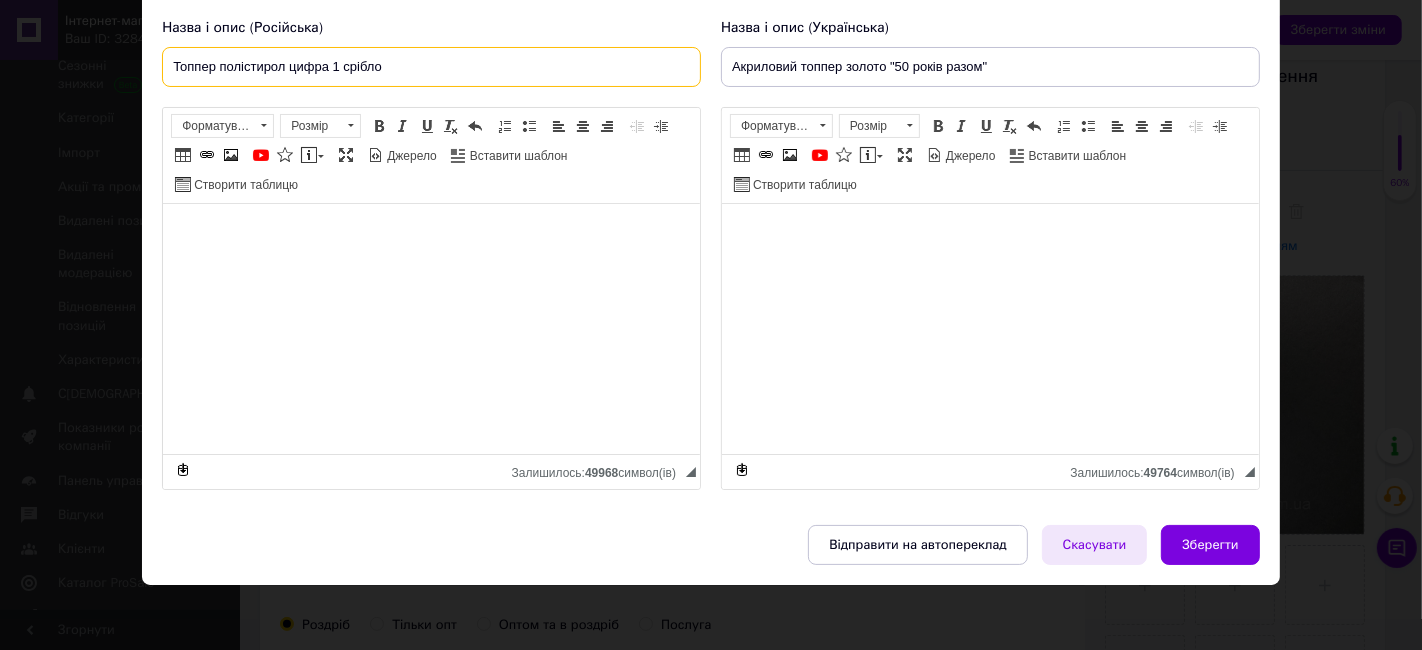 type on "Топпер полістирол цифра 1 срібло" 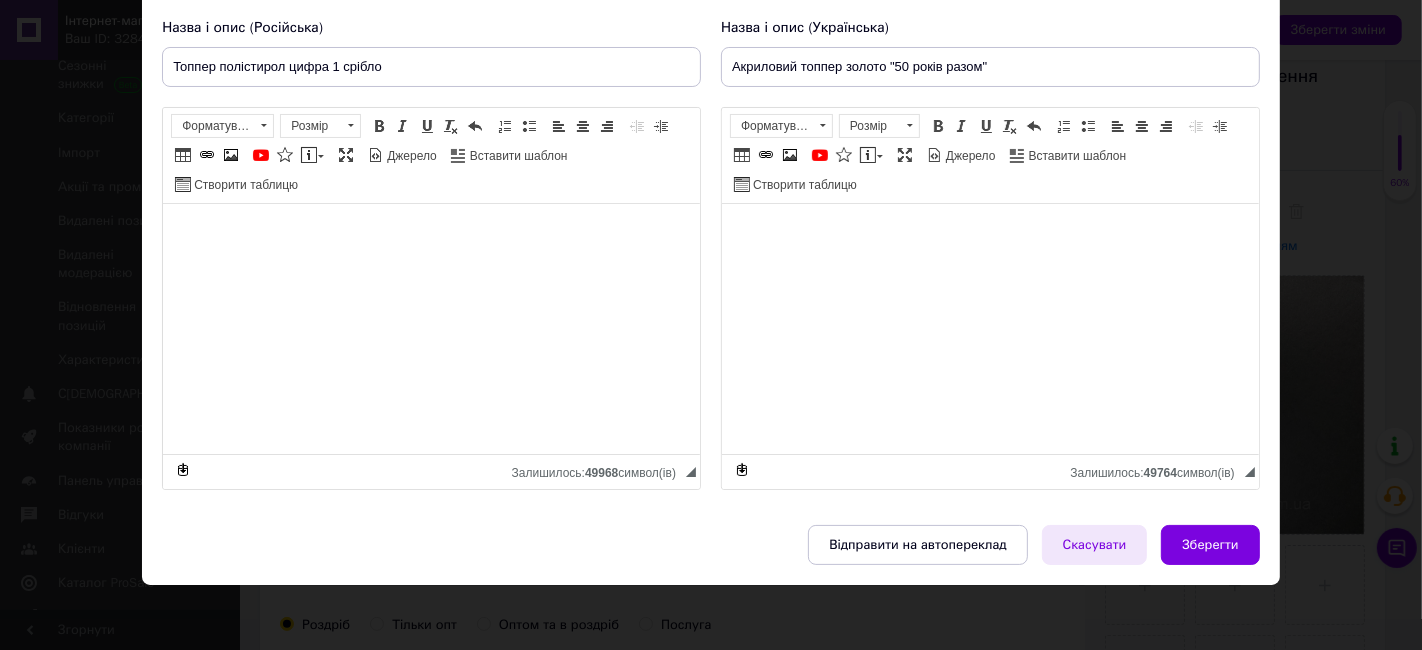 click on "Скасувати" at bounding box center (1095, 545) 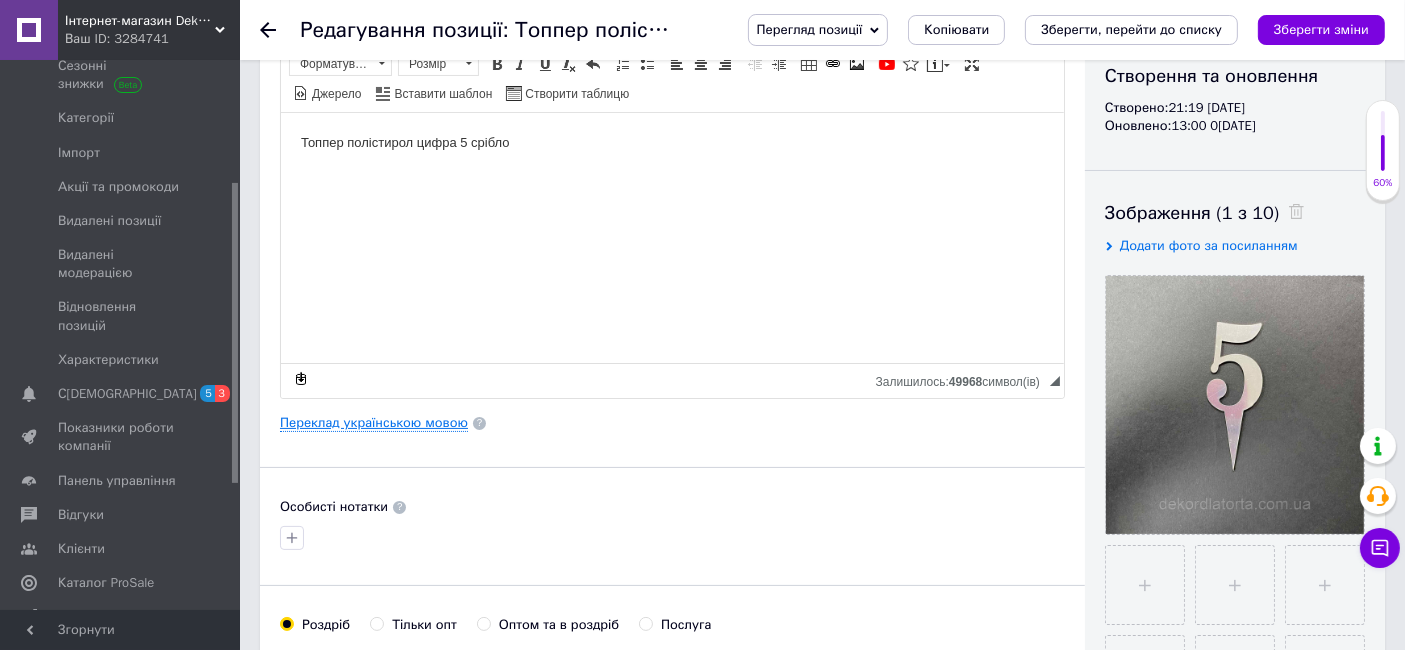 click on "Переклад українською мовою" at bounding box center [374, 423] 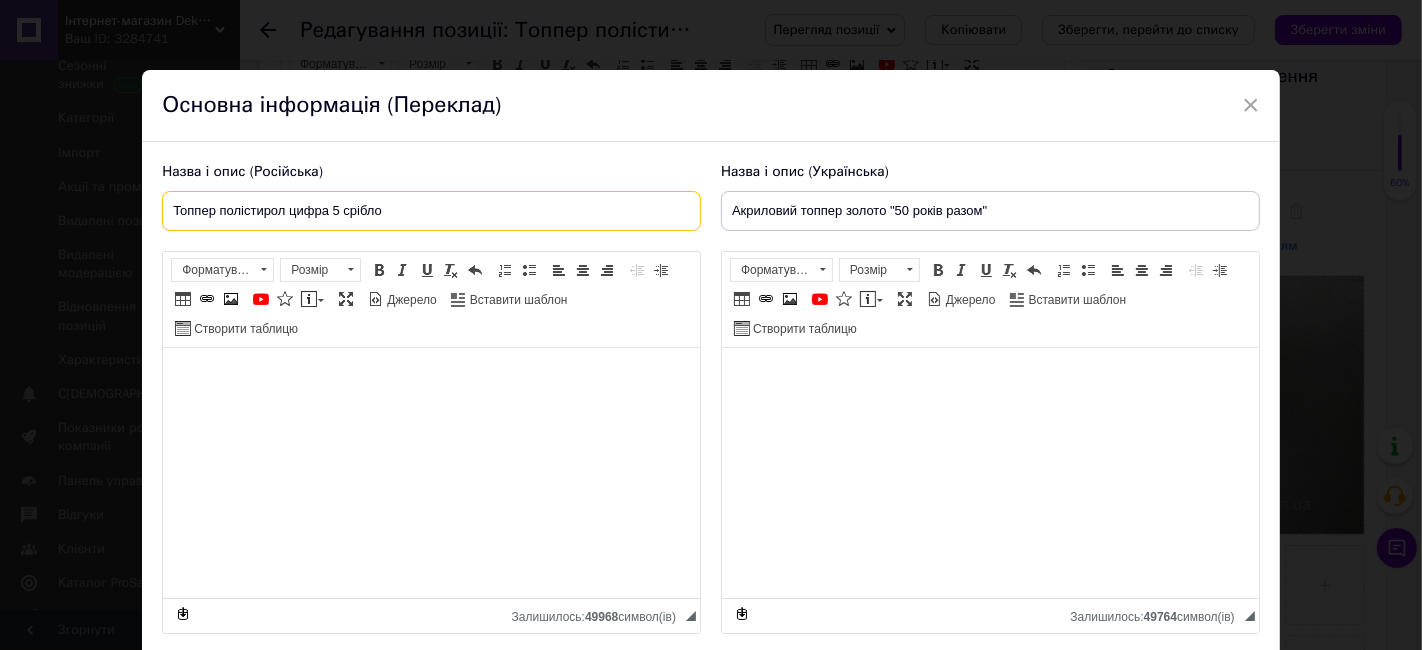 drag, startPoint x: 426, startPoint y: 209, endPoint x: 47, endPoint y: 192, distance: 379.38107 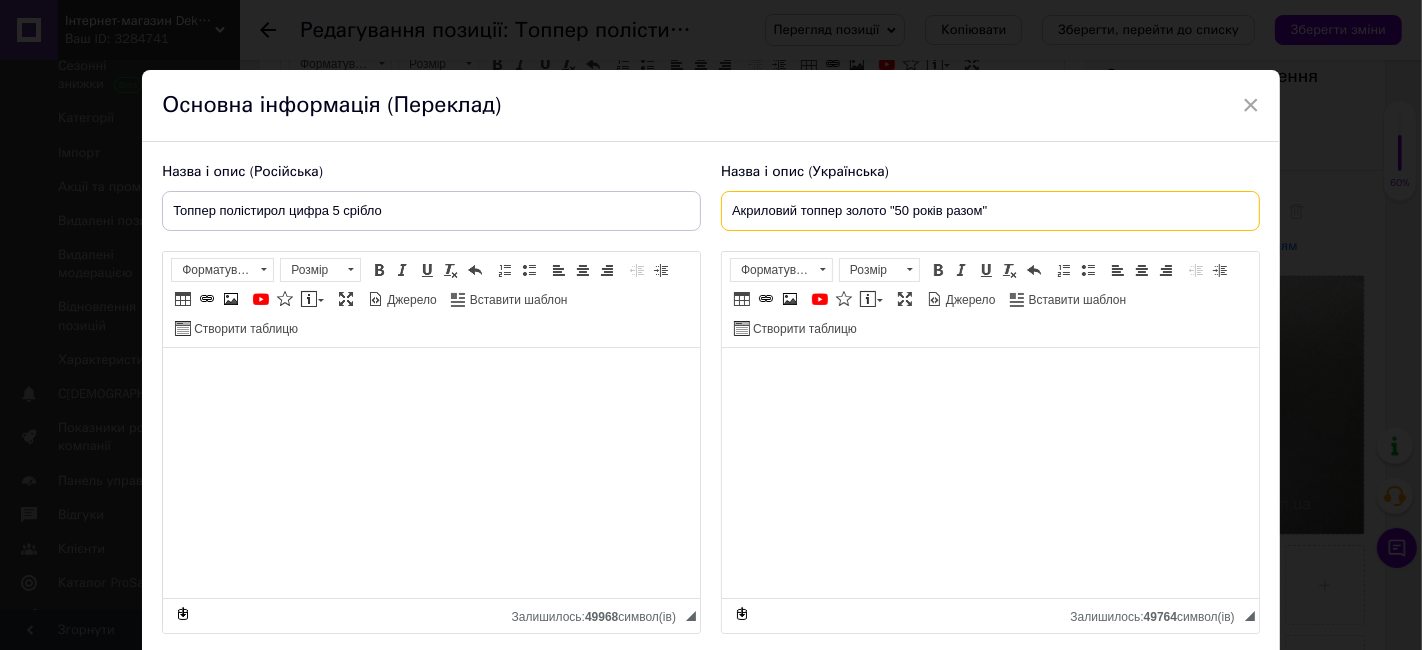 drag, startPoint x: 1039, startPoint y: 207, endPoint x: 354, endPoint y: 161, distance: 686.5428 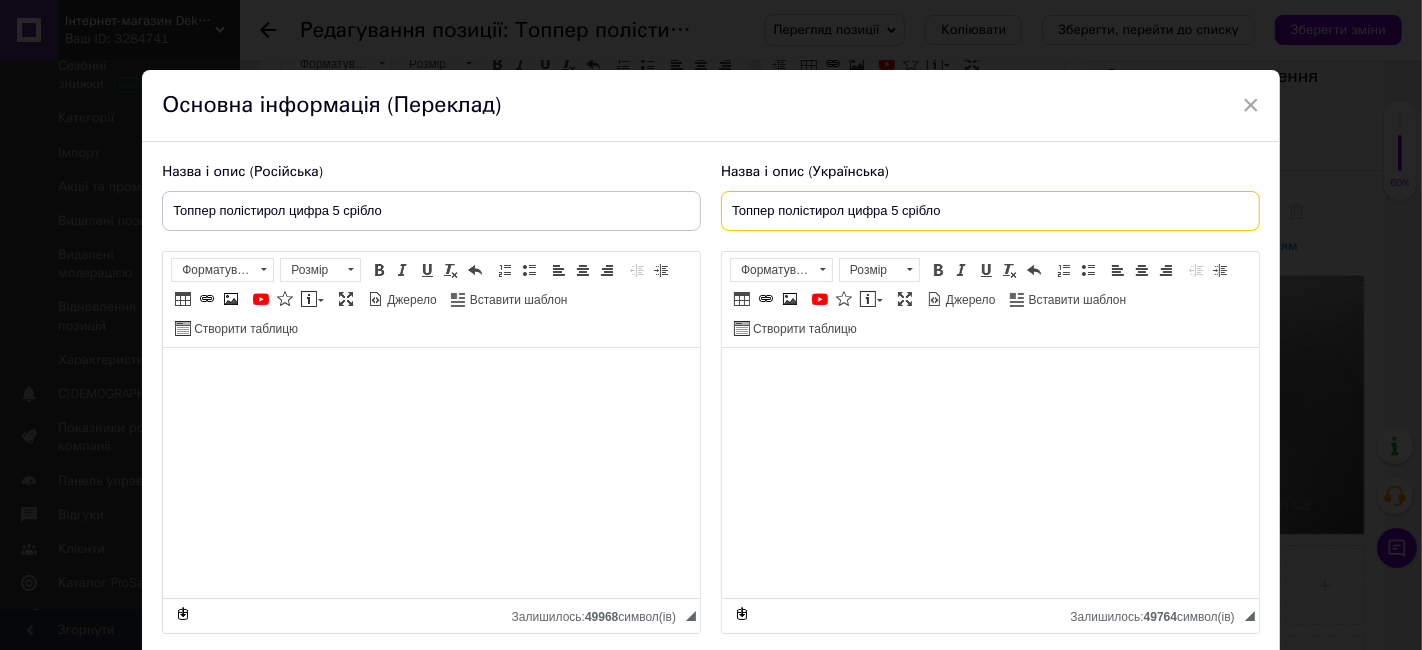 type on "Топпер полістирол цифра 5 срібло" 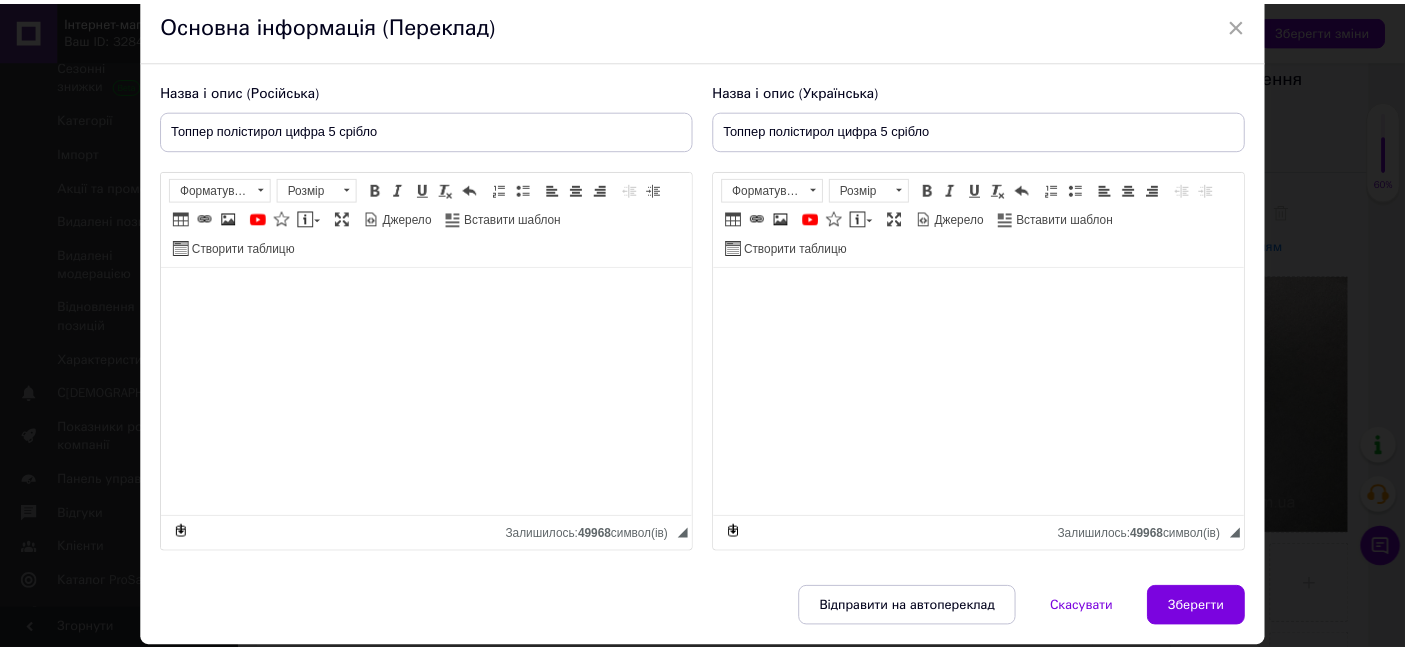 scroll, scrollTop: 144, scrollLeft: 0, axis: vertical 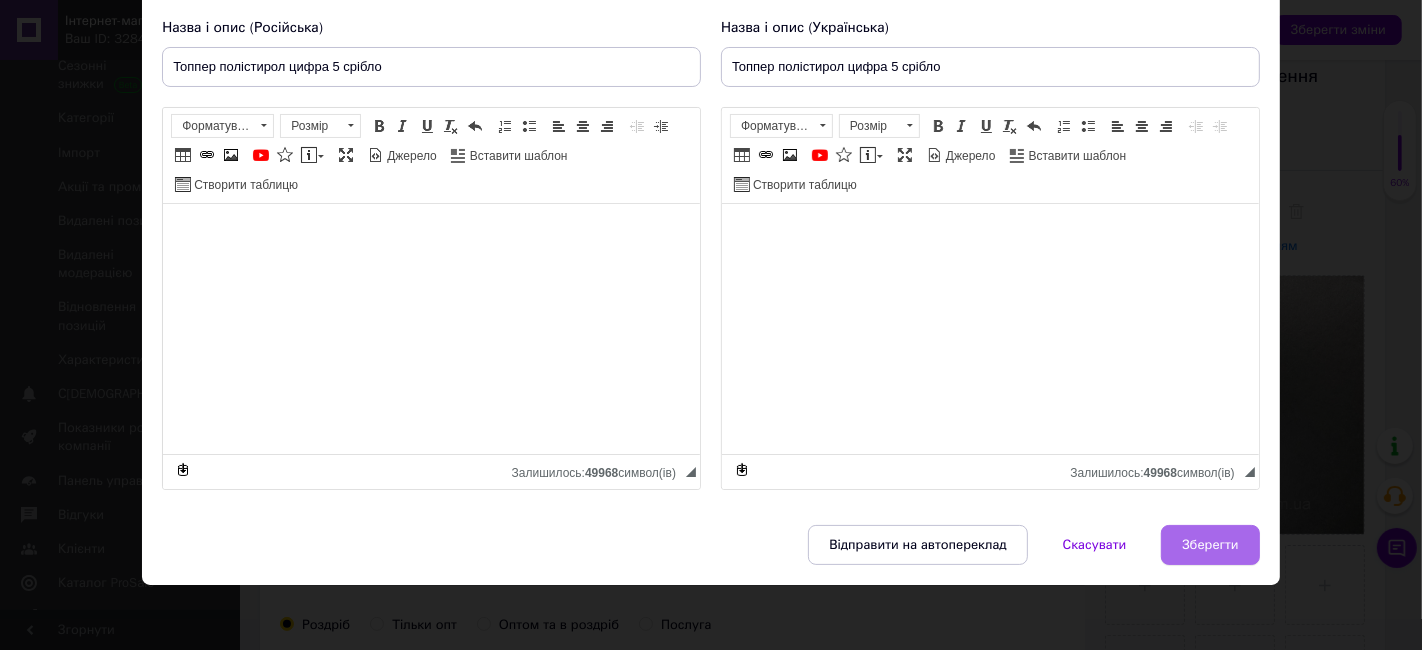 click on "Зберегти" at bounding box center [1210, 545] 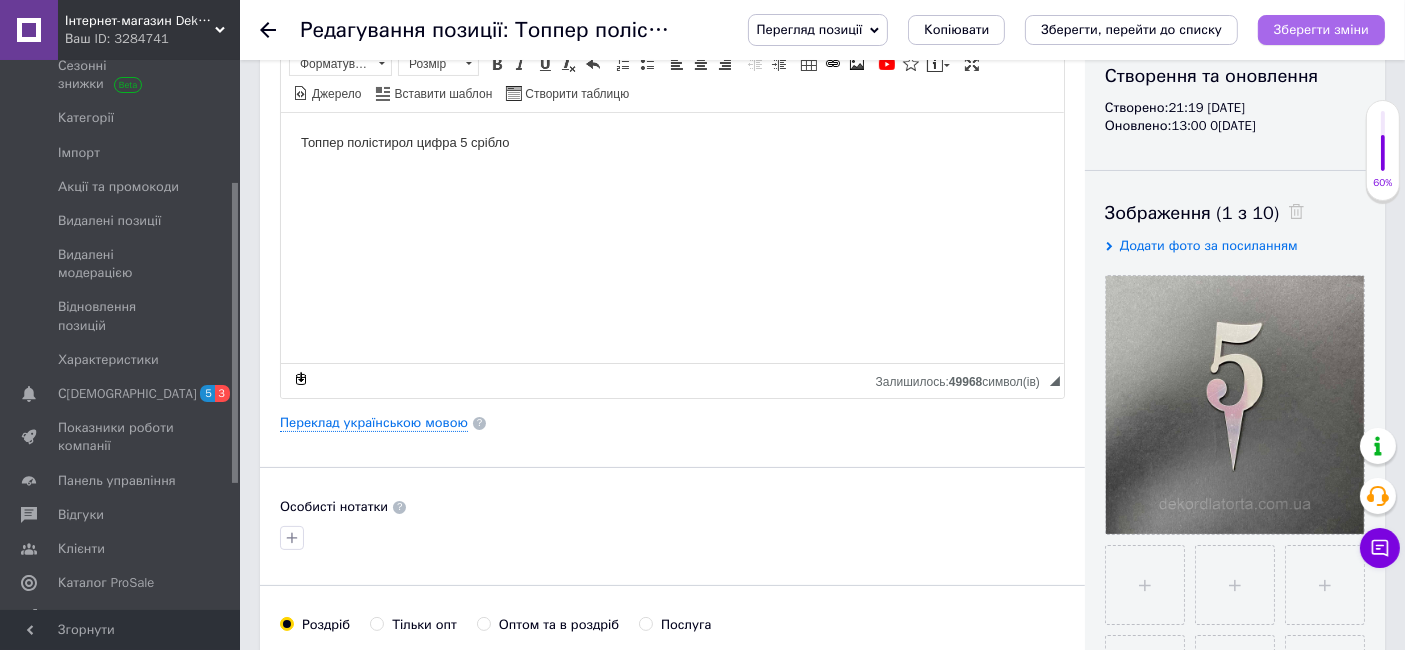 click on "Зберегти зміни" at bounding box center [1321, 30] 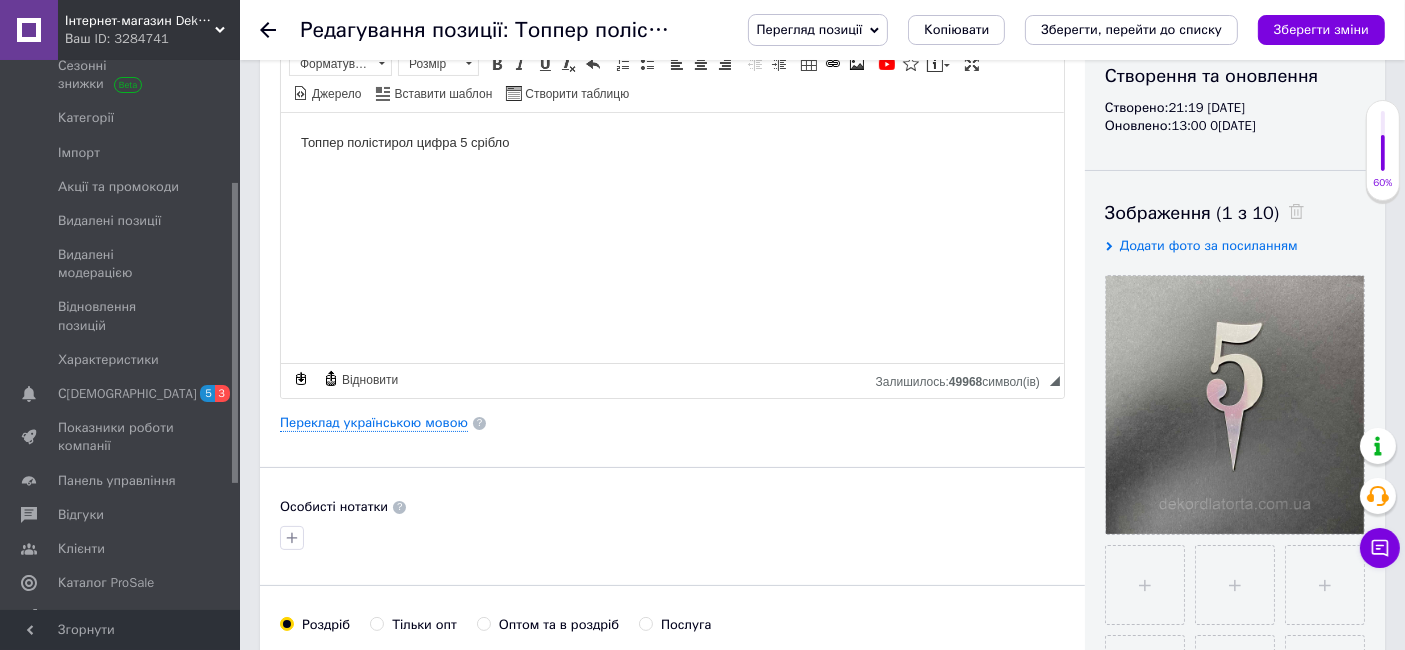 drag, startPoint x: 1327, startPoint y: 32, endPoint x: 1317, endPoint y: 35, distance: 10.440307 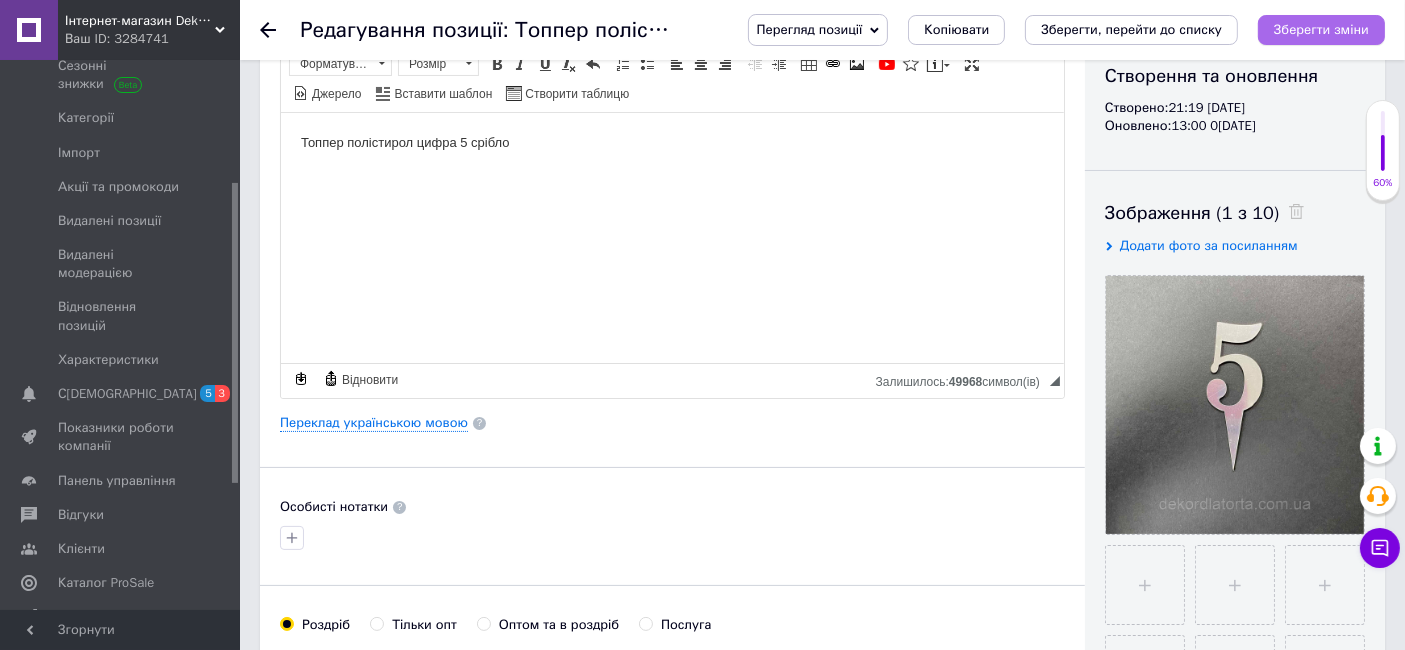 click on "Зберегти зміни" at bounding box center (1321, 30) 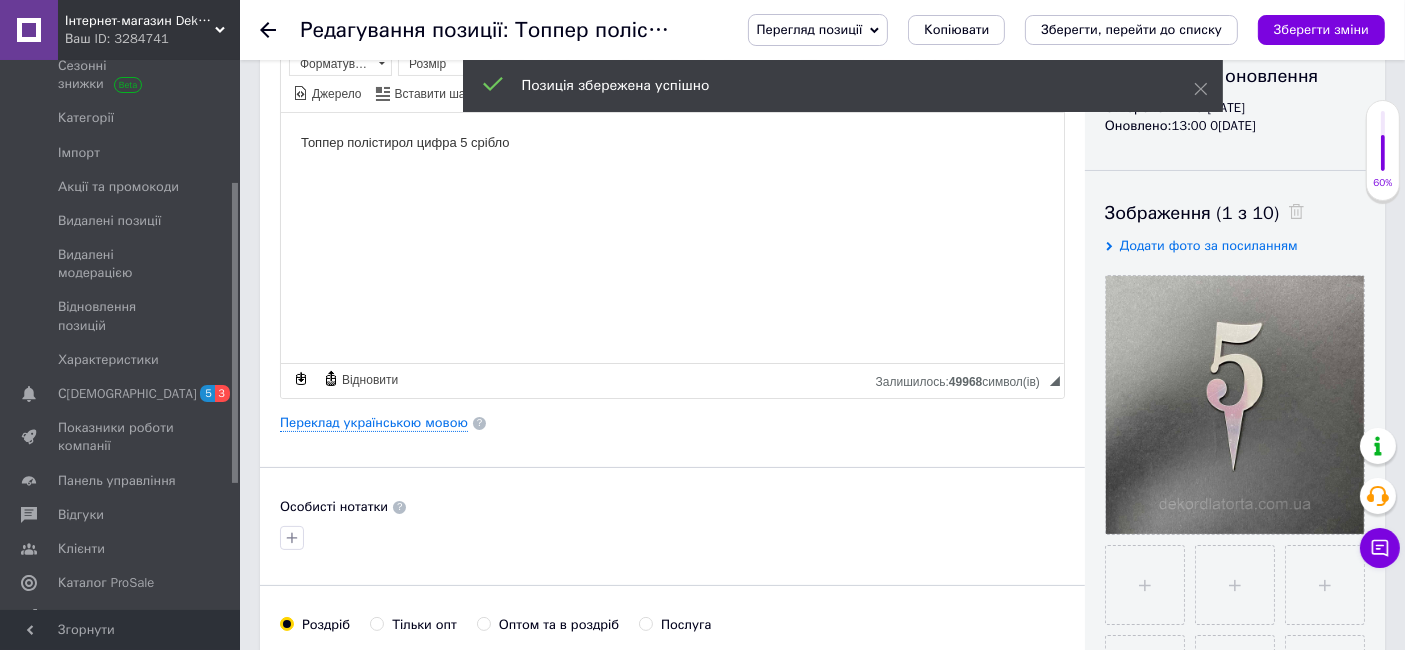 click 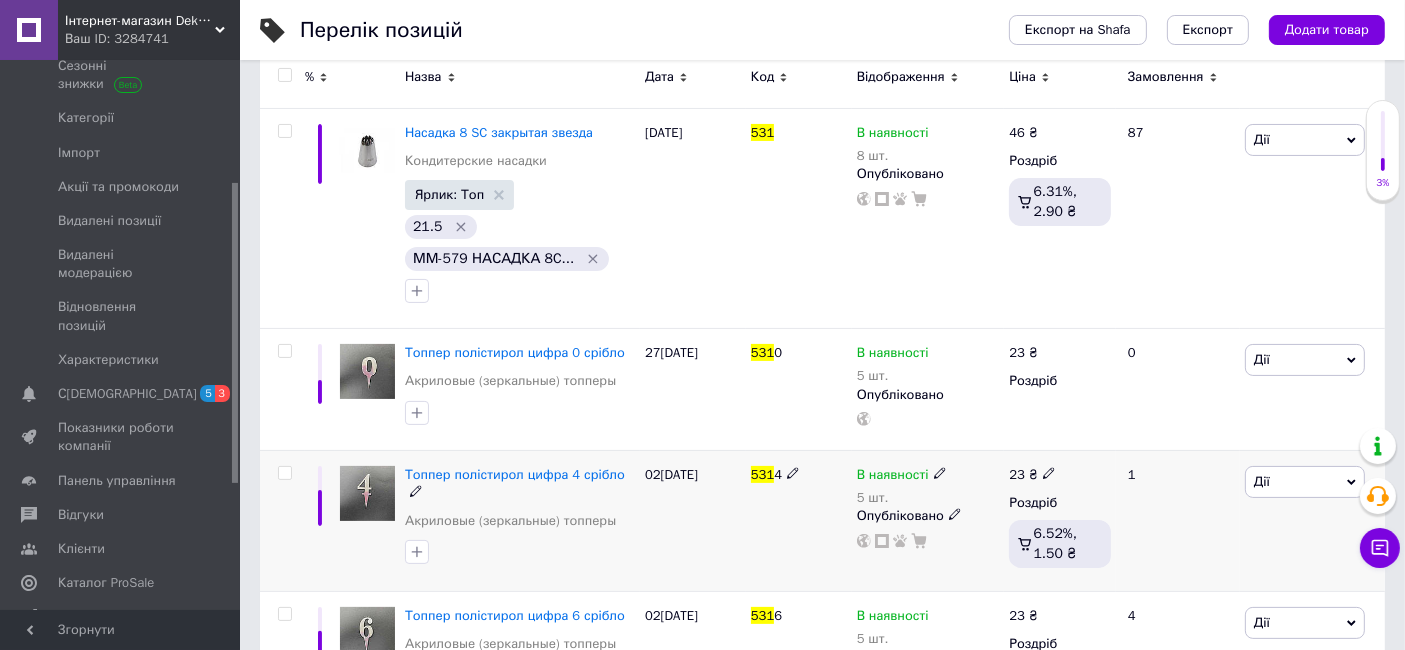 scroll, scrollTop: 333, scrollLeft: 0, axis: vertical 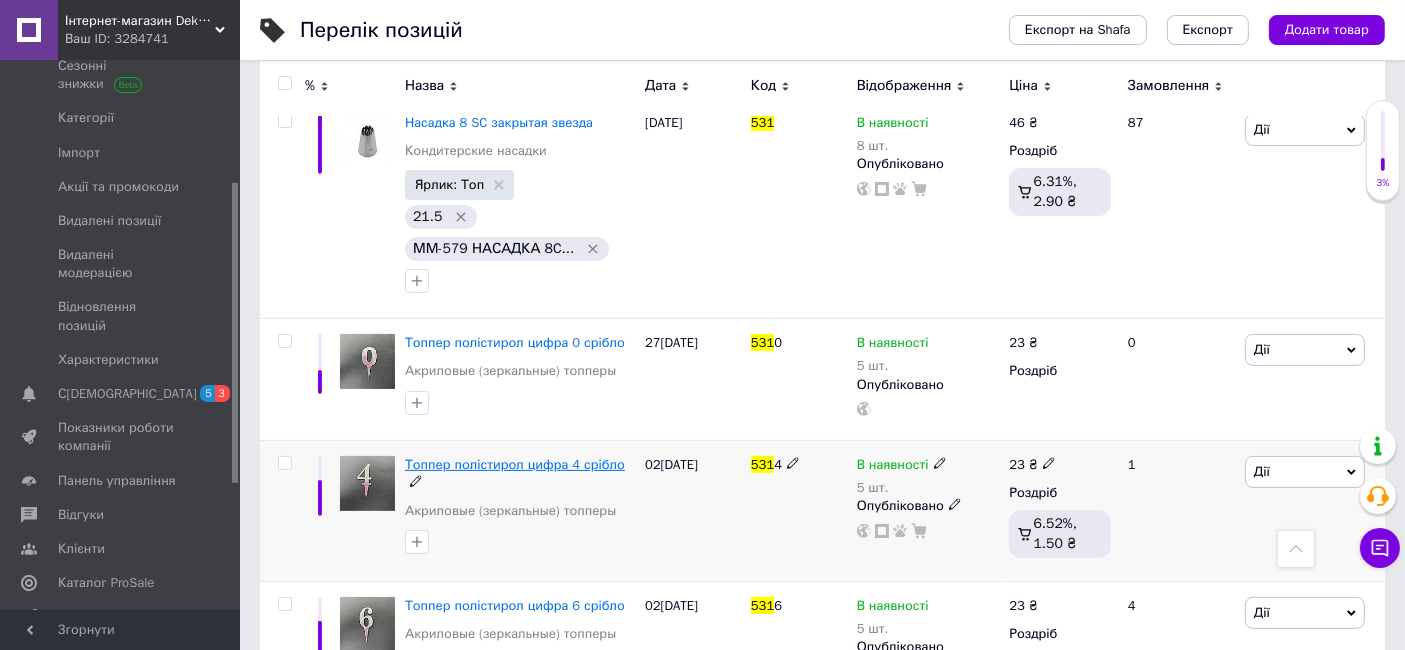 click on "Топпер полістирол цифра 4 срібло" at bounding box center [515, 464] 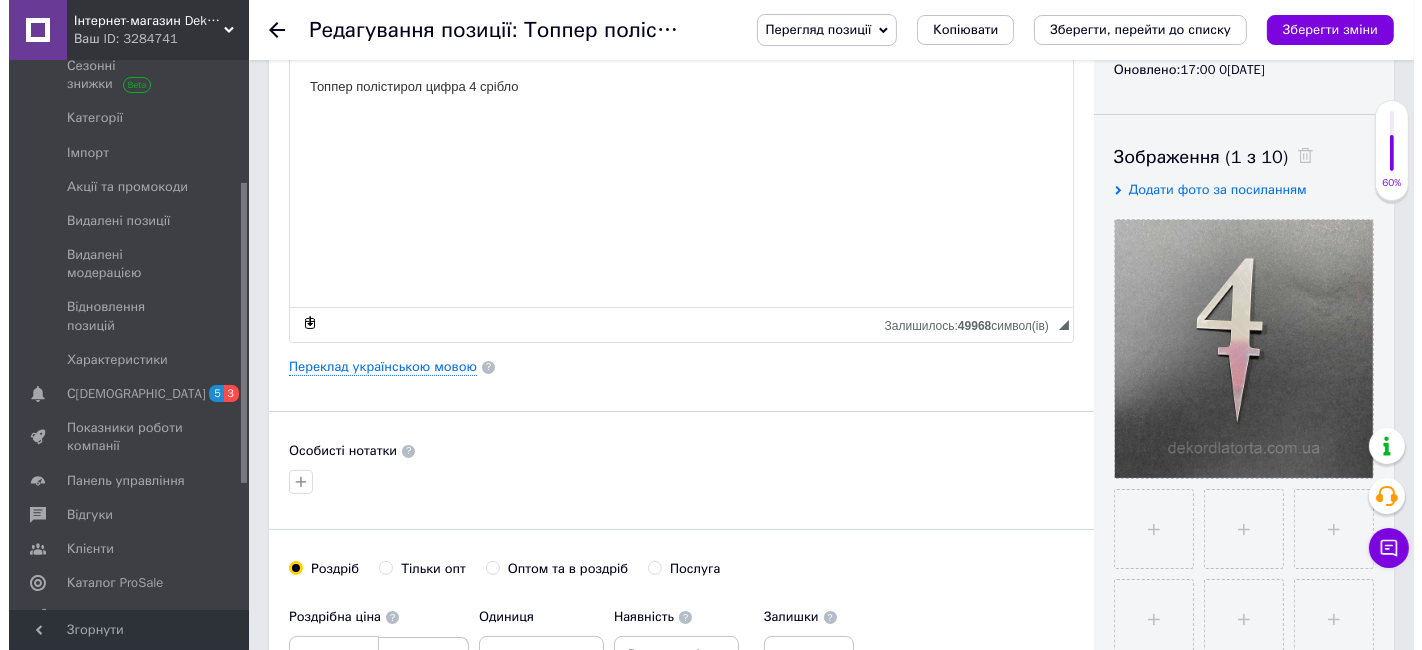 scroll, scrollTop: 333, scrollLeft: 0, axis: vertical 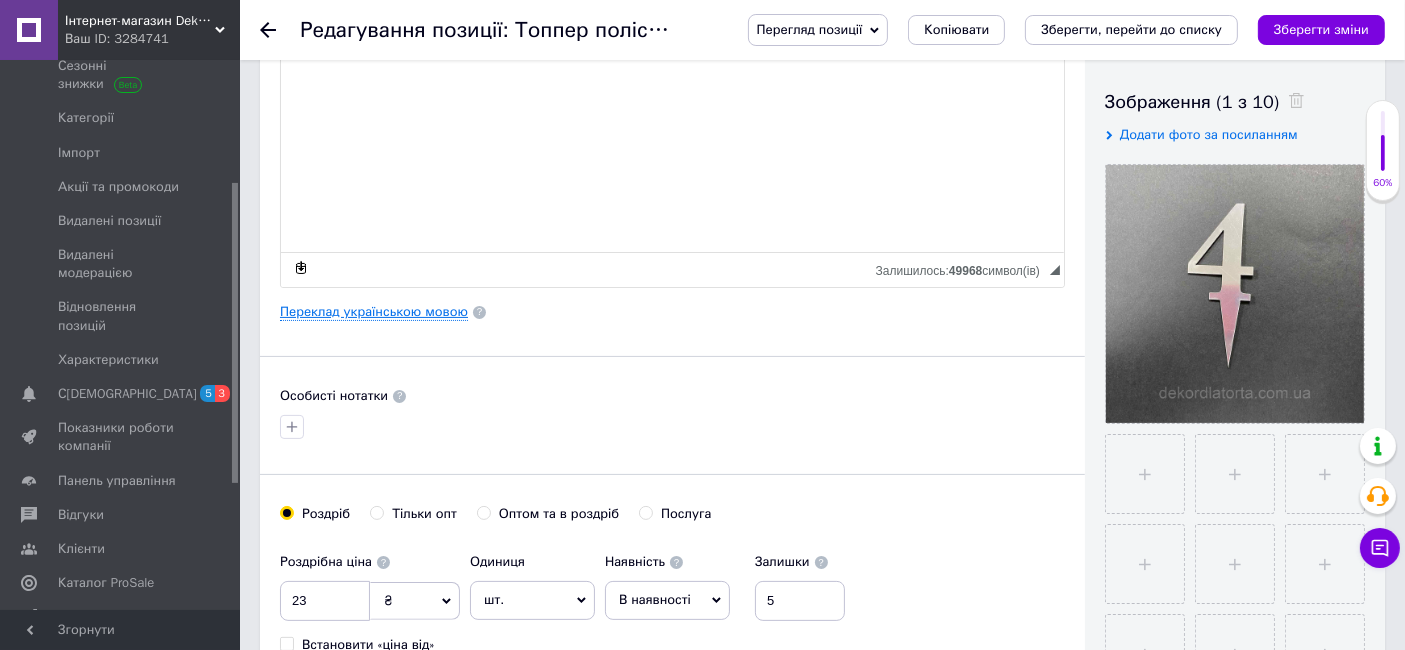 click on "Переклад українською мовою" at bounding box center [374, 312] 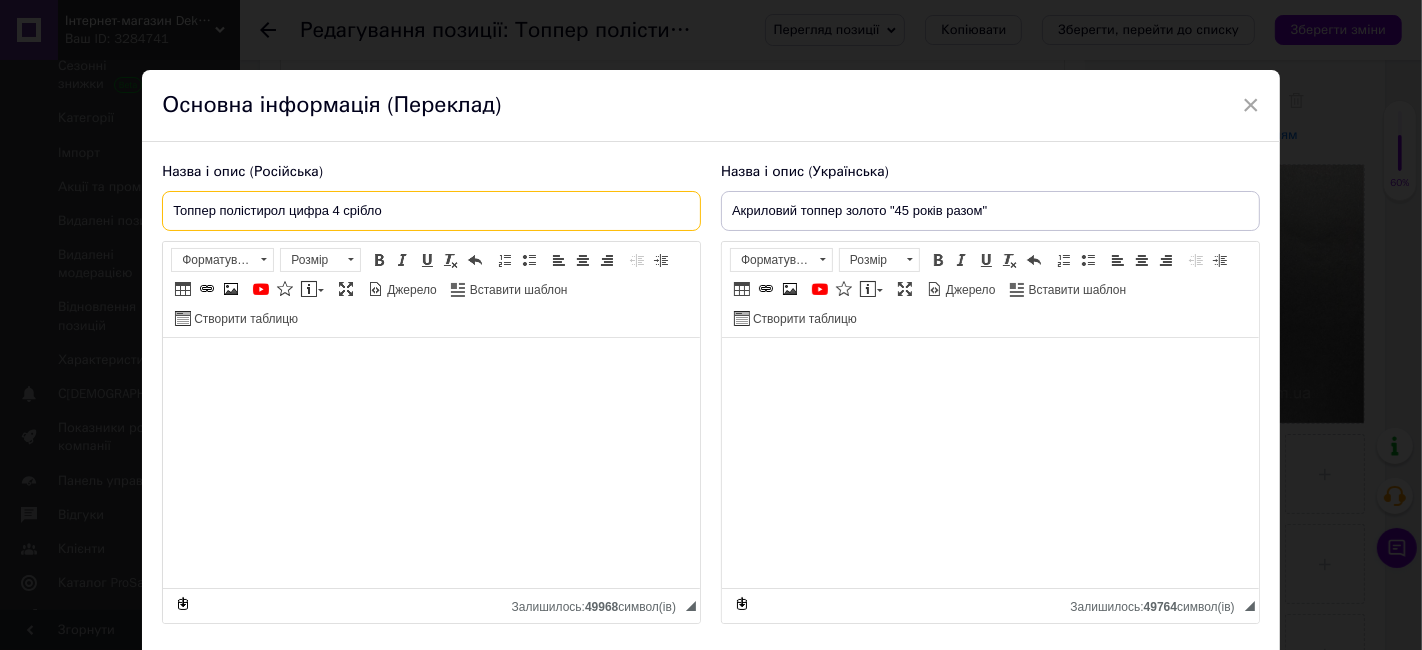 drag, startPoint x: 426, startPoint y: 215, endPoint x: 0, endPoint y: 214, distance: 426.00116 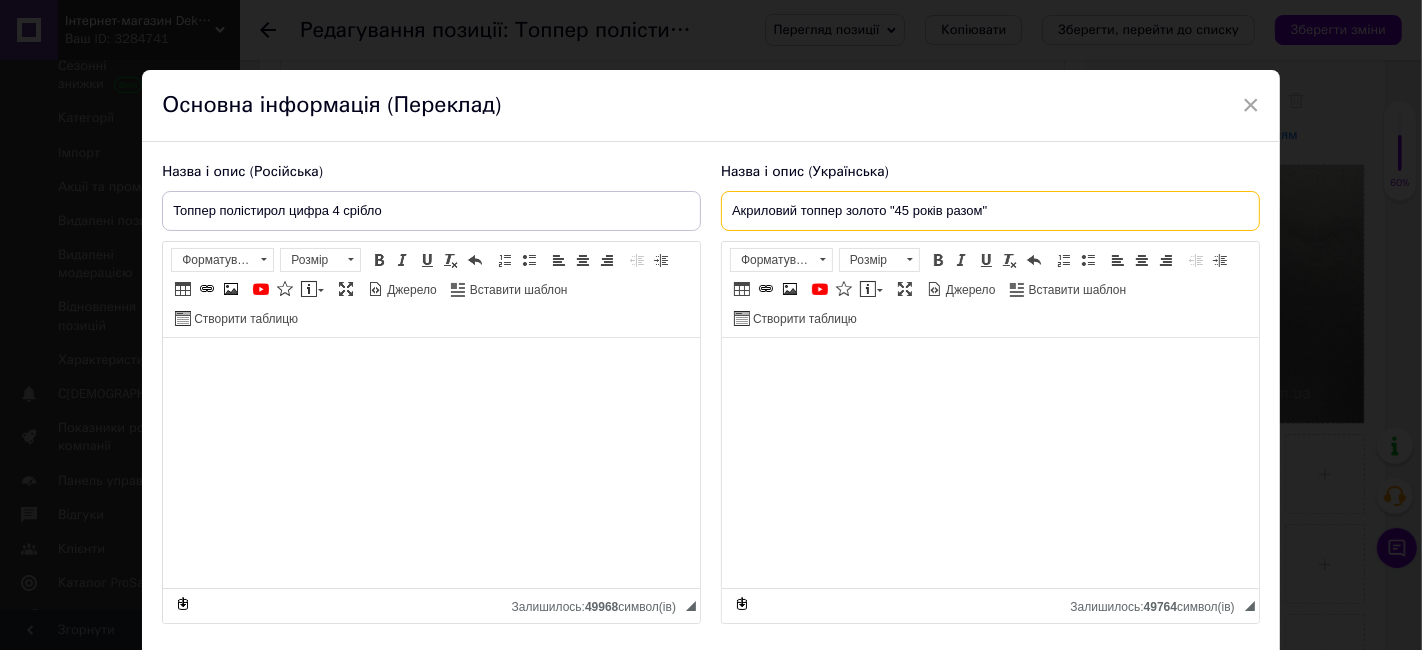 drag, startPoint x: 1037, startPoint y: 205, endPoint x: 557, endPoint y: 241, distance: 481.3481 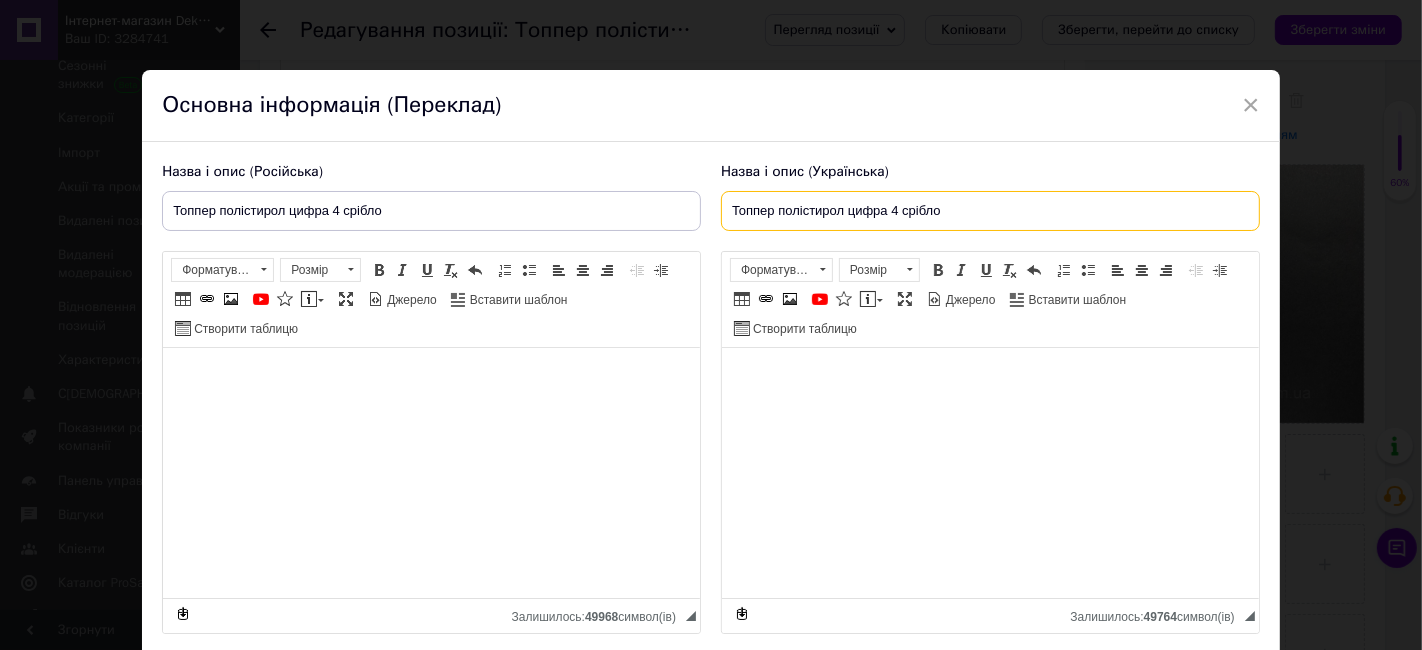 type on "Топпер полістирол цифра 4 срібло" 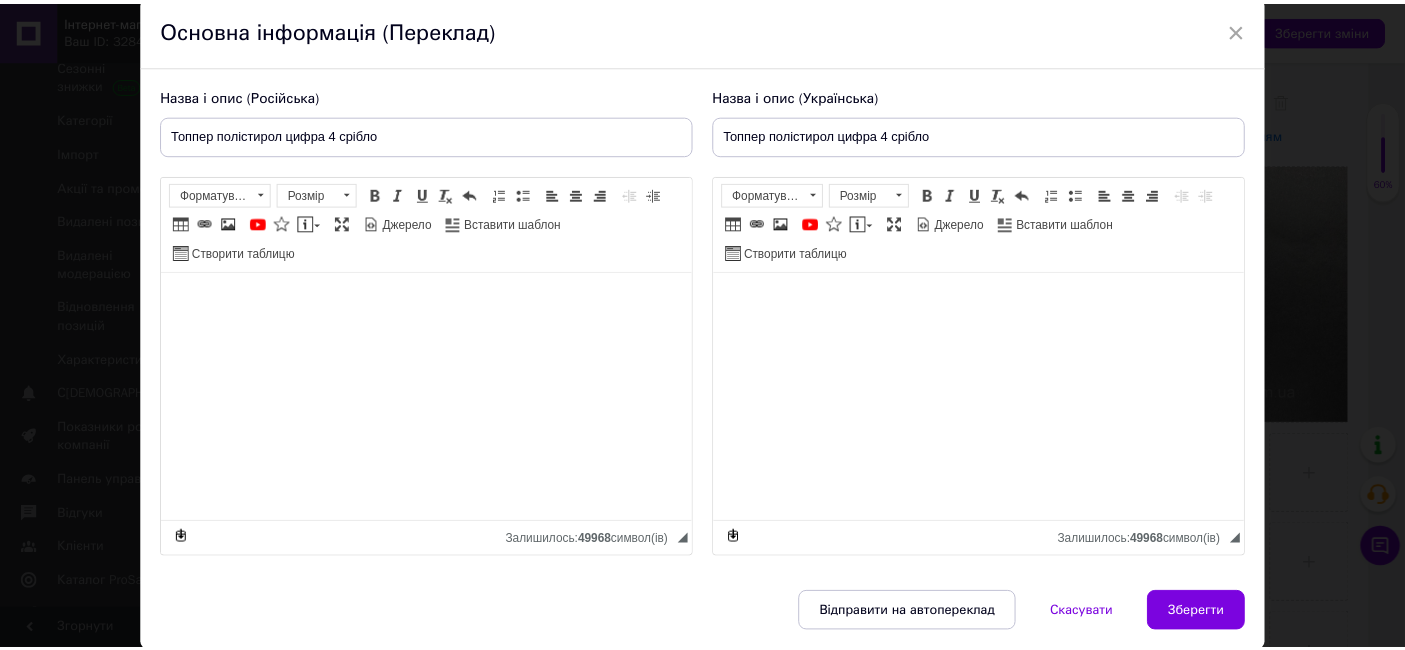scroll, scrollTop: 144, scrollLeft: 0, axis: vertical 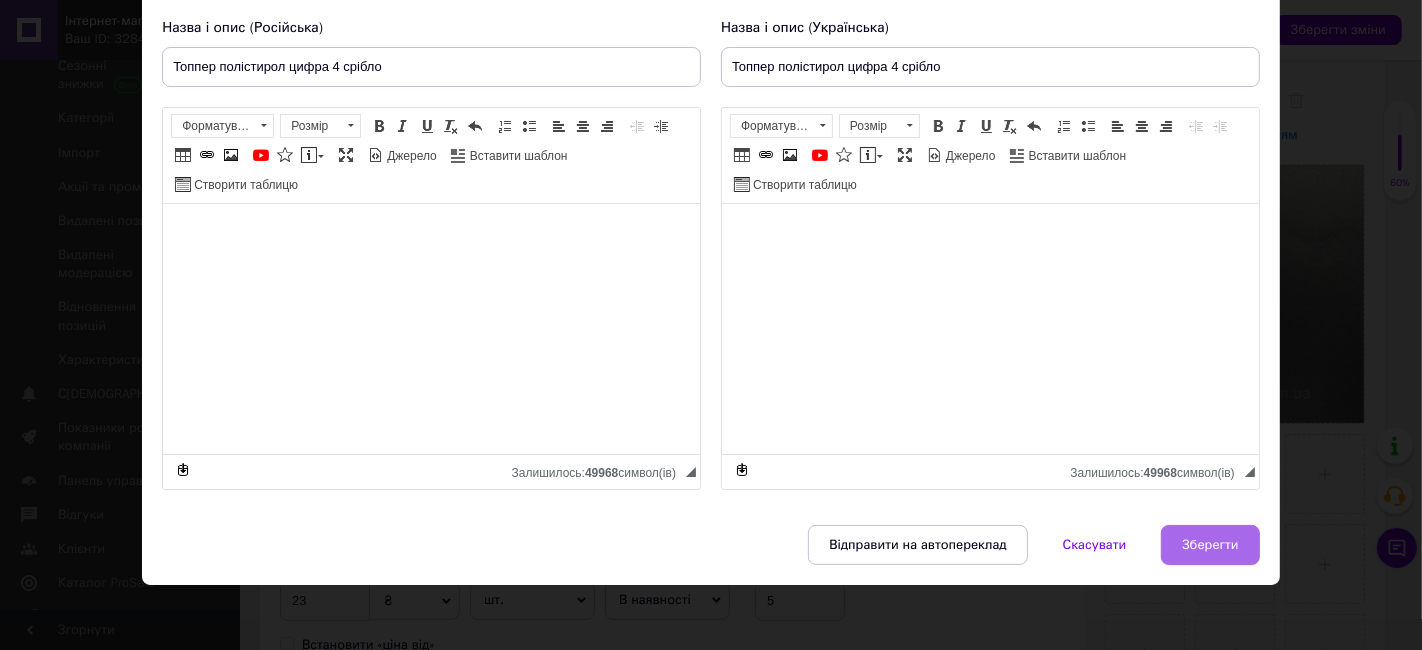click on "Зберегти" at bounding box center (1210, 545) 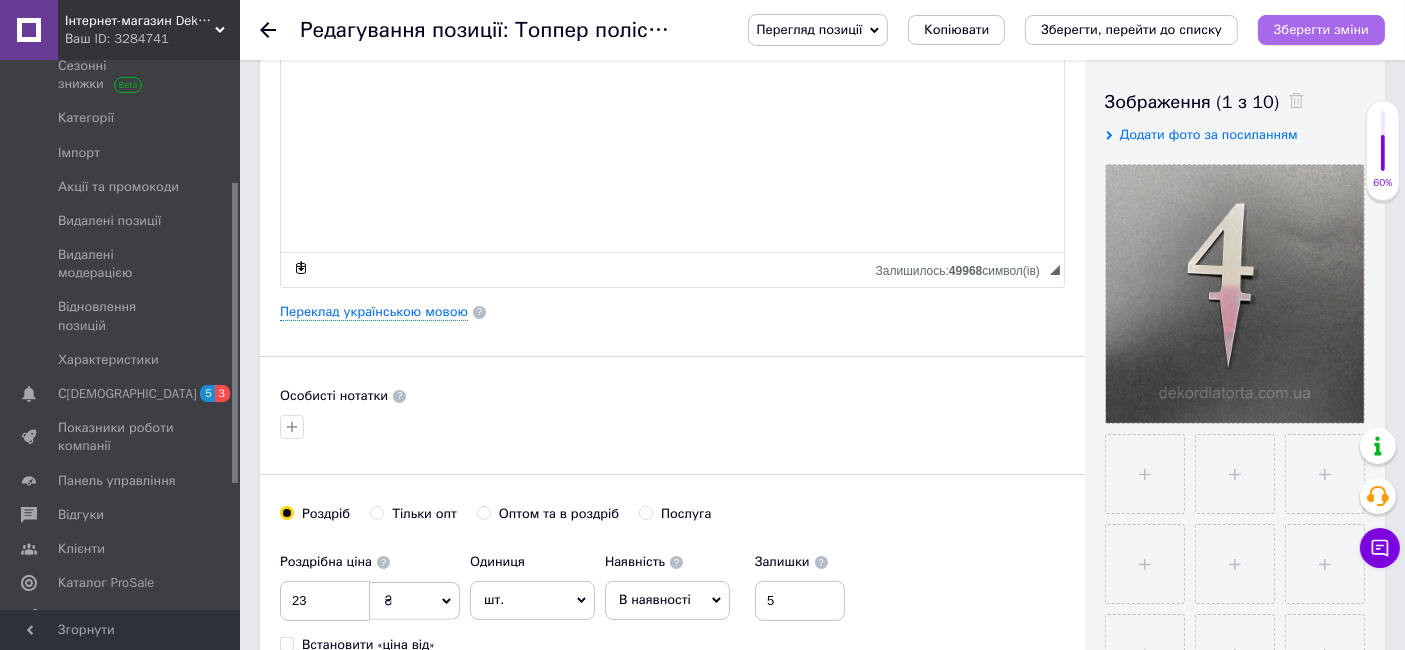 click on "Зберегти зміни" at bounding box center [1321, 29] 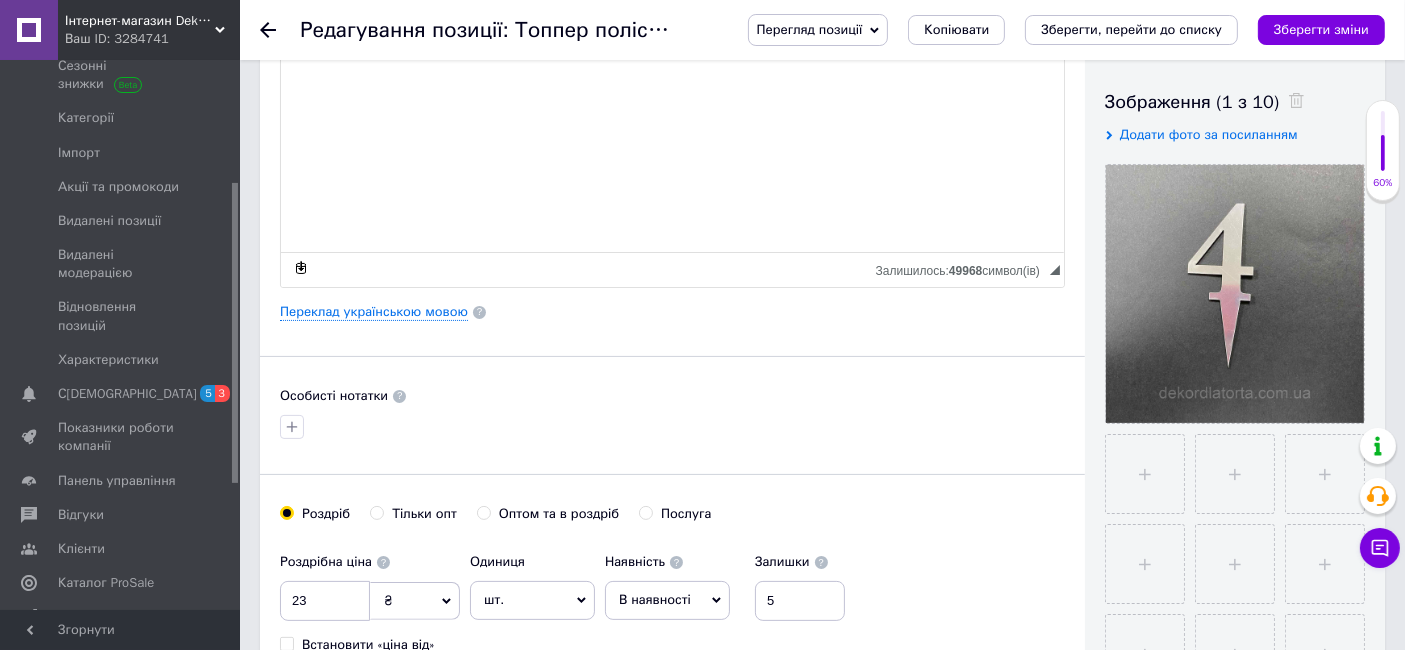 click on "Зберегти зміни" at bounding box center (1321, 29) 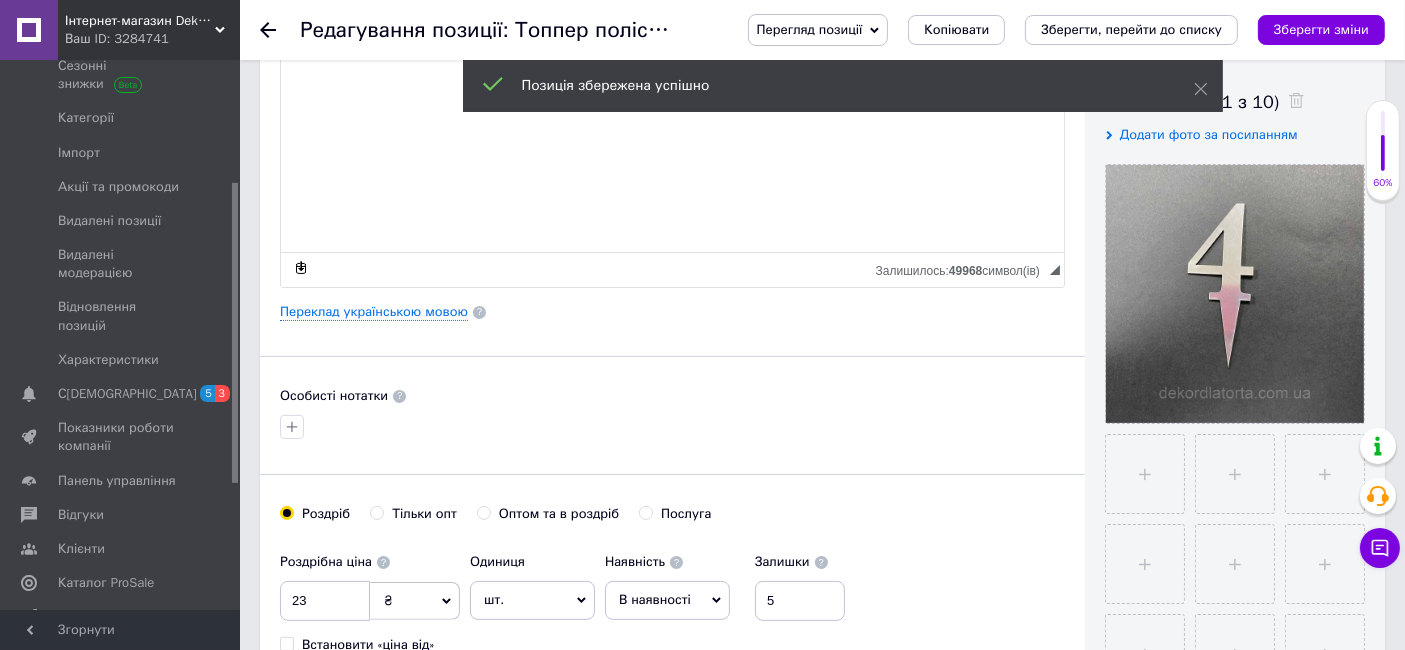 click 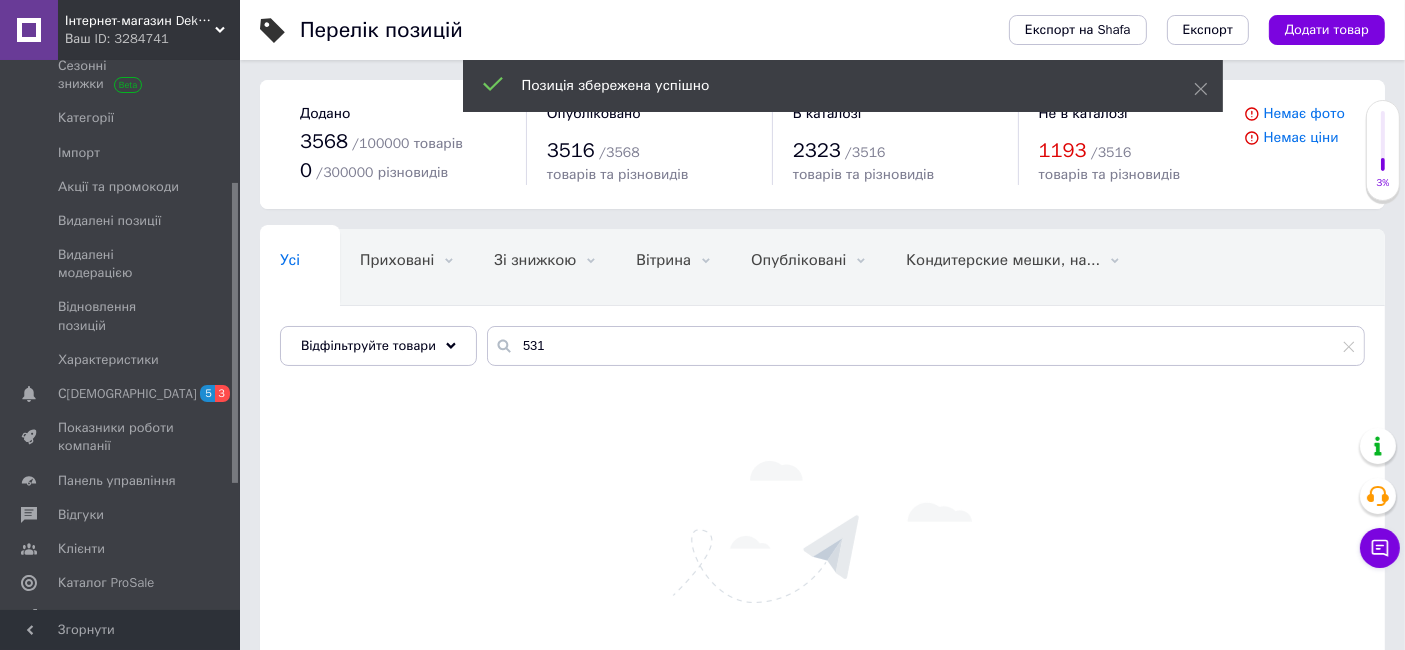 scroll, scrollTop: 89, scrollLeft: 0, axis: vertical 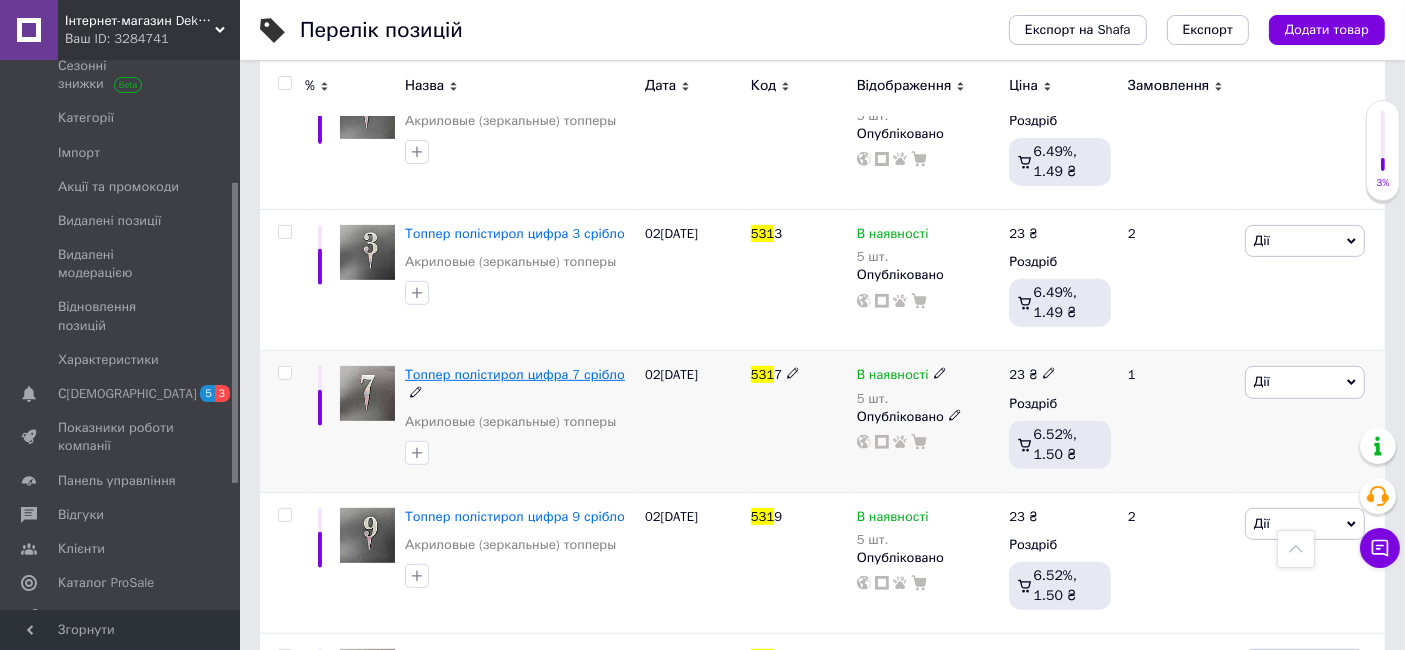 click on "Топпер полістирол цифра 7 срібло" at bounding box center [515, 374] 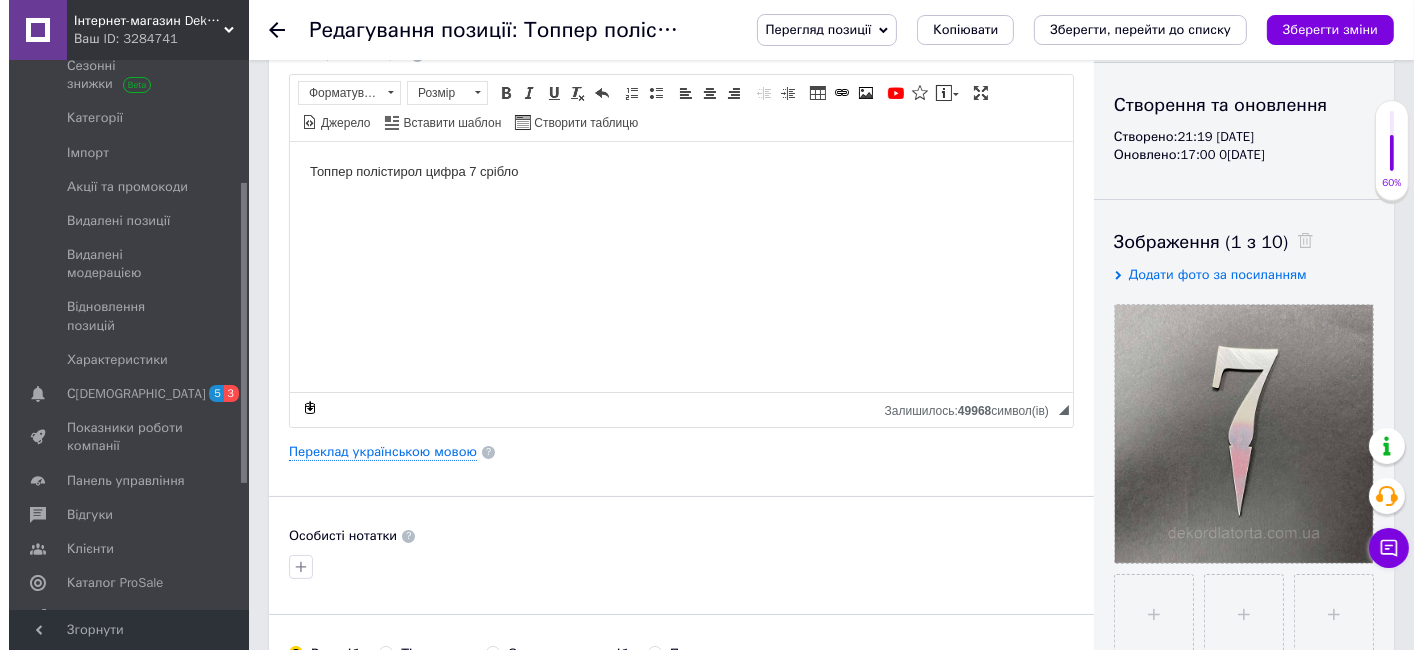 scroll, scrollTop: 222, scrollLeft: 0, axis: vertical 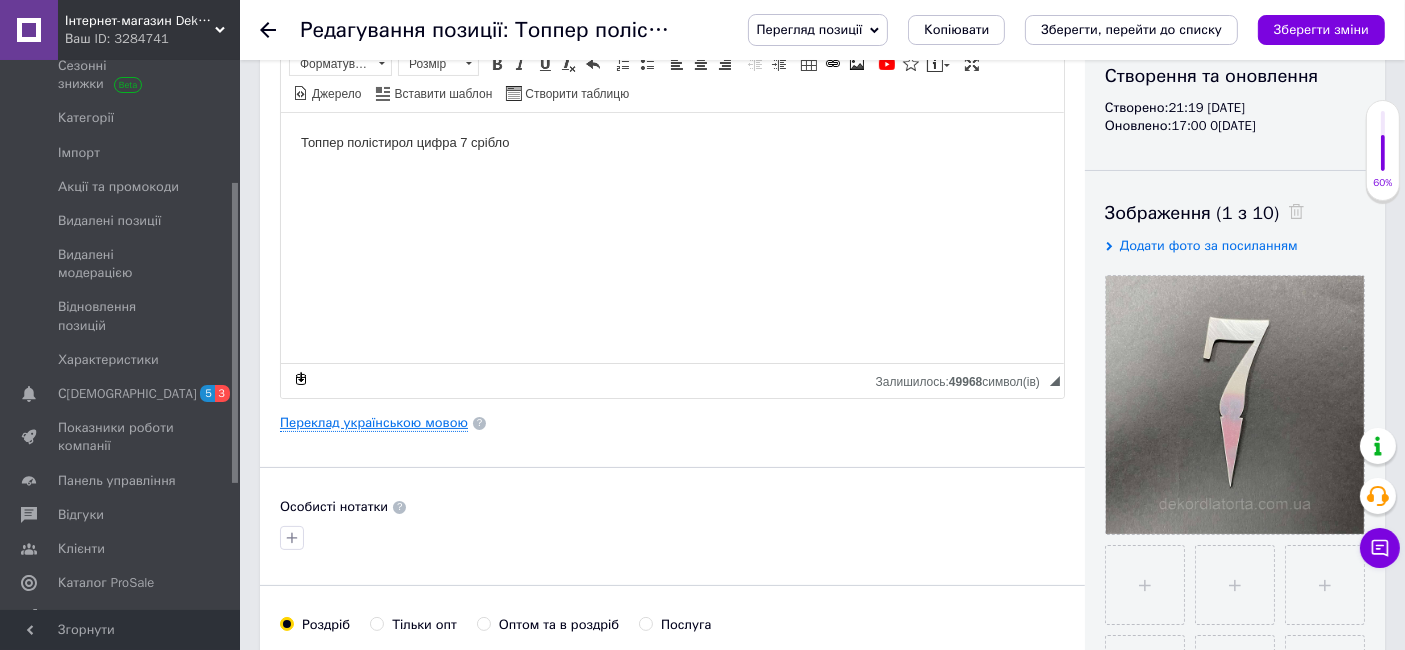 click on "Переклад українською мовою" at bounding box center (374, 423) 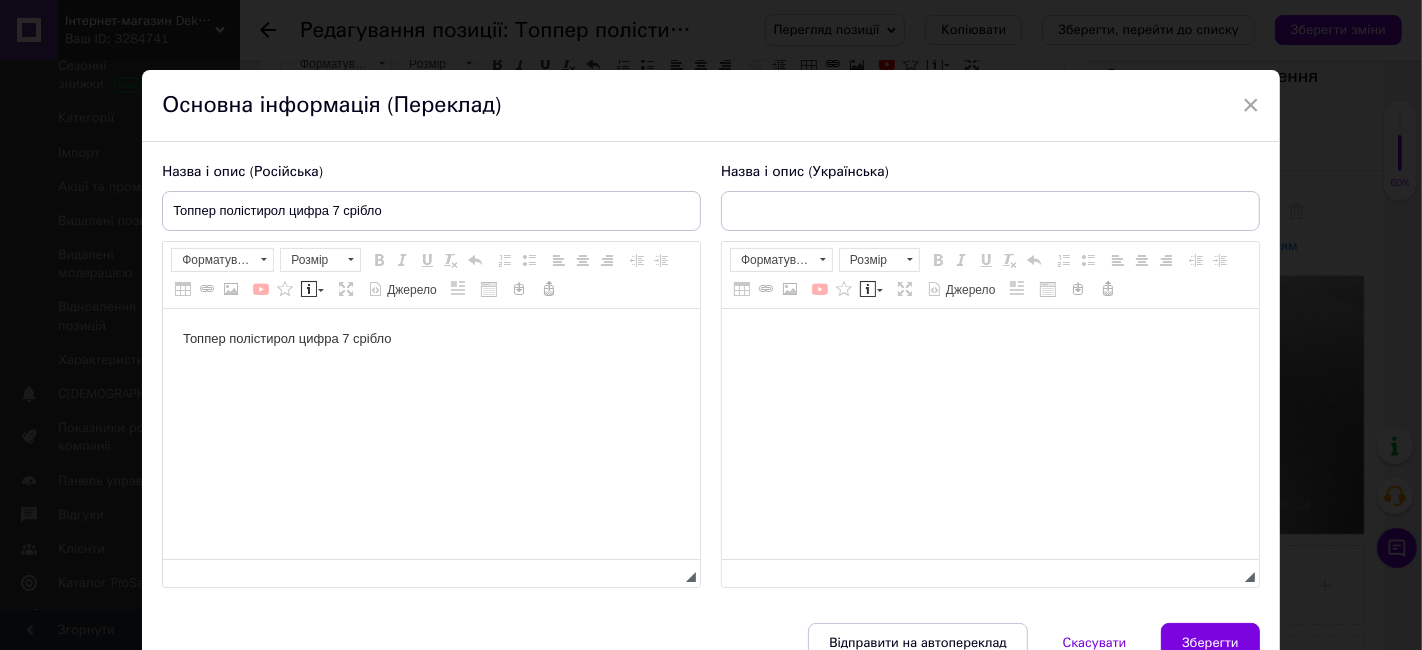 scroll, scrollTop: 0, scrollLeft: 0, axis: both 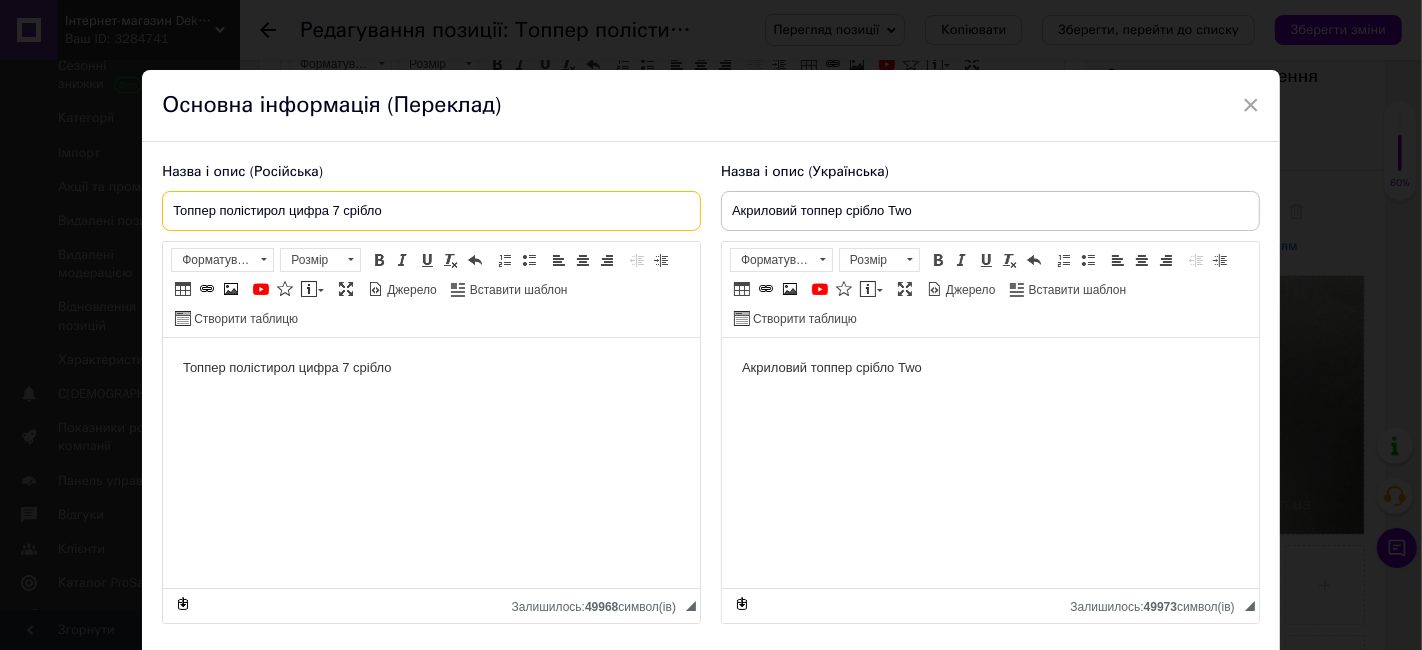 drag, startPoint x: 437, startPoint y: 200, endPoint x: 22, endPoint y: 198, distance: 415.00482 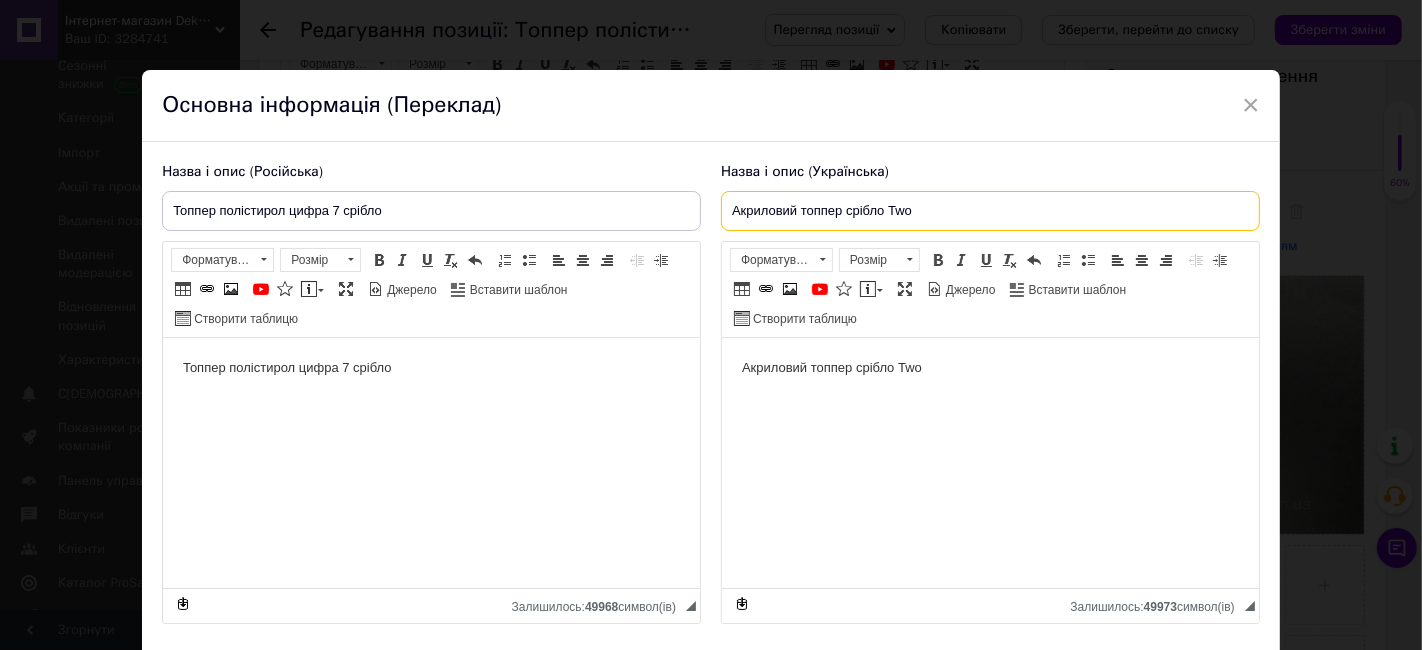 drag, startPoint x: 964, startPoint y: 211, endPoint x: 489, endPoint y: 196, distance: 475.2368 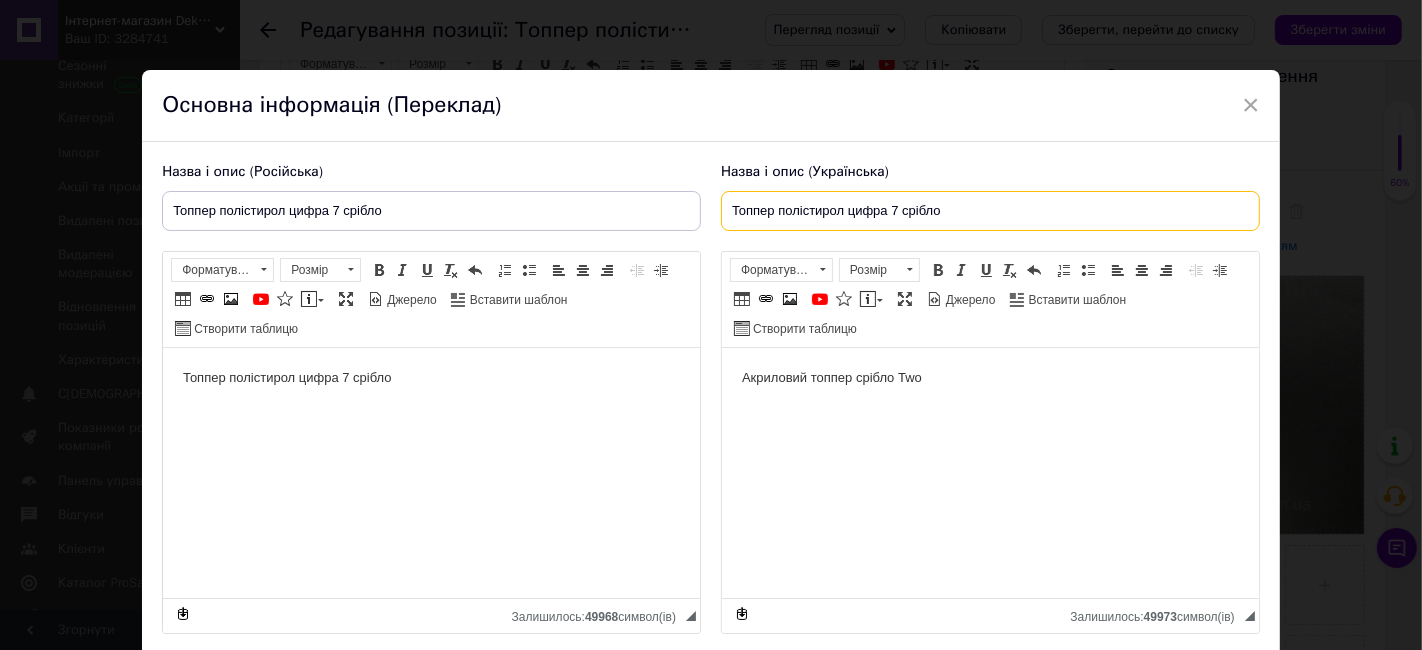 type on "Топпер полістирол цифра 7 срібло" 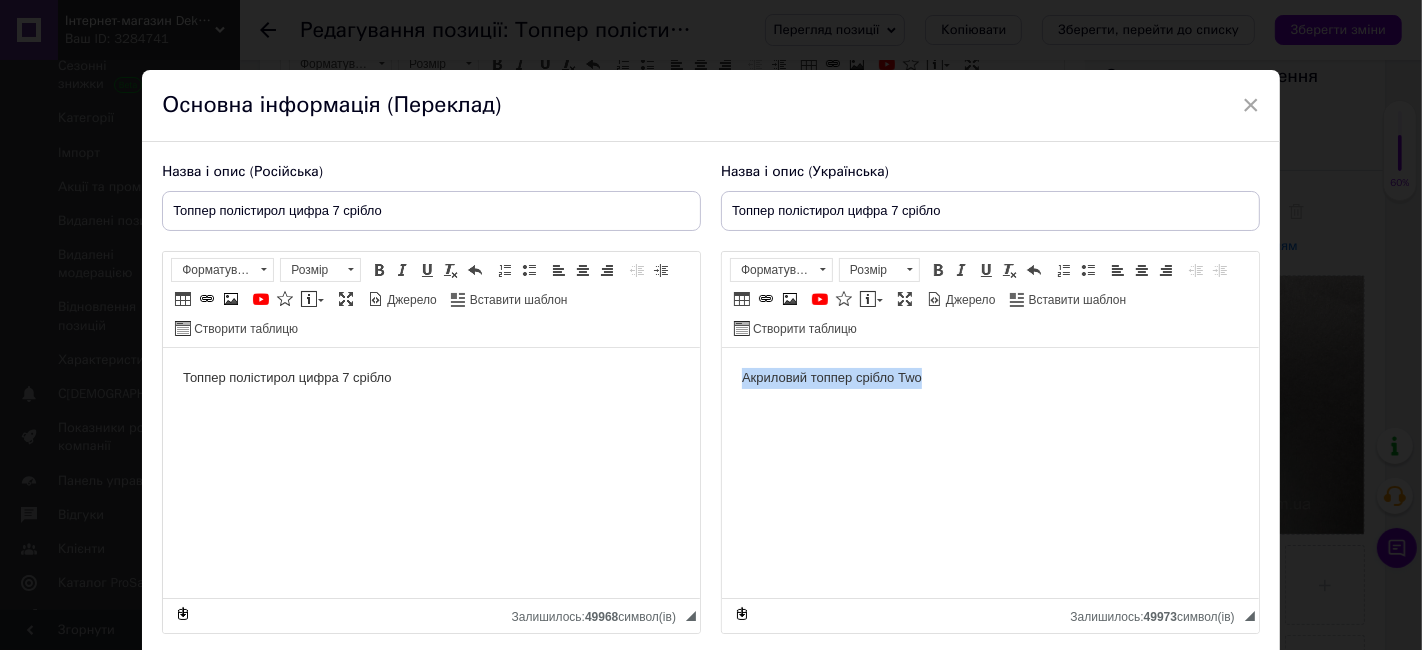 drag, startPoint x: 950, startPoint y: 391, endPoint x: 668, endPoint y: 370, distance: 282.78082 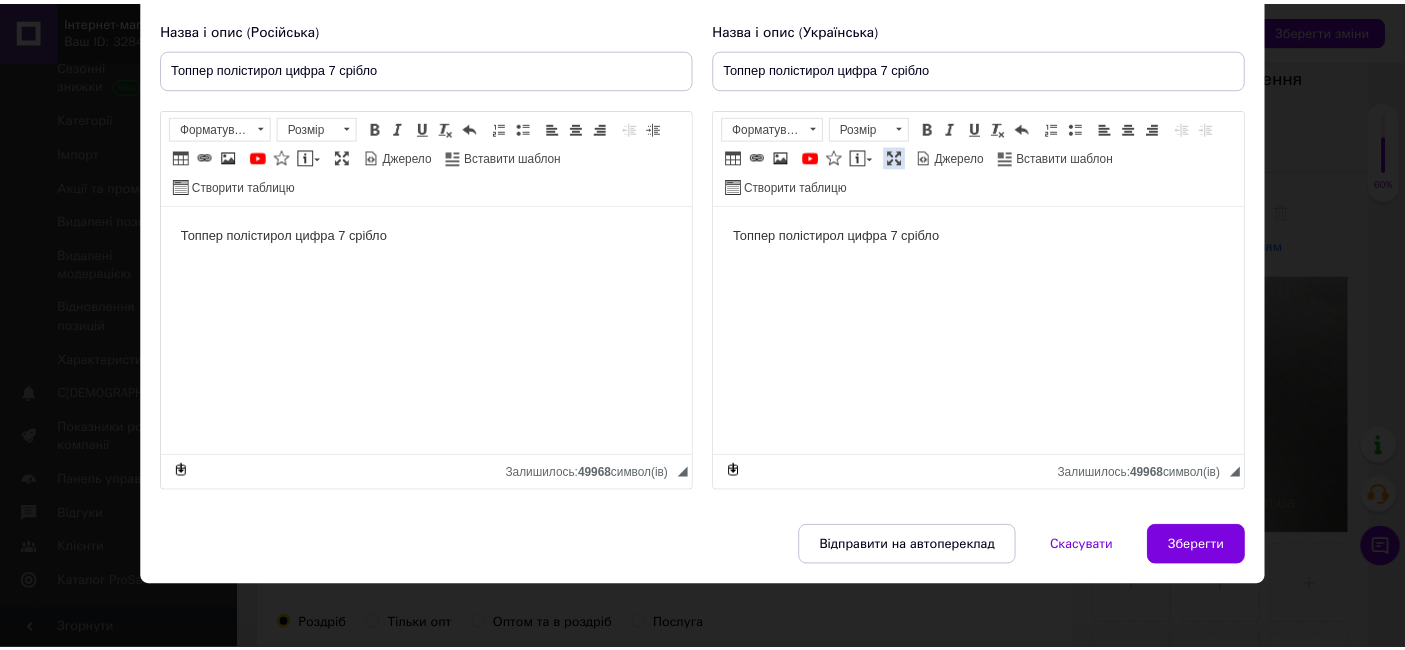scroll, scrollTop: 144, scrollLeft: 0, axis: vertical 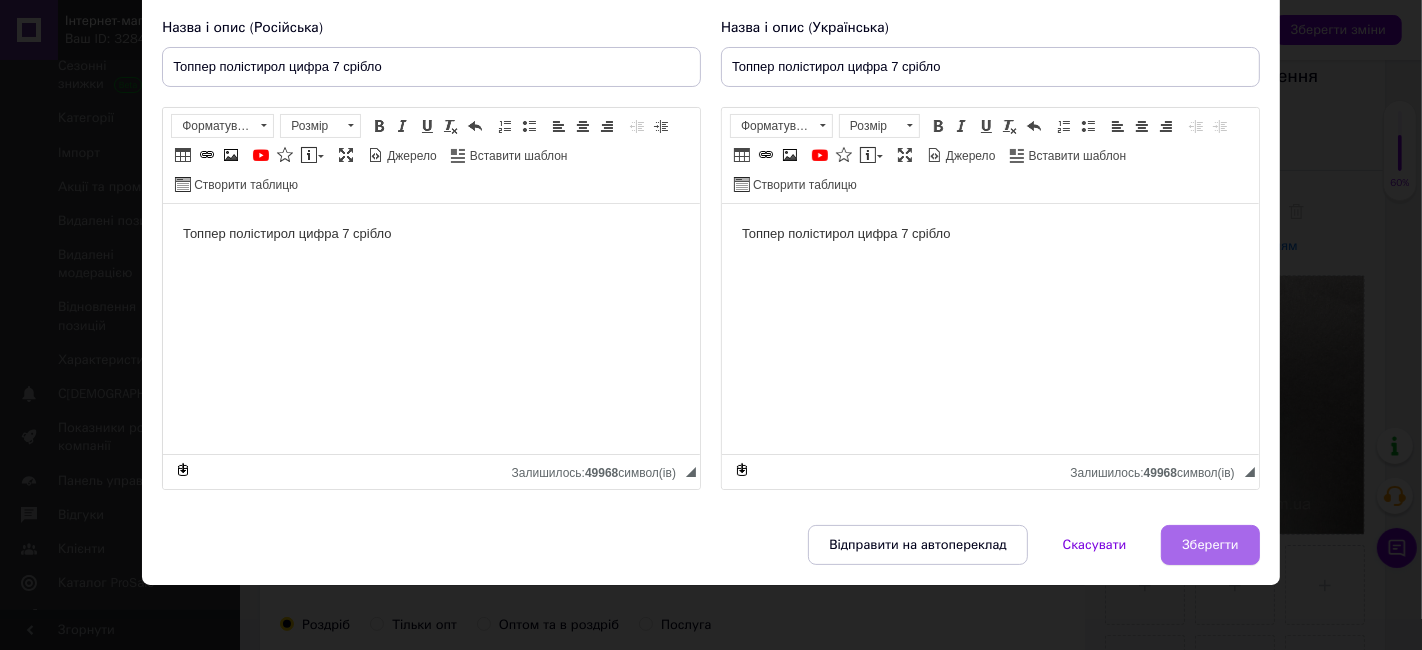 click on "Зберегти" at bounding box center [1210, 545] 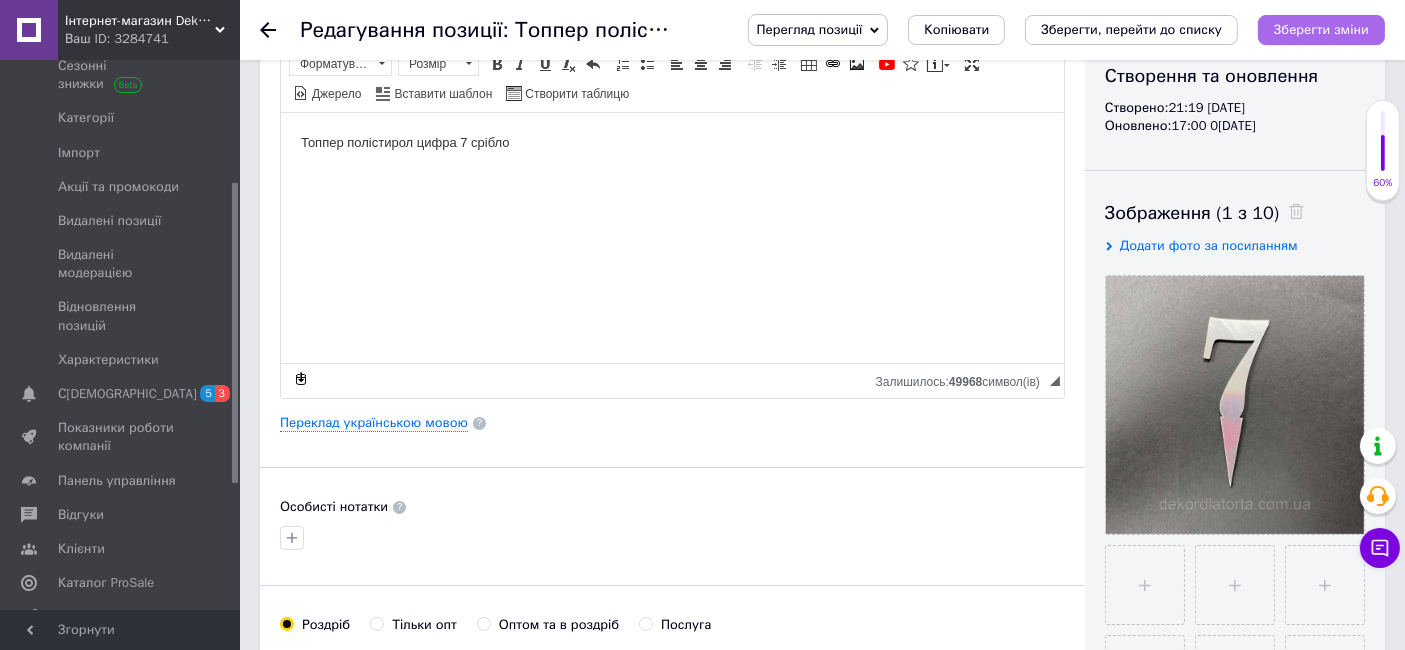 click on "Зберегти зміни" at bounding box center [1321, 29] 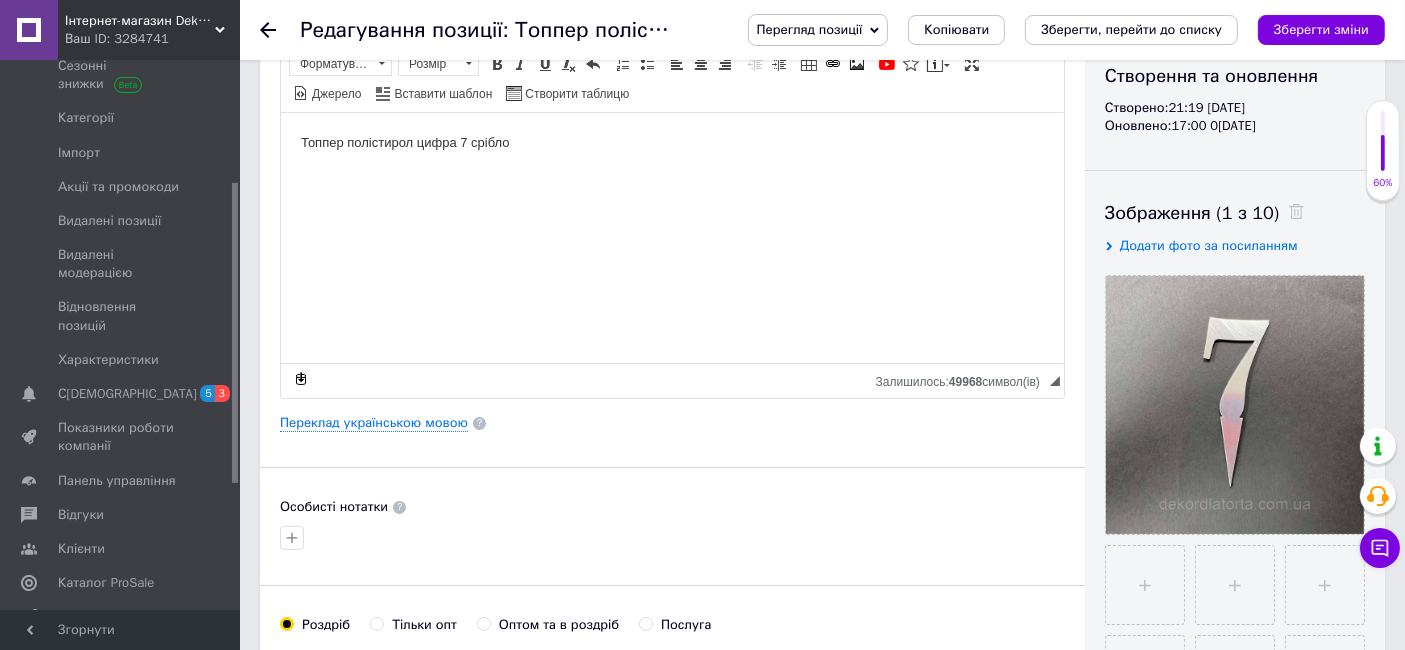 click 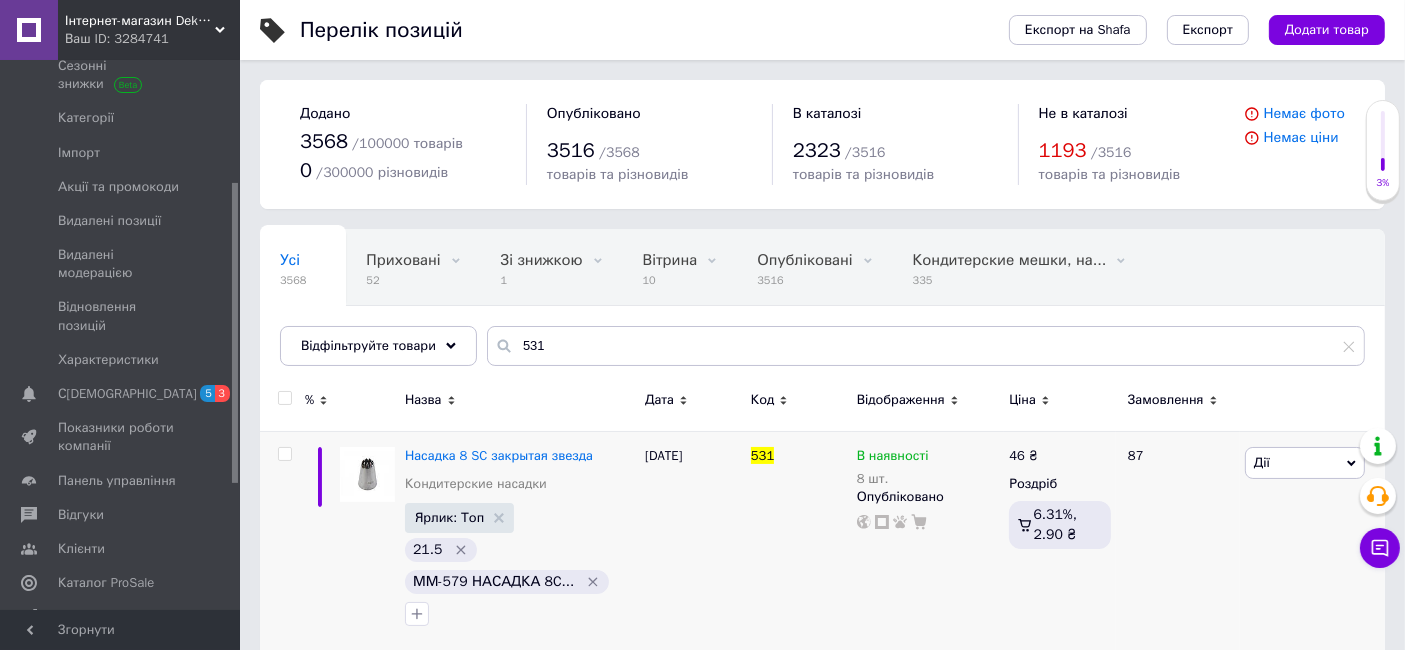 scroll, scrollTop: 168, scrollLeft: 0, axis: vertical 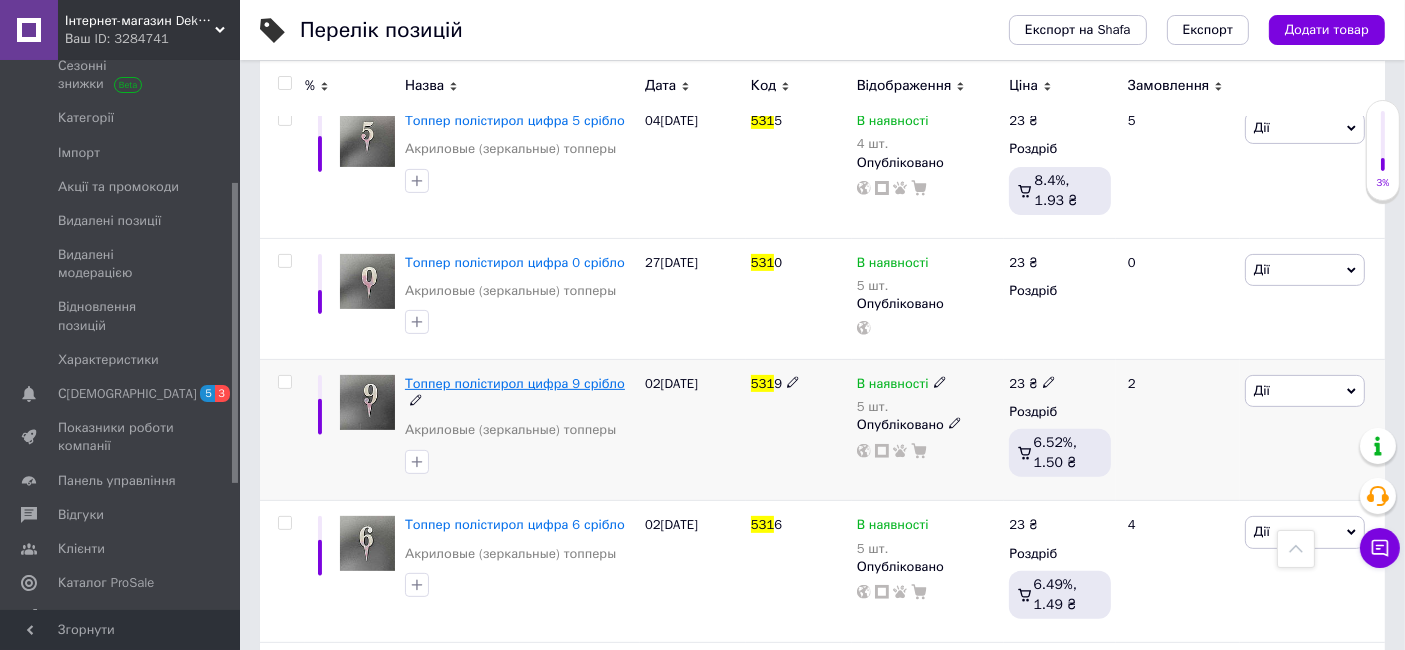 click on "Топпер полістирол цифра 9 срібло" at bounding box center [515, 383] 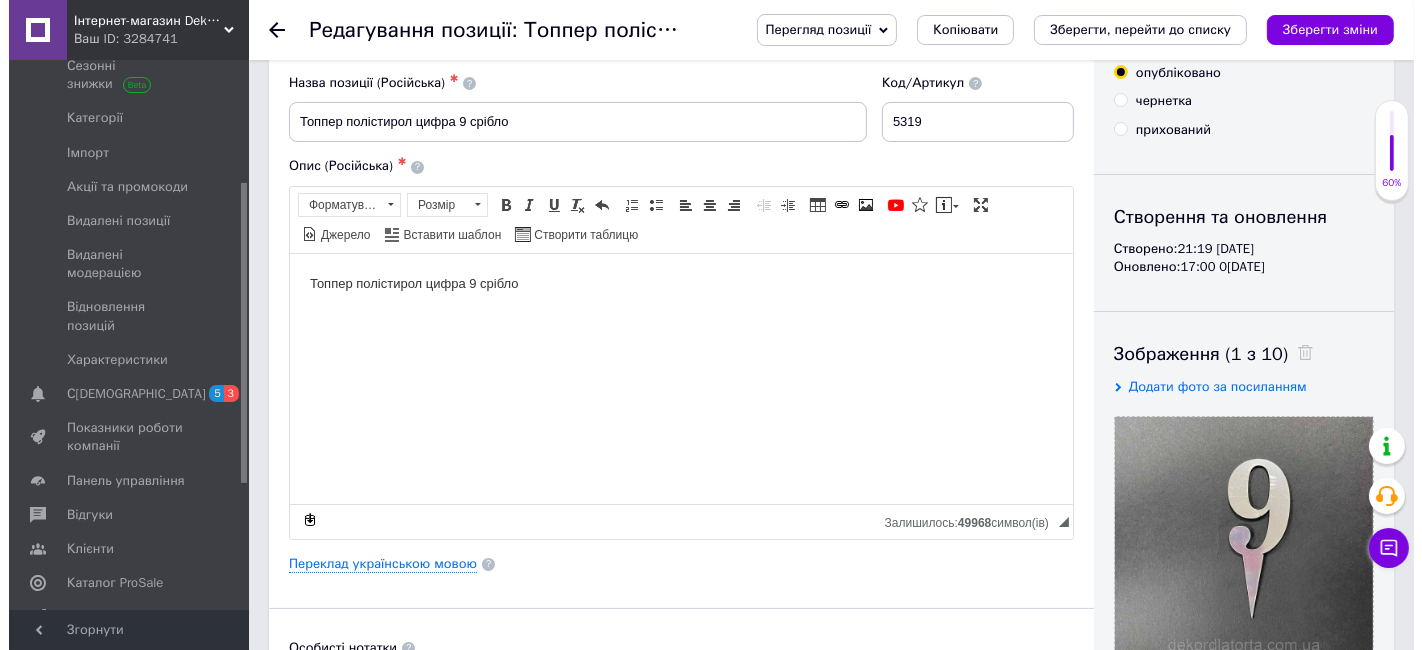 scroll, scrollTop: 111, scrollLeft: 0, axis: vertical 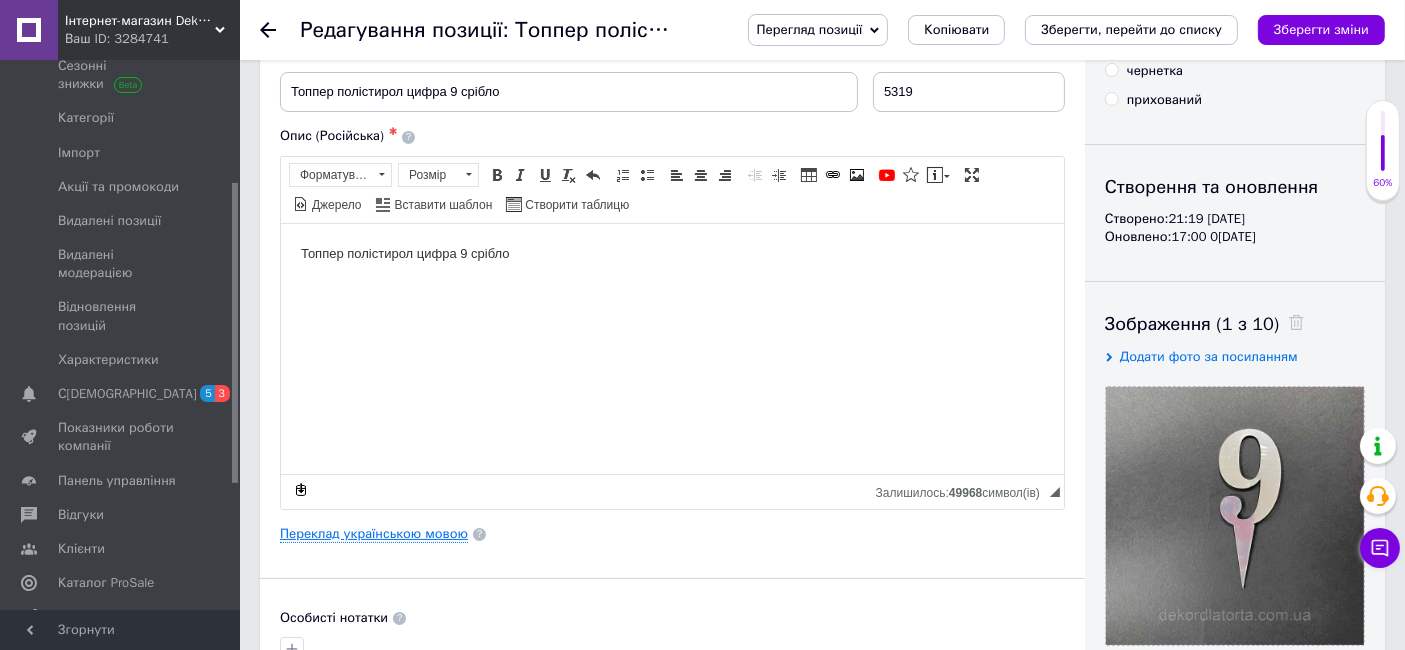 click on "Переклад українською мовою" at bounding box center (374, 534) 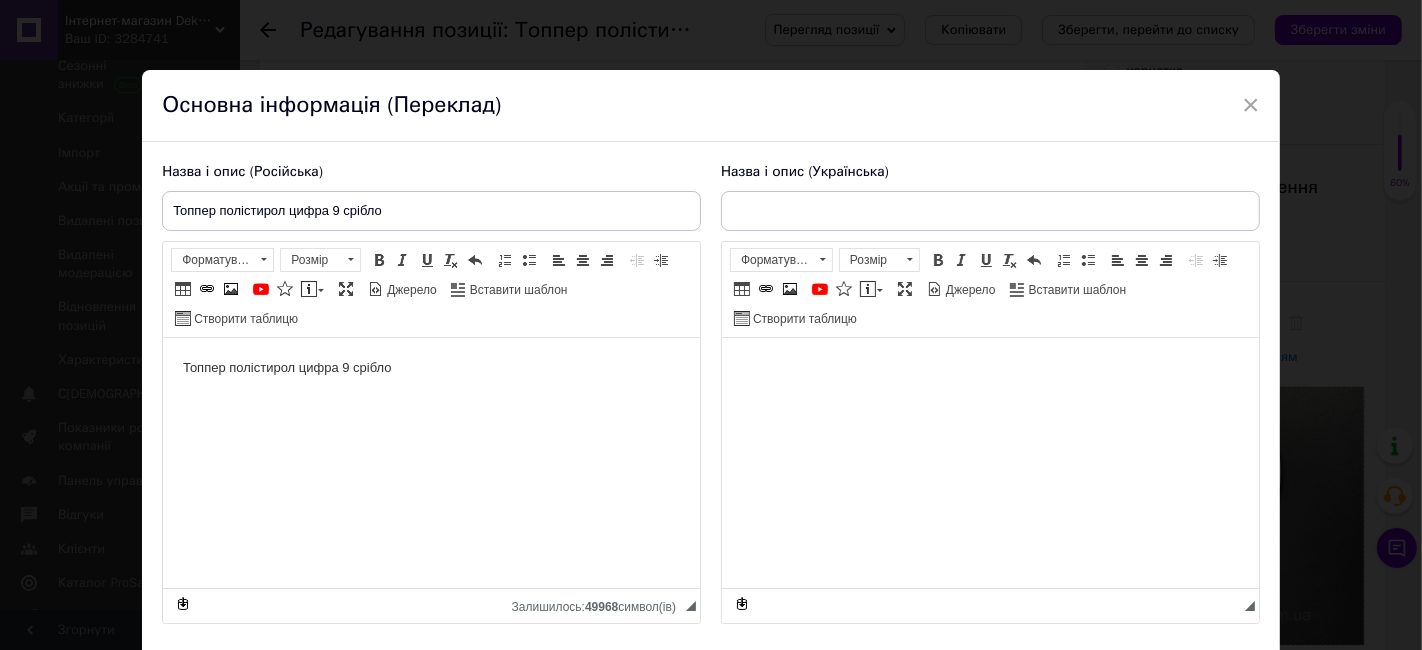 scroll, scrollTop: 0, scrollLeft: 0, axis: both 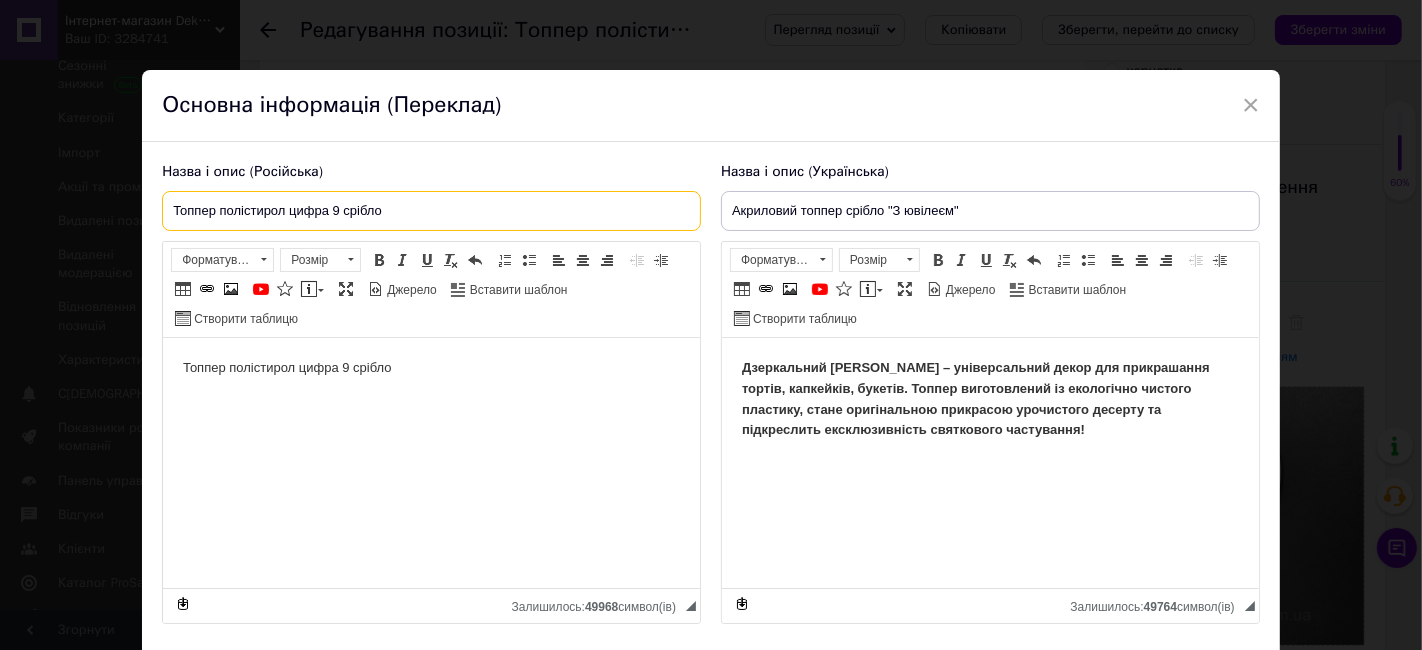 drag, startPoint x: 450, startPoint y: 207, endPoint x: 0, endPoint y: 210, distance: 450.01 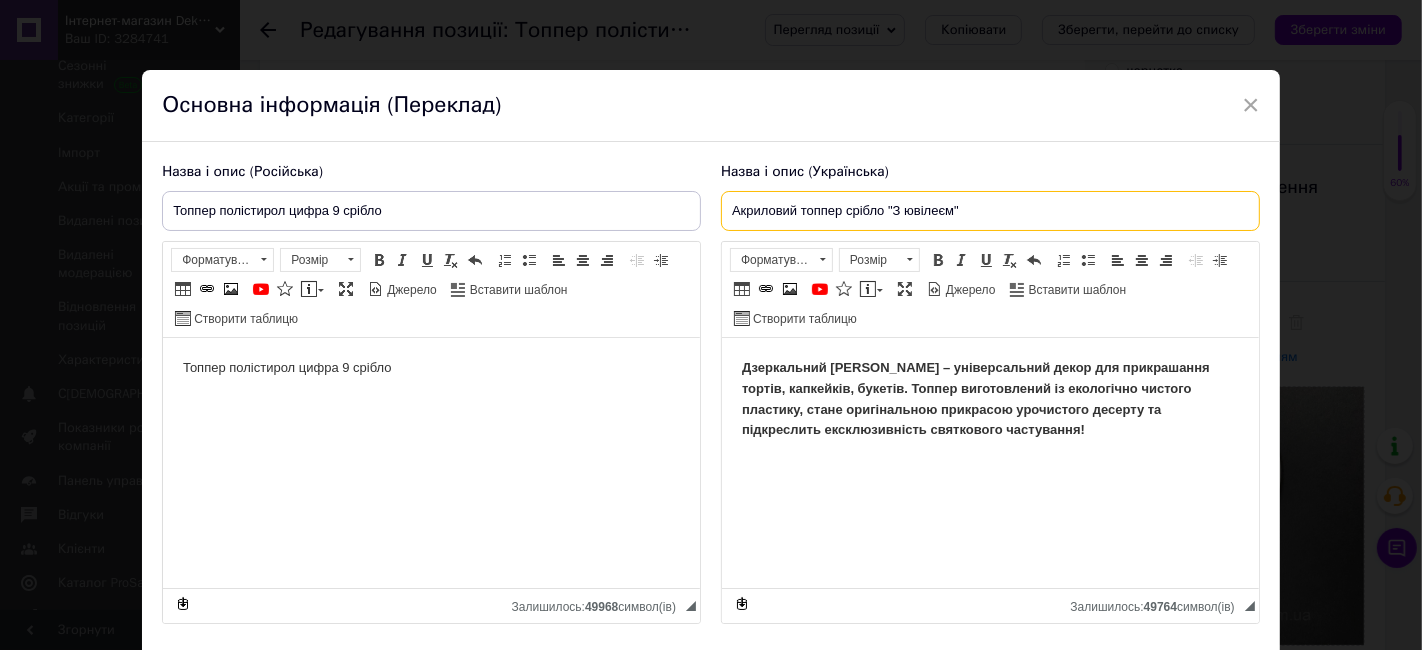 drag, startPoint x: 975, startPoint y: 200, endPoint x: 648, endPoint y: 182, distance: 327.49503 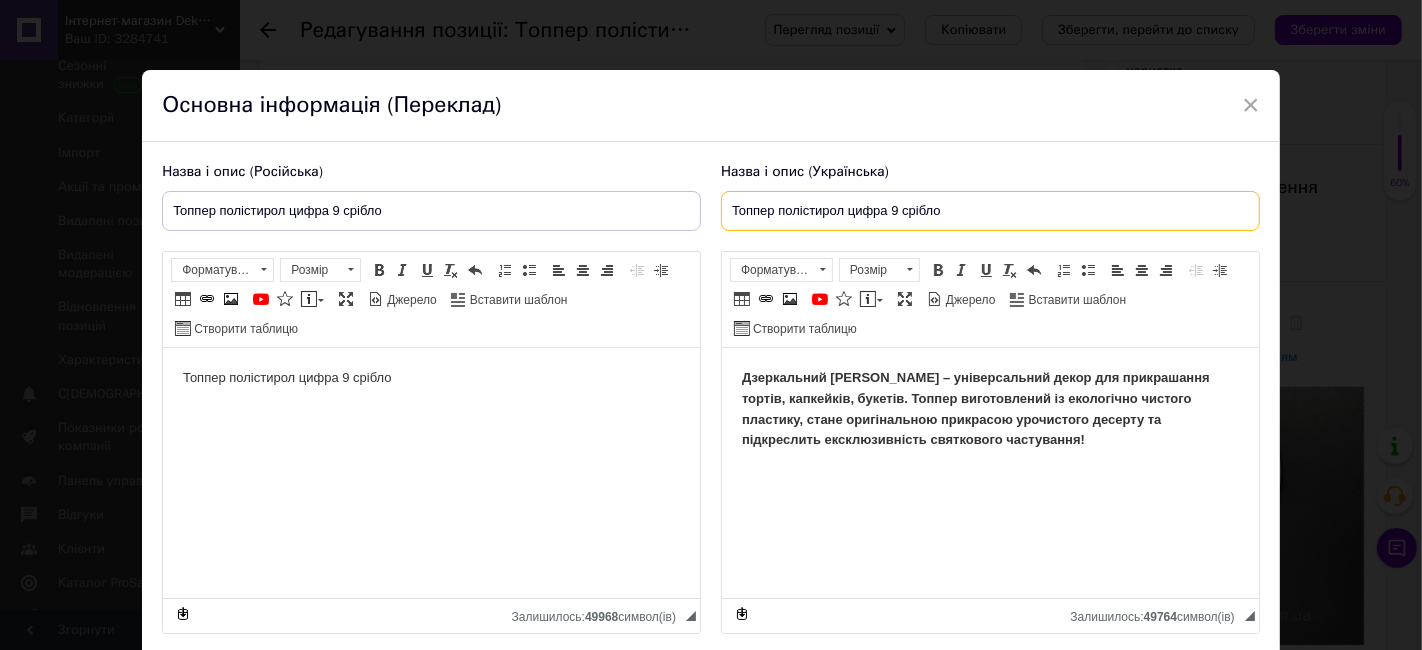 type on "Топпер полістирол цифра 9 срібло" 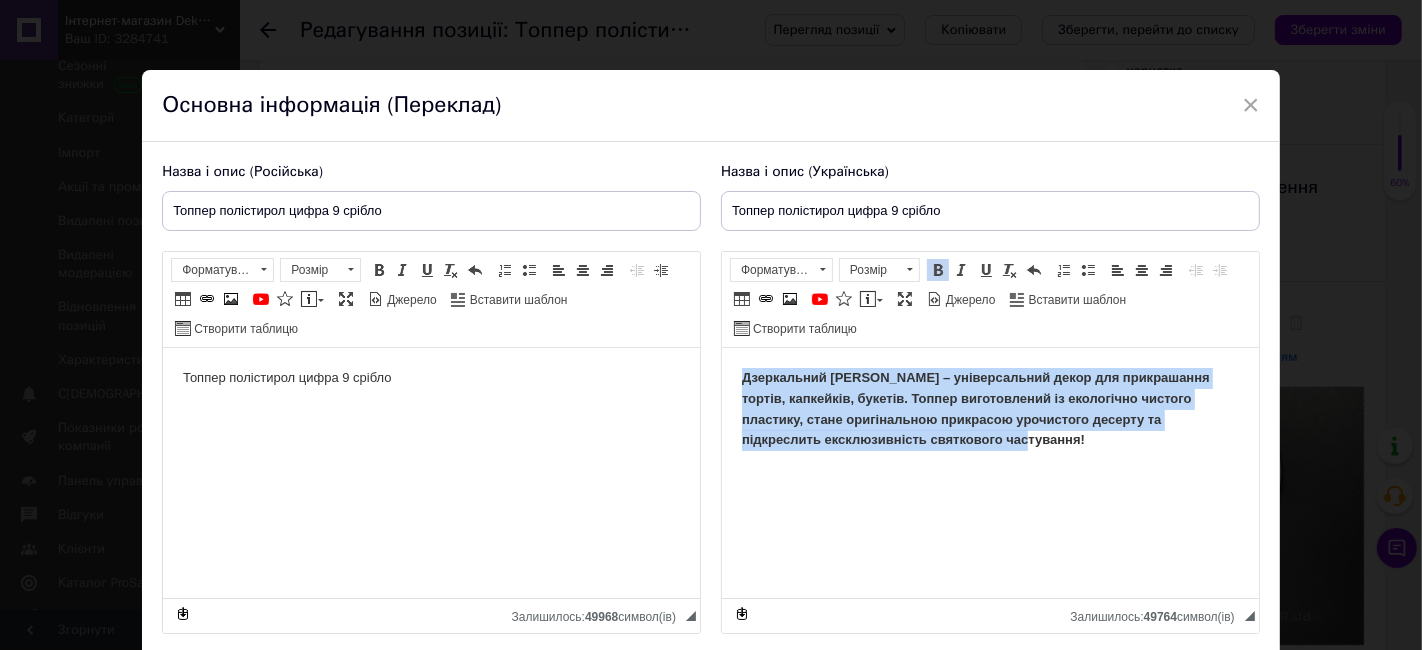 drag, startPoint x: 739, startPoint y: 368, endPoint x: 1042, endPoint y: 474, distance: 321.00623 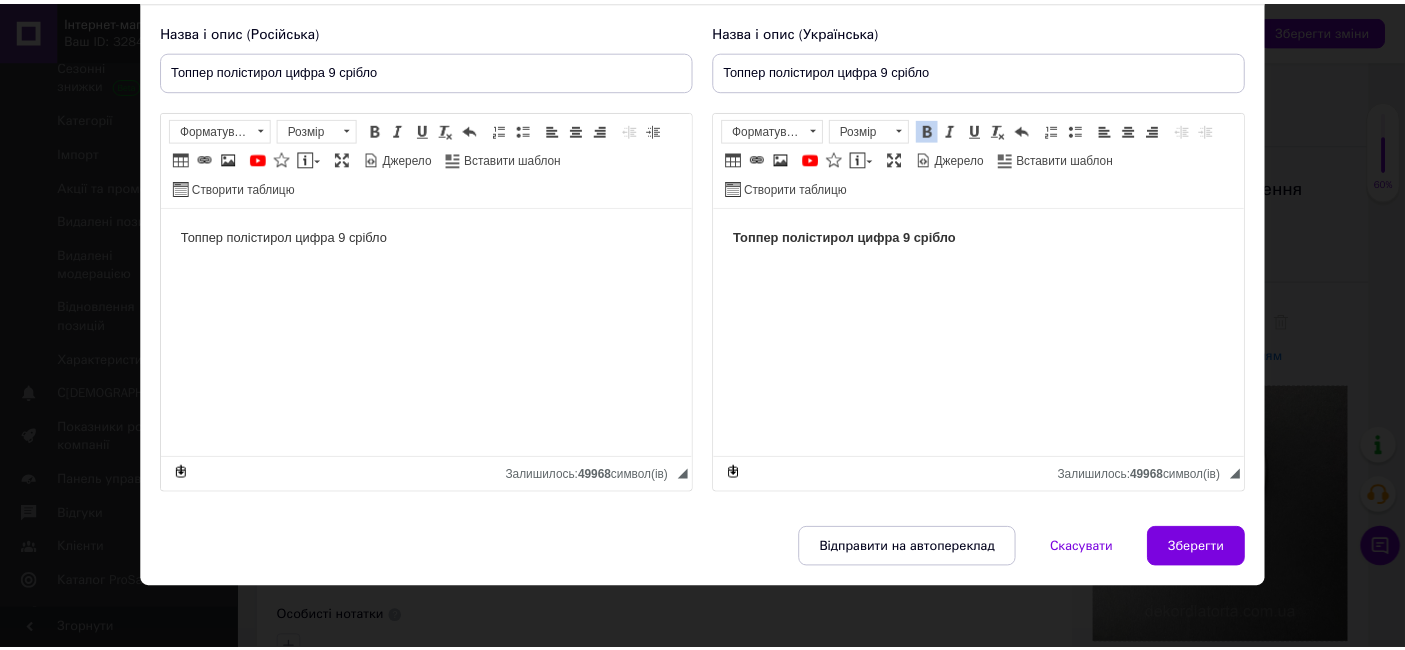 scroll, scrollTop: 144, scrollLeft: 0, axis: vertical 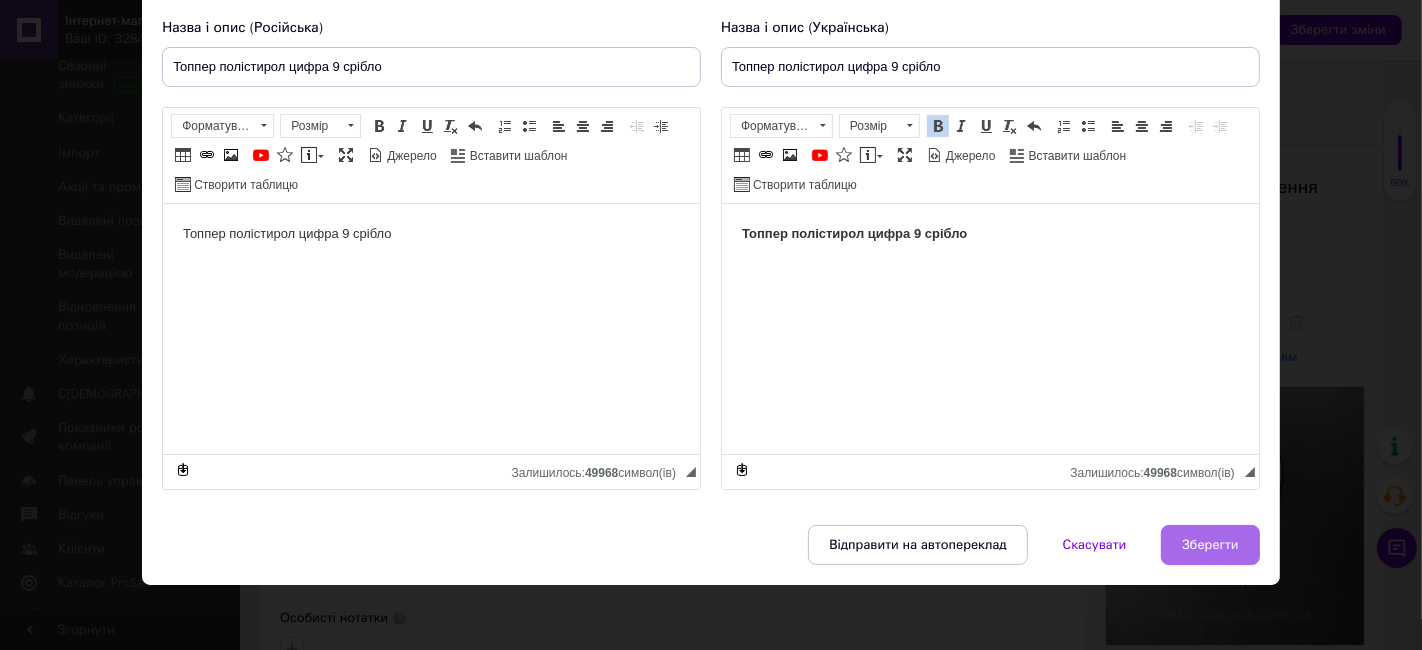 click on "Зберегти" at bounding box center (1210, 545) 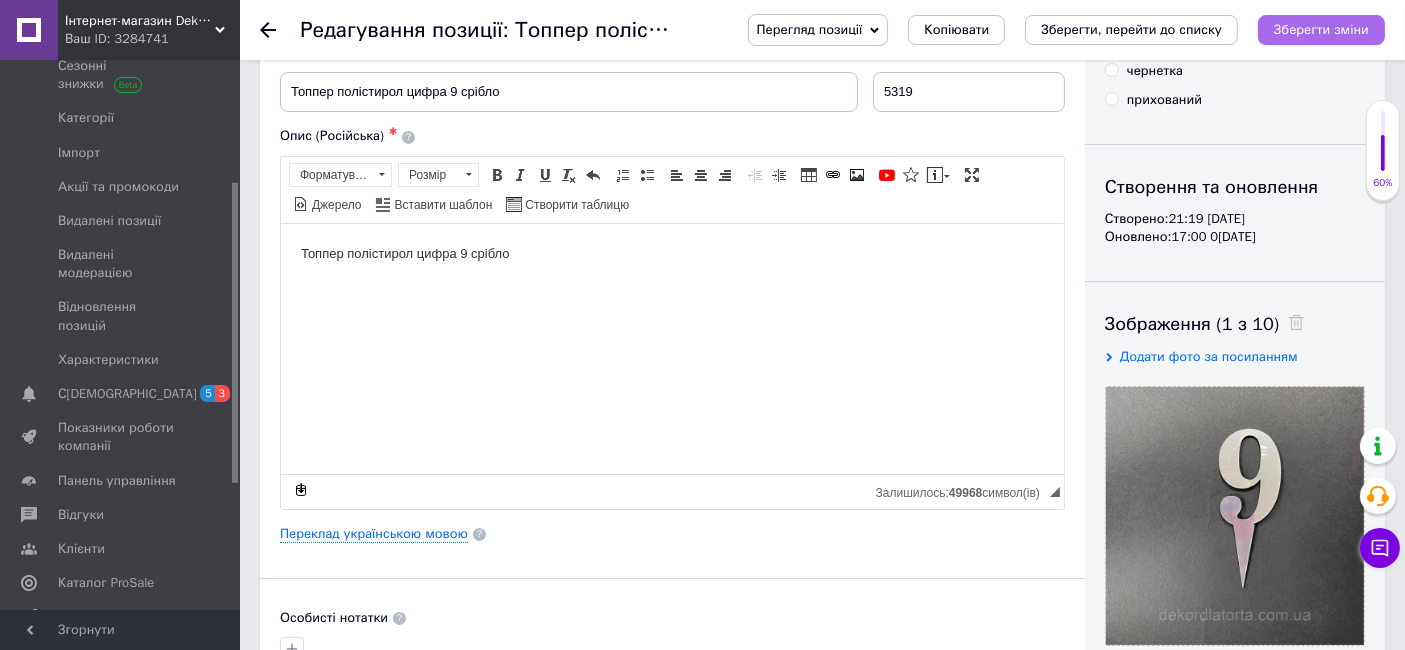 click on "Зберегти зміни" at bounding box center [1321, 29] 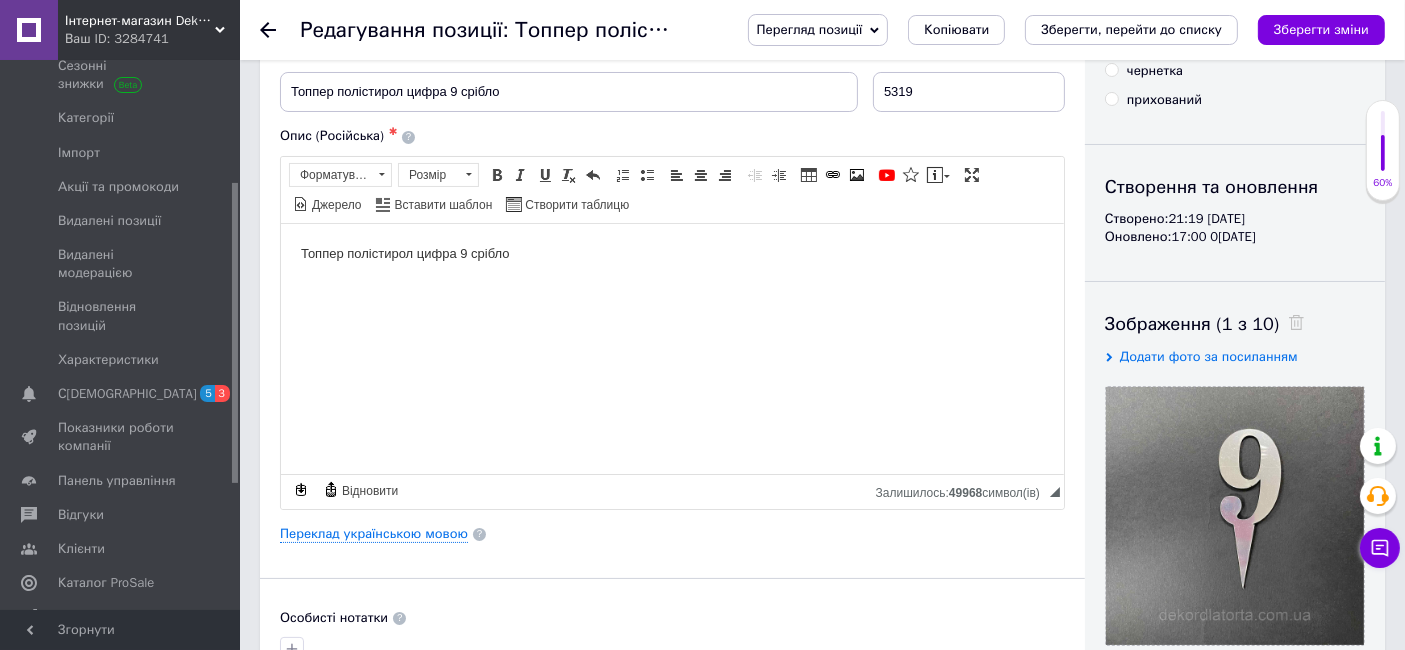 click 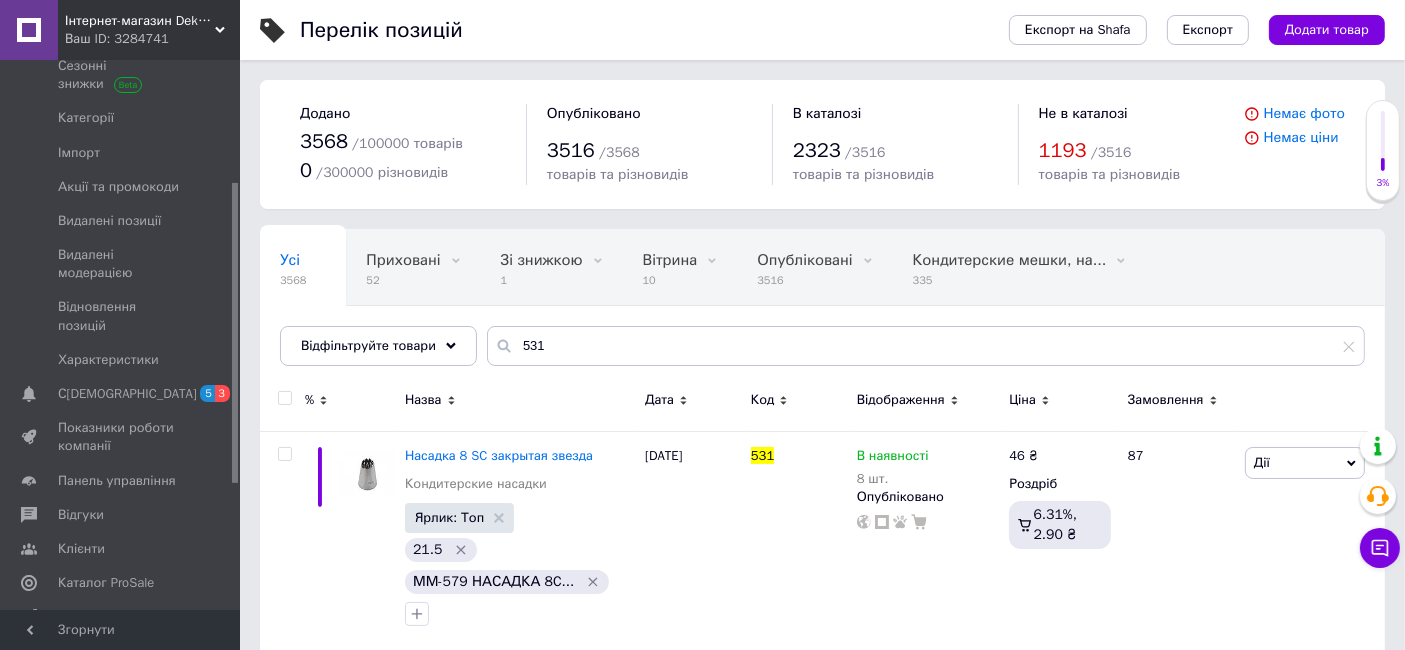 scroll, scrollTop: 0, scrollLeft: 64, axis: horizontal 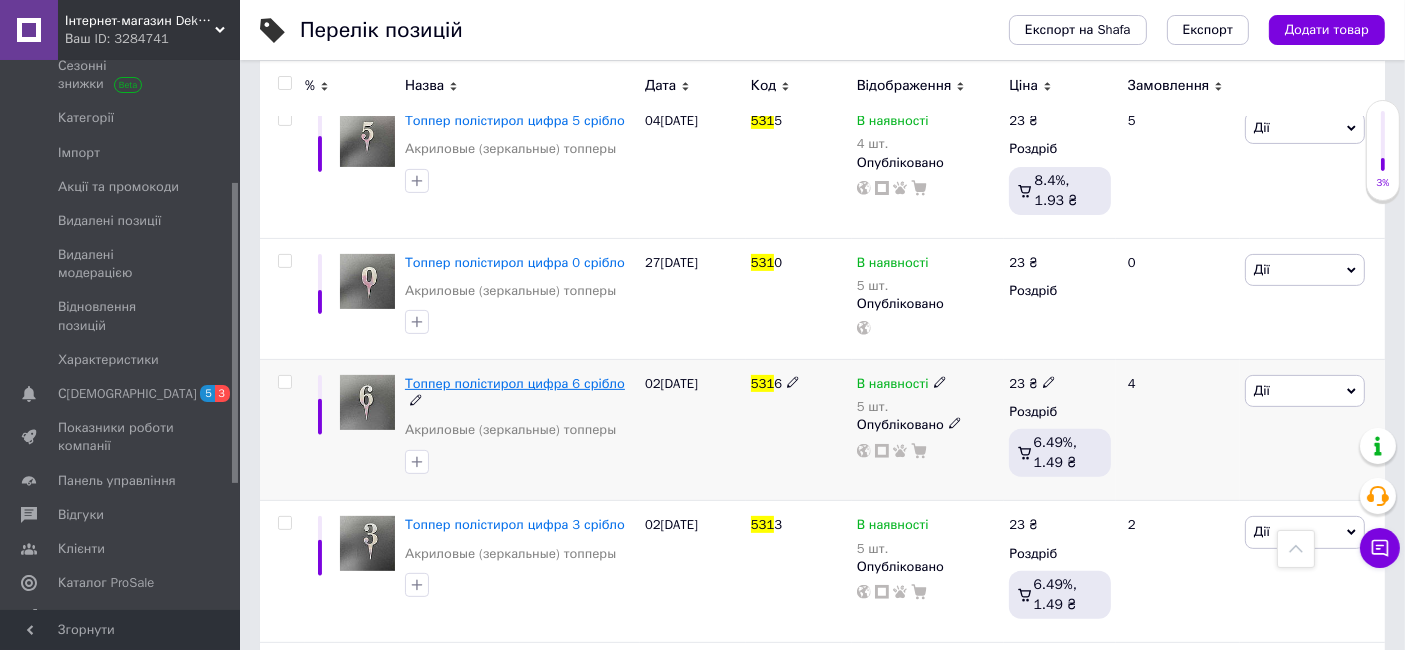 click on "Топпер полістирол цифра 6 срібло" at bounding box center (515, 383) 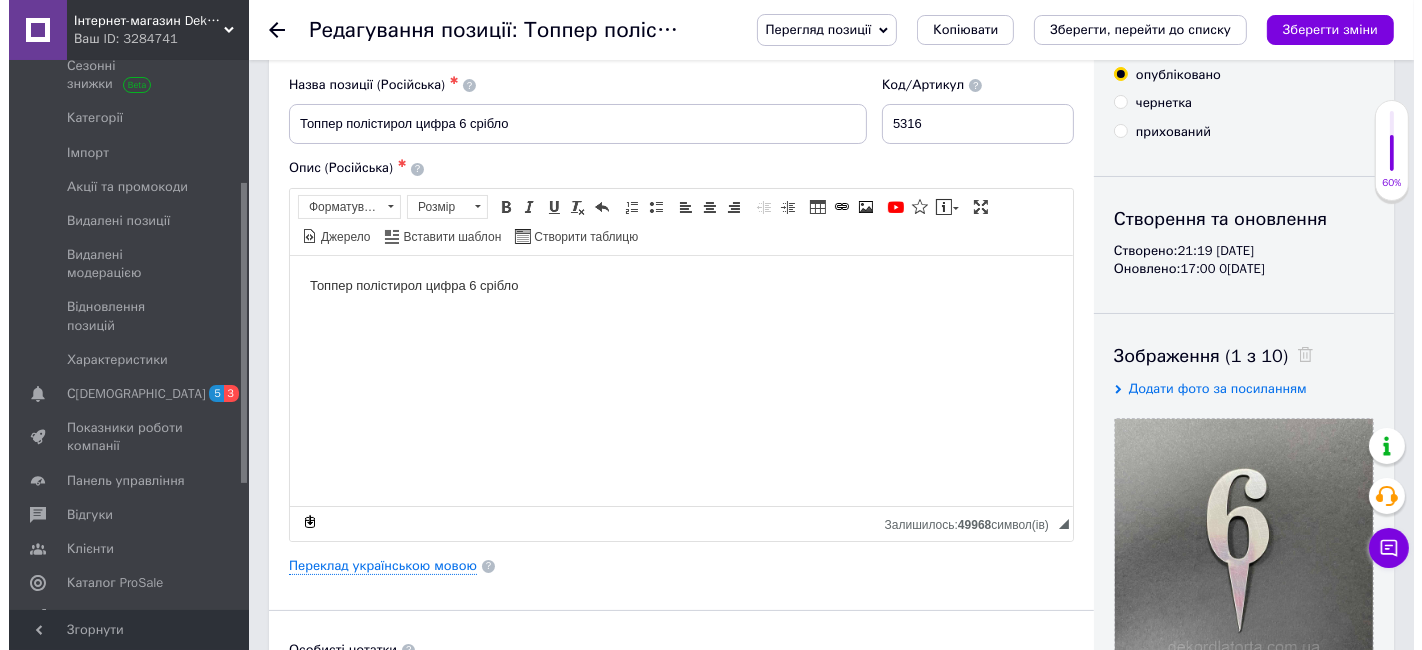scroll, scrollTop: 111, scrollLeft: 0, axis: vertical 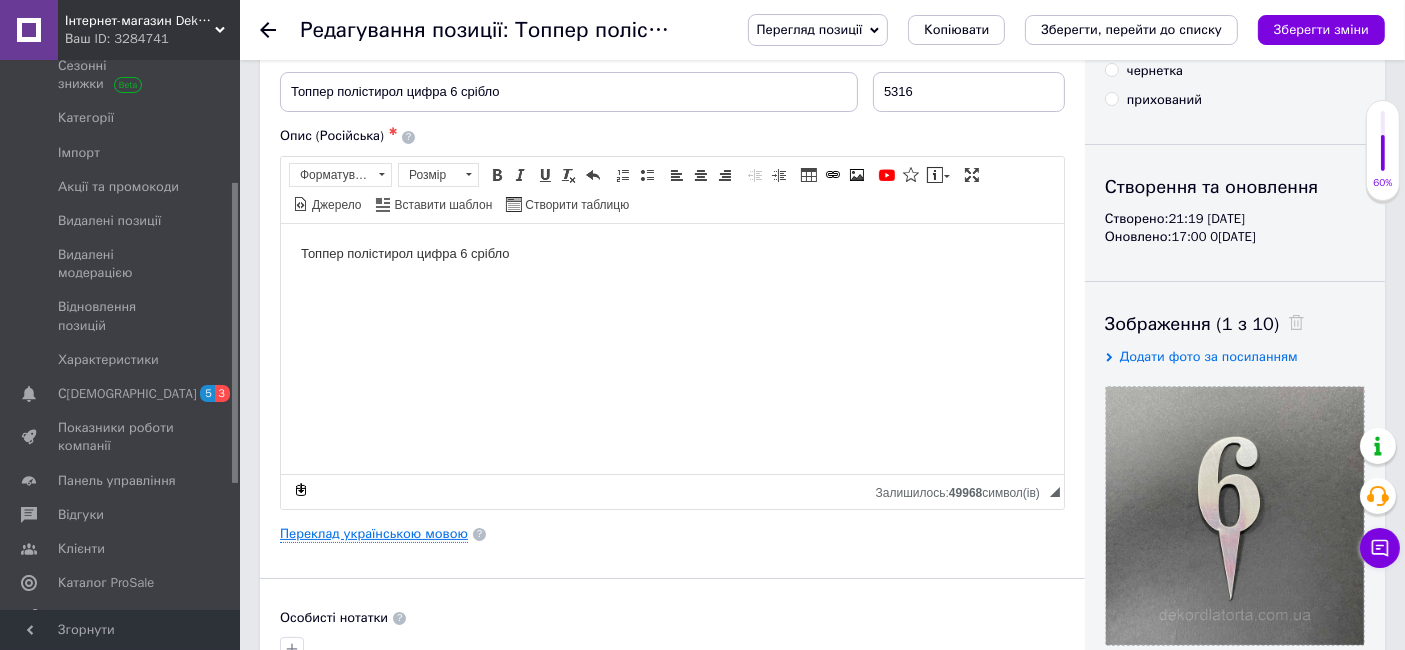 click on "Переклад українською мовою" at bounding box center (374, 534) 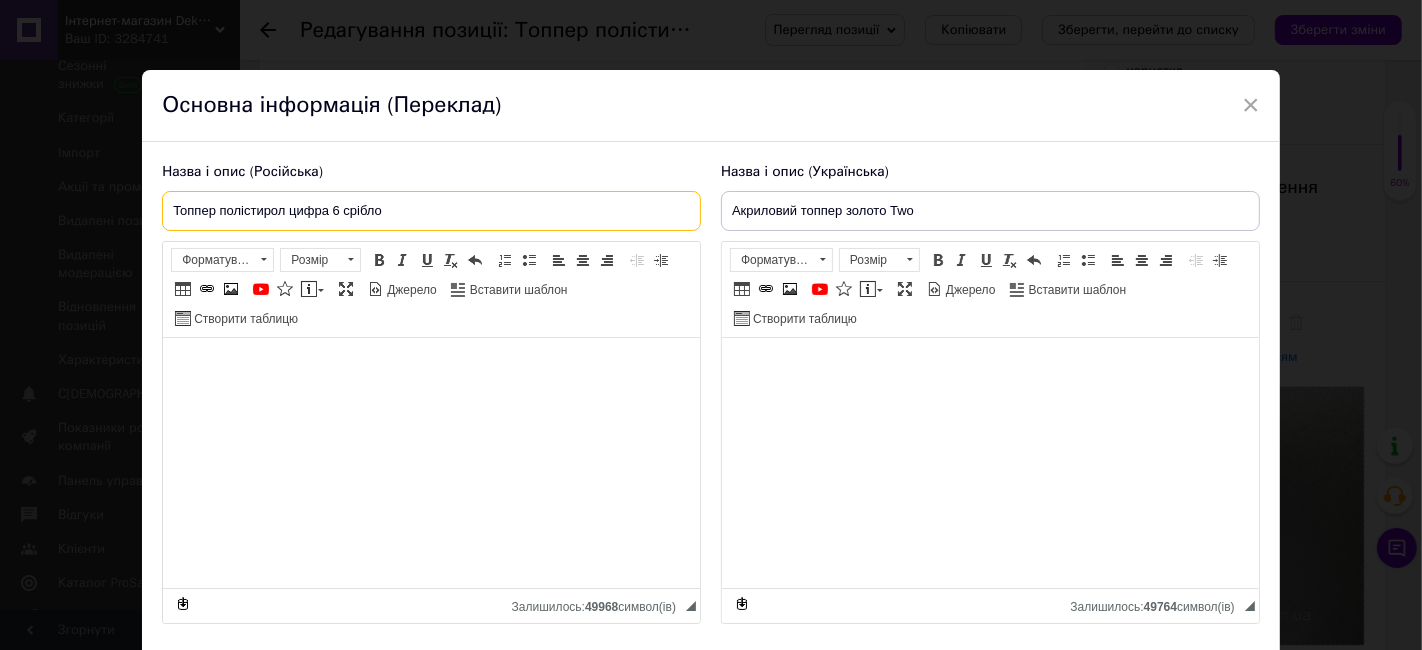 drag, startPoint x: 393, startPoint y: 208, endPoint x: 183, endPoint y: 196, distance: 210.34258 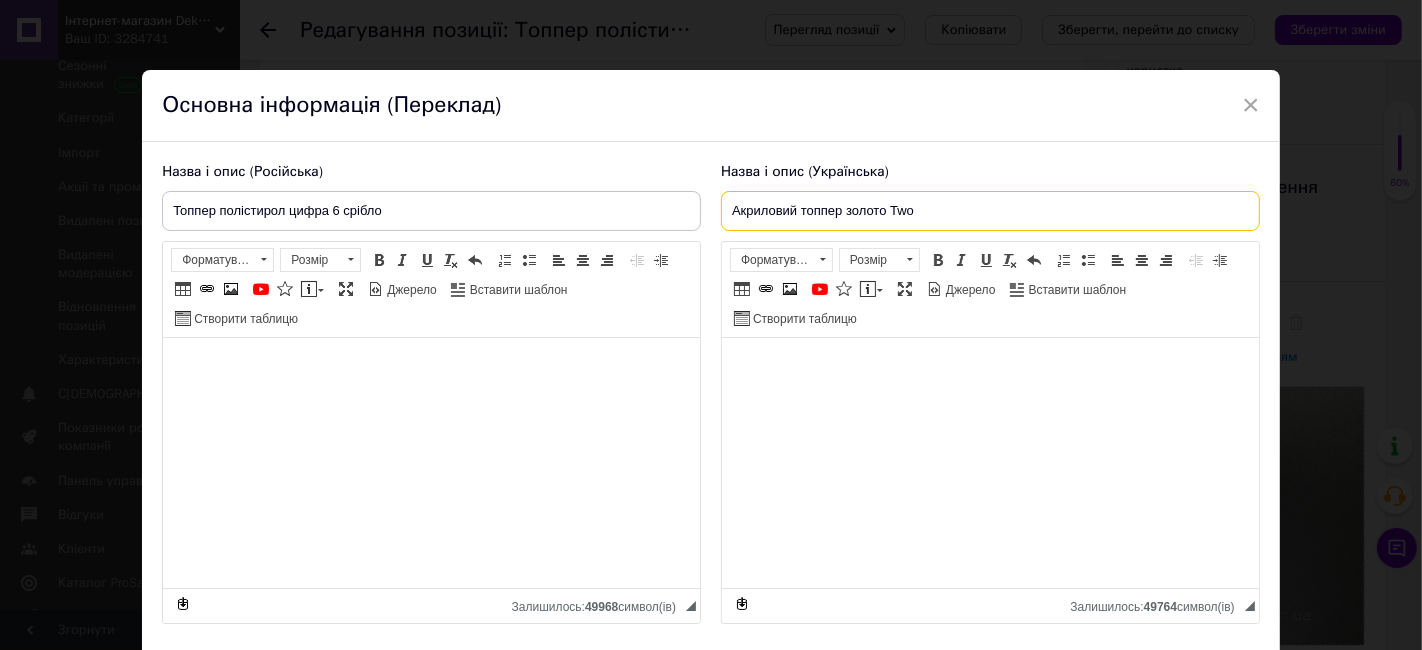 drag, startPoint x: 933, startPoint y: 212, endPoint x: 602, endPoint y: 228, distance: 331.38647 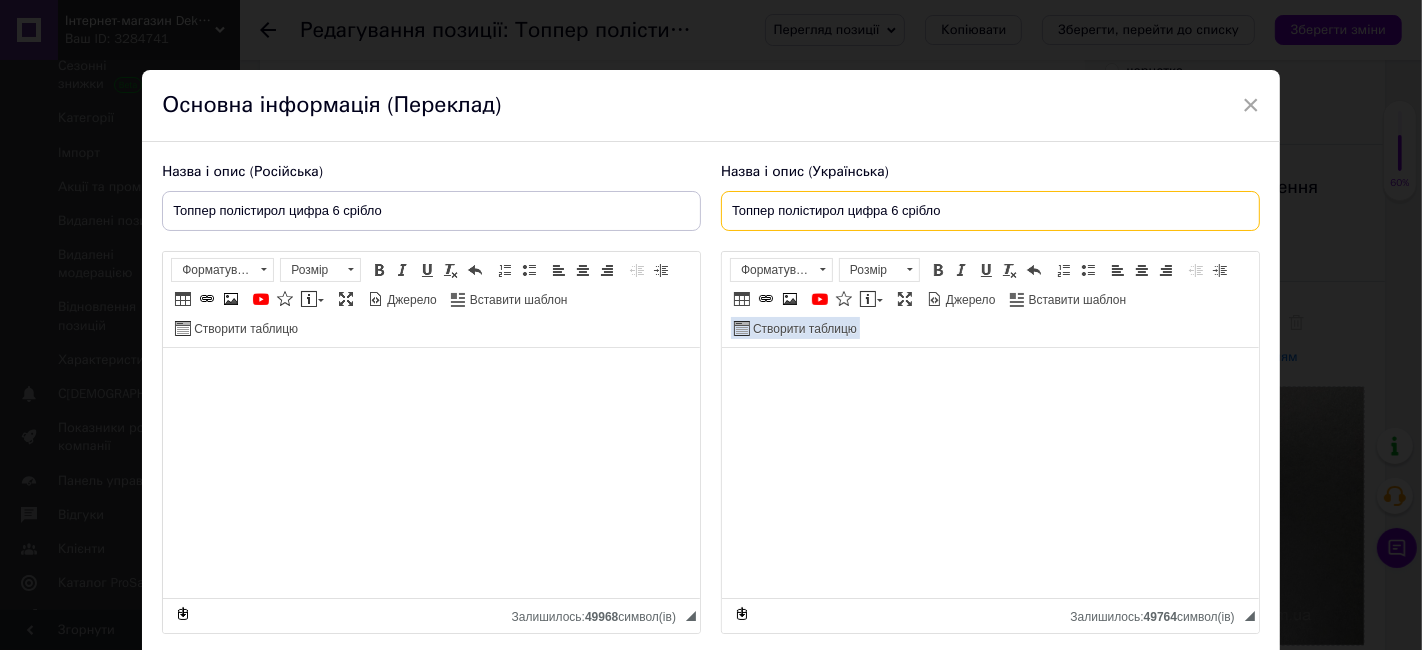 type on "Топпер полістирол цифра 6 срібло" 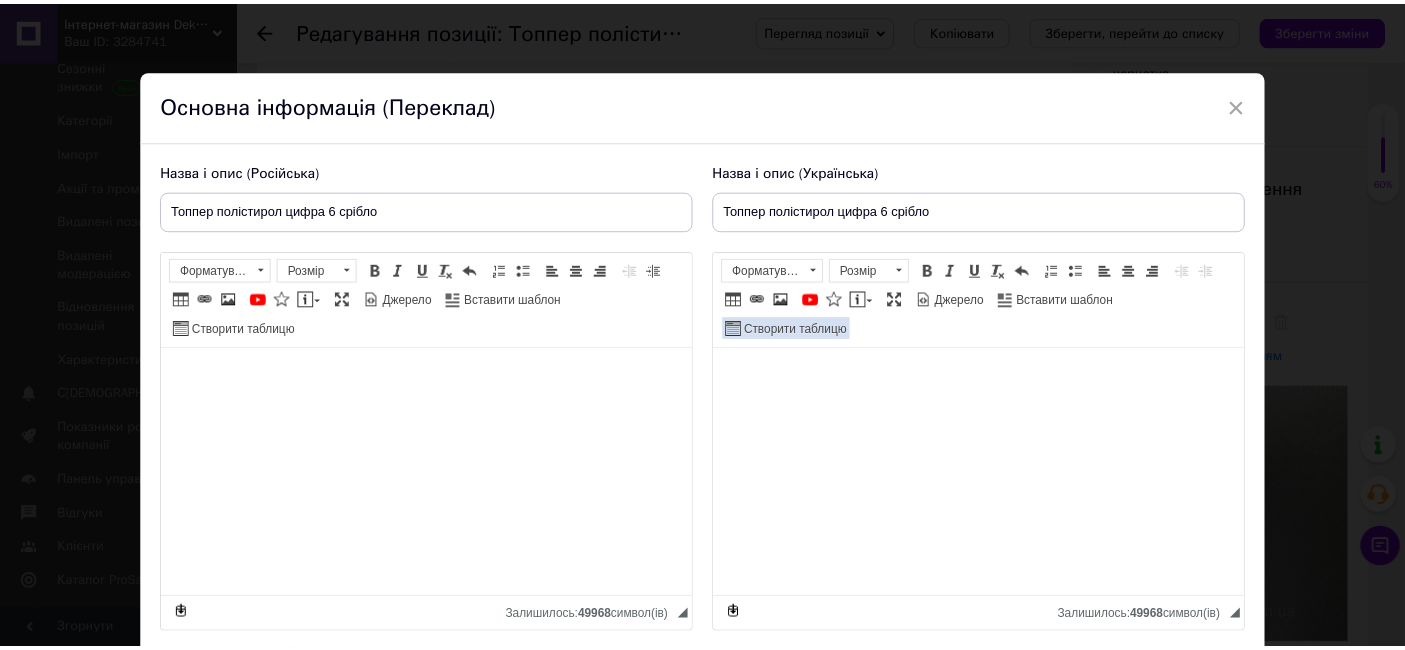scroll, scrollTop: 144, scrollLeft: 0, axis: vertical 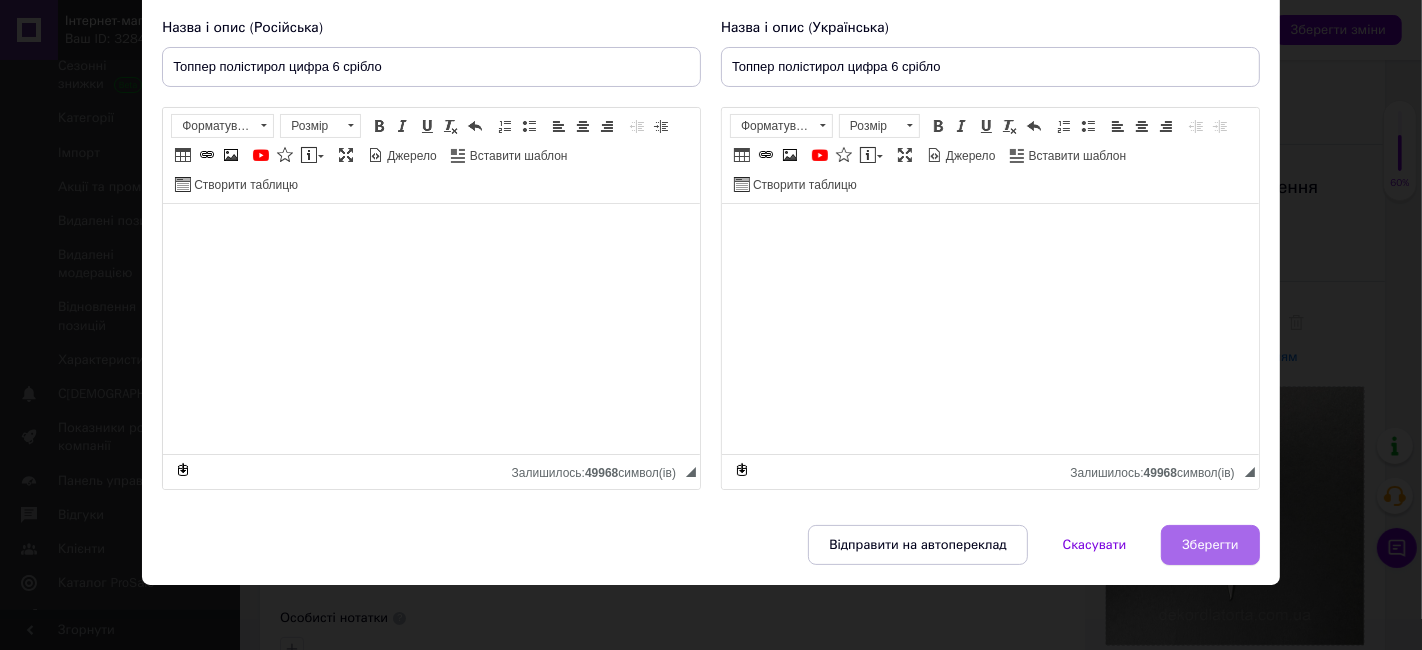 click on "Зберегти" at bounding box center [1210, 545] 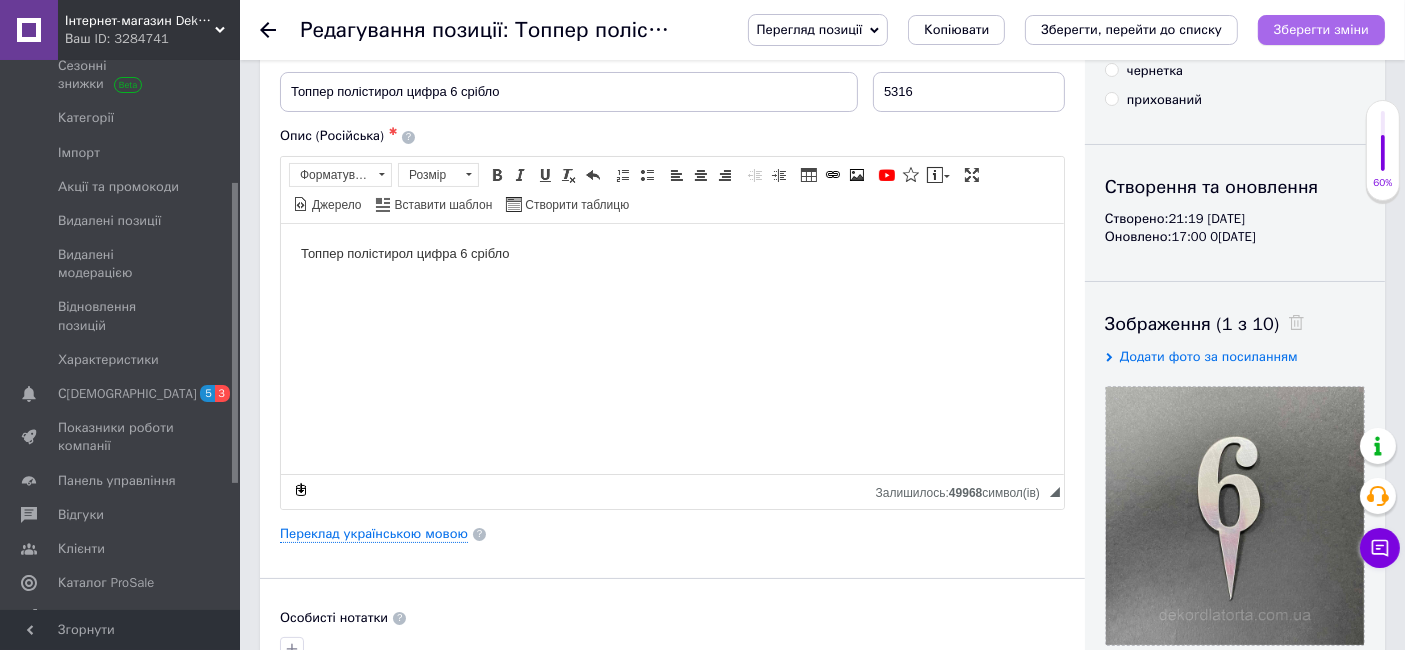 click on "Зберегти зміни" at bounding box center [1321, 29] 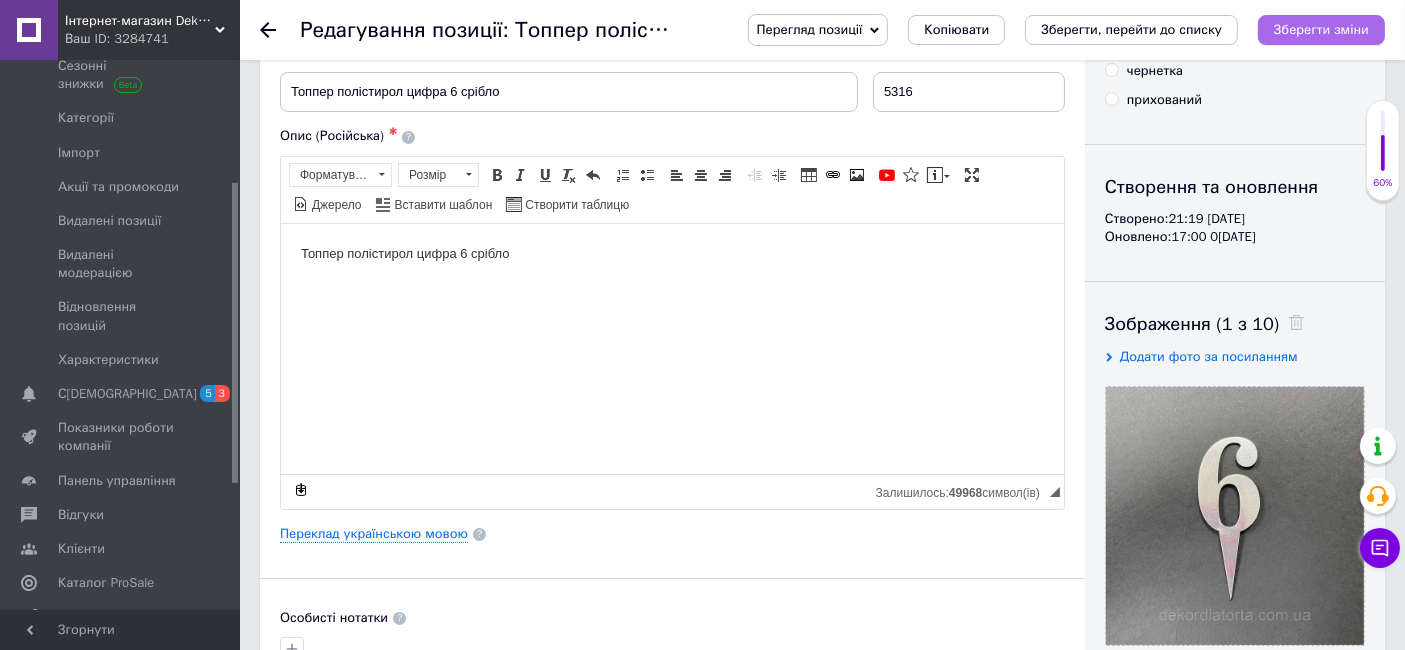 click on "Зберегти зміни" at bounding box center [1321, 30] 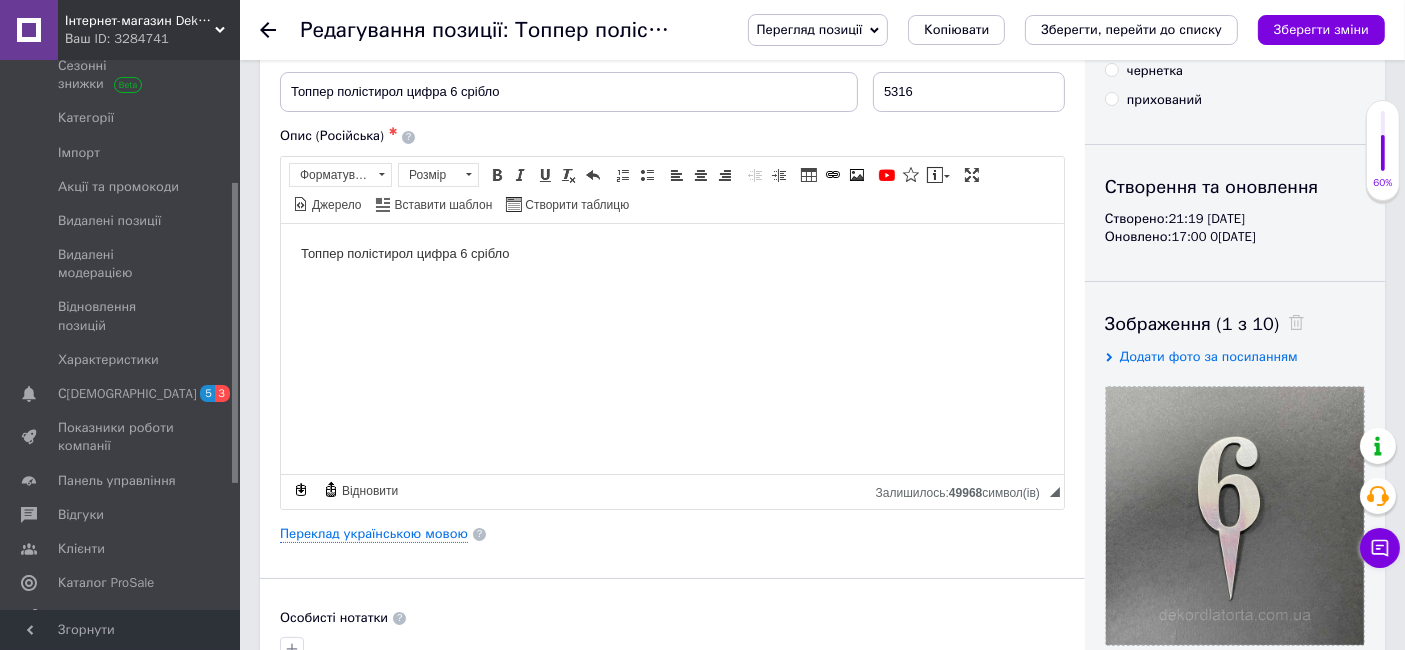 click 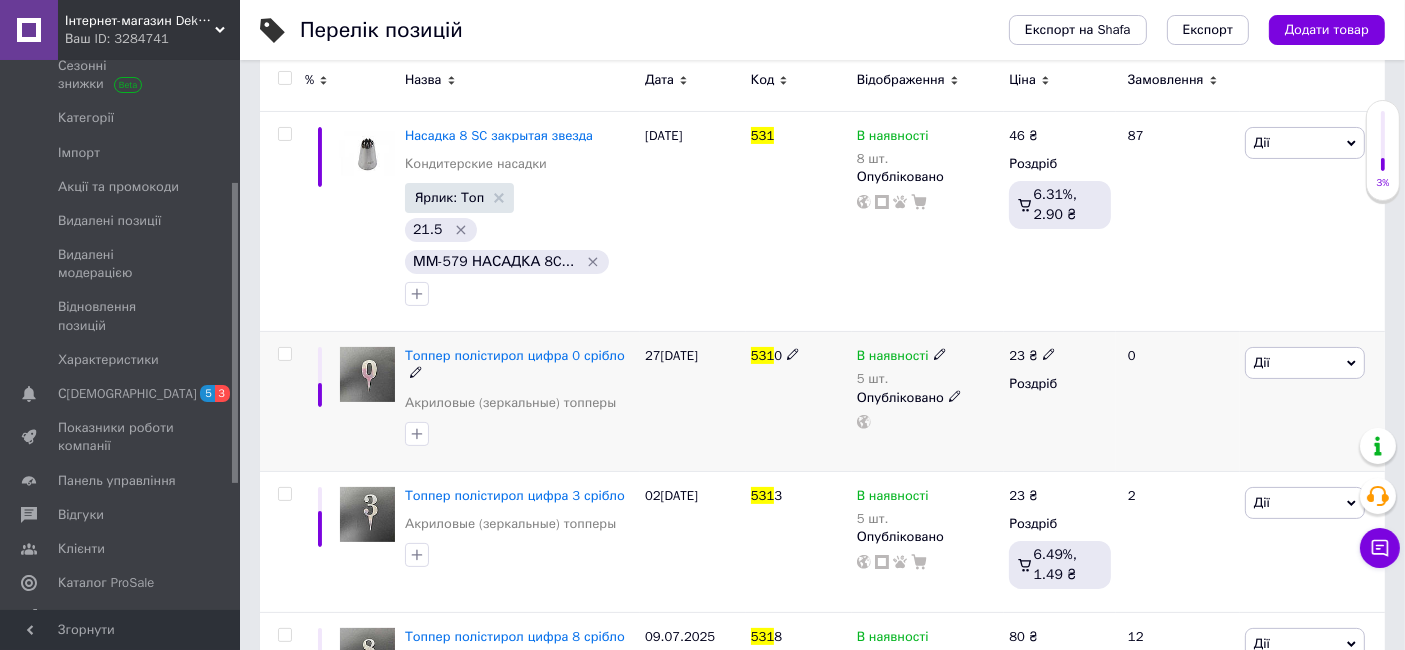 scroll, scrollTop: 372, scrollLeft: 0, axis: vertical 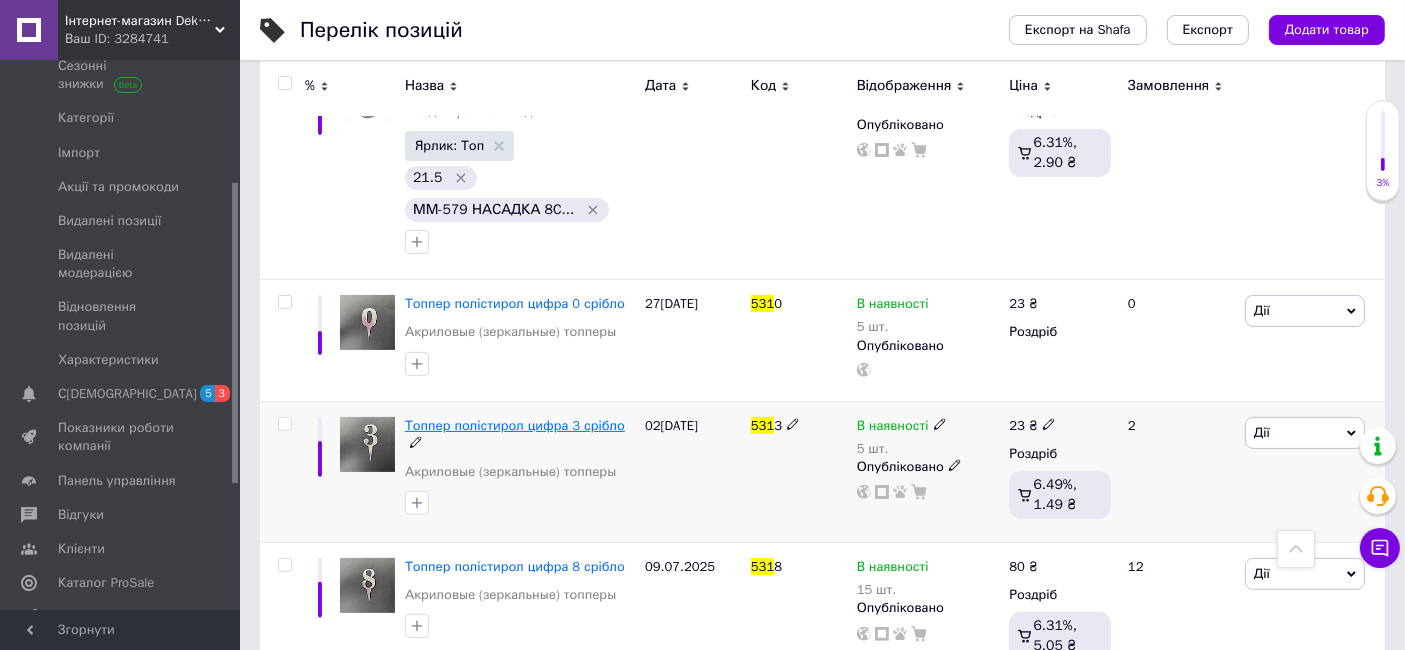 click on "Топпер полістирол цифра 3 срібло" at bounding box center (515, 425) 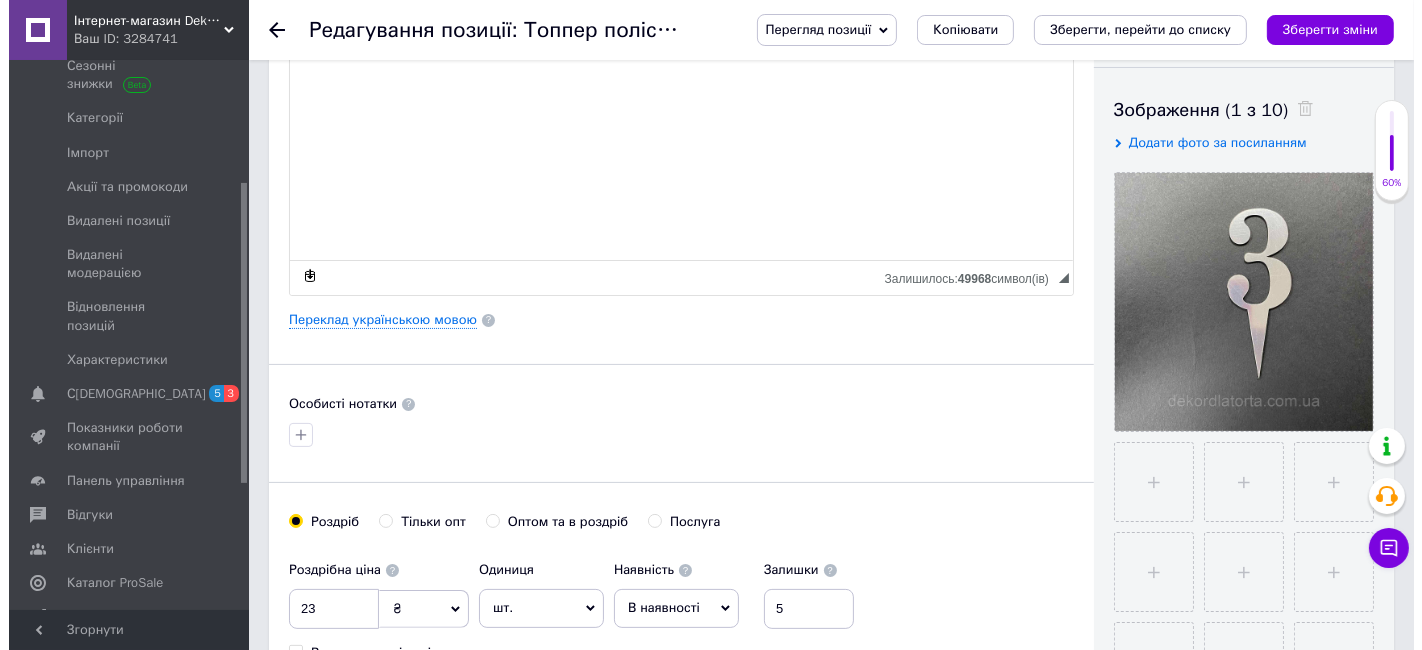 scroll, scrollTop: 444, scrollLeft: 0, axis: vertical 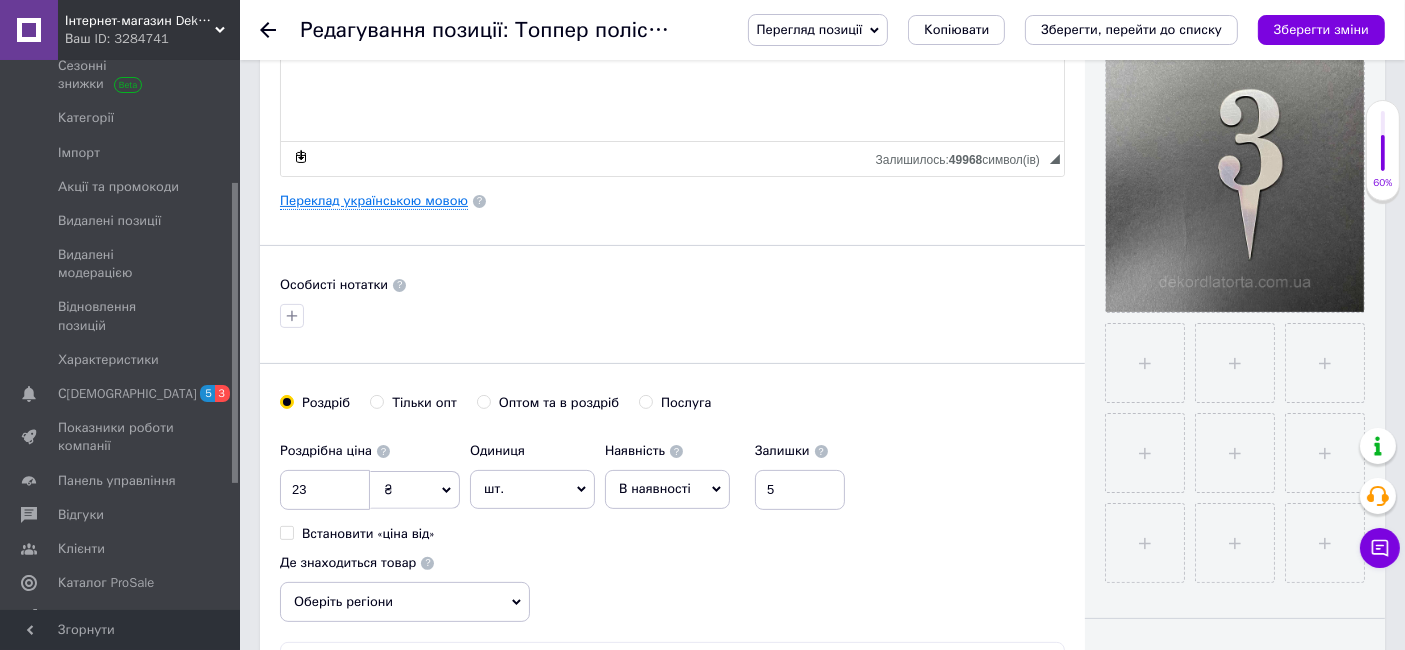 click on "Переклад українською мовою" at bounding box center [374, 201] 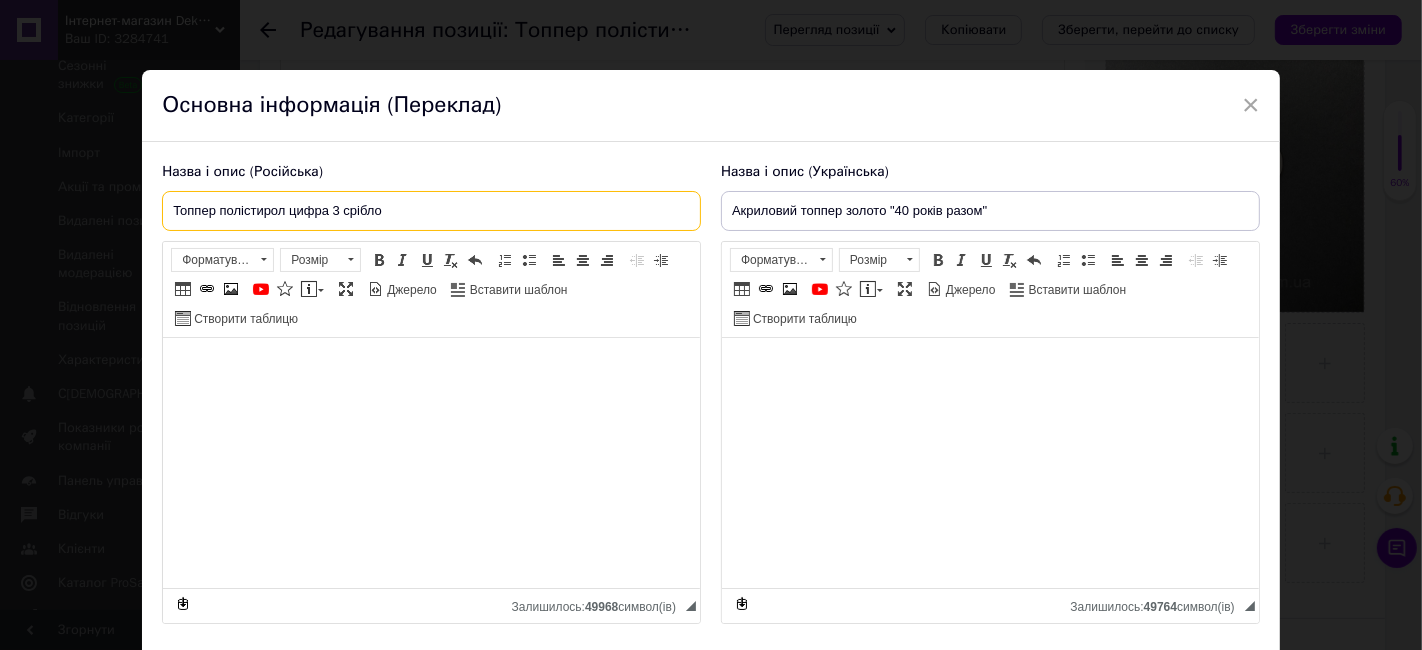 drag, startPoint x: 485, startPoint y: 224, endPoint x: 0, endPoint y: 224, distance: 485 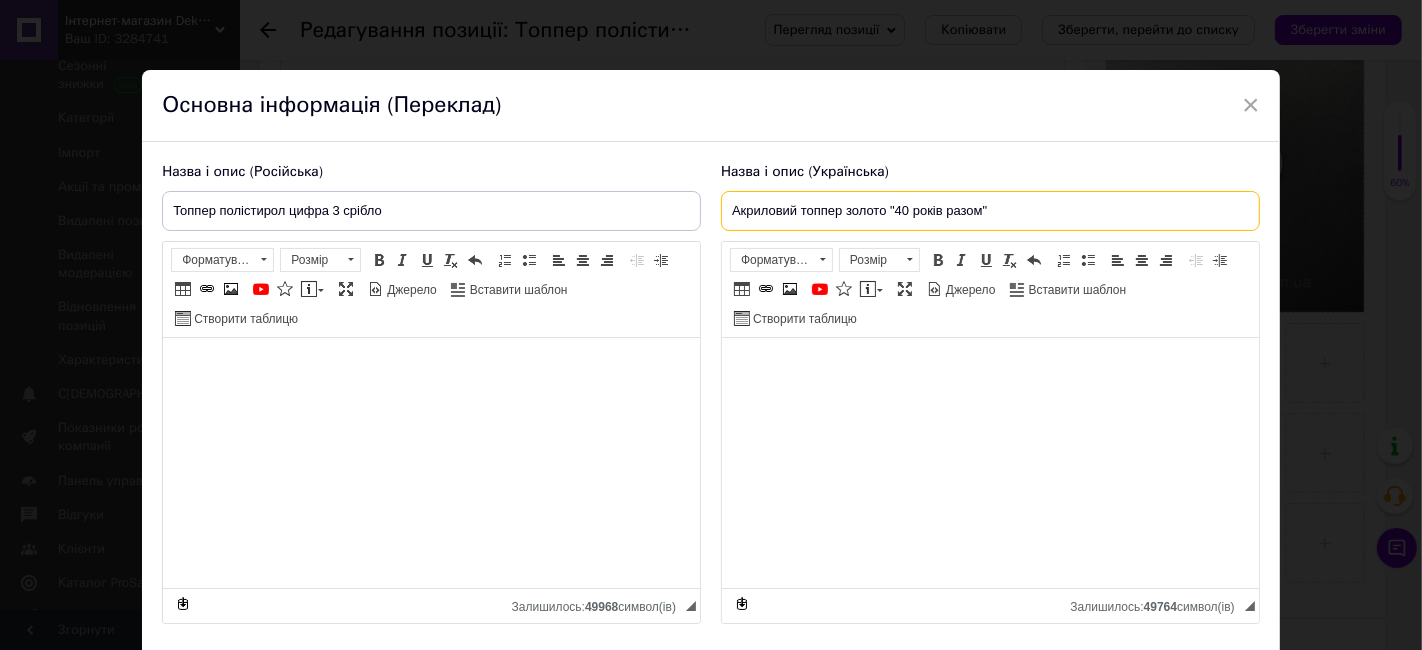 drag, startPoint x: 1069, startPoint y: 212, endPoint x: 391, endPoint y: 189, distance: 678.39 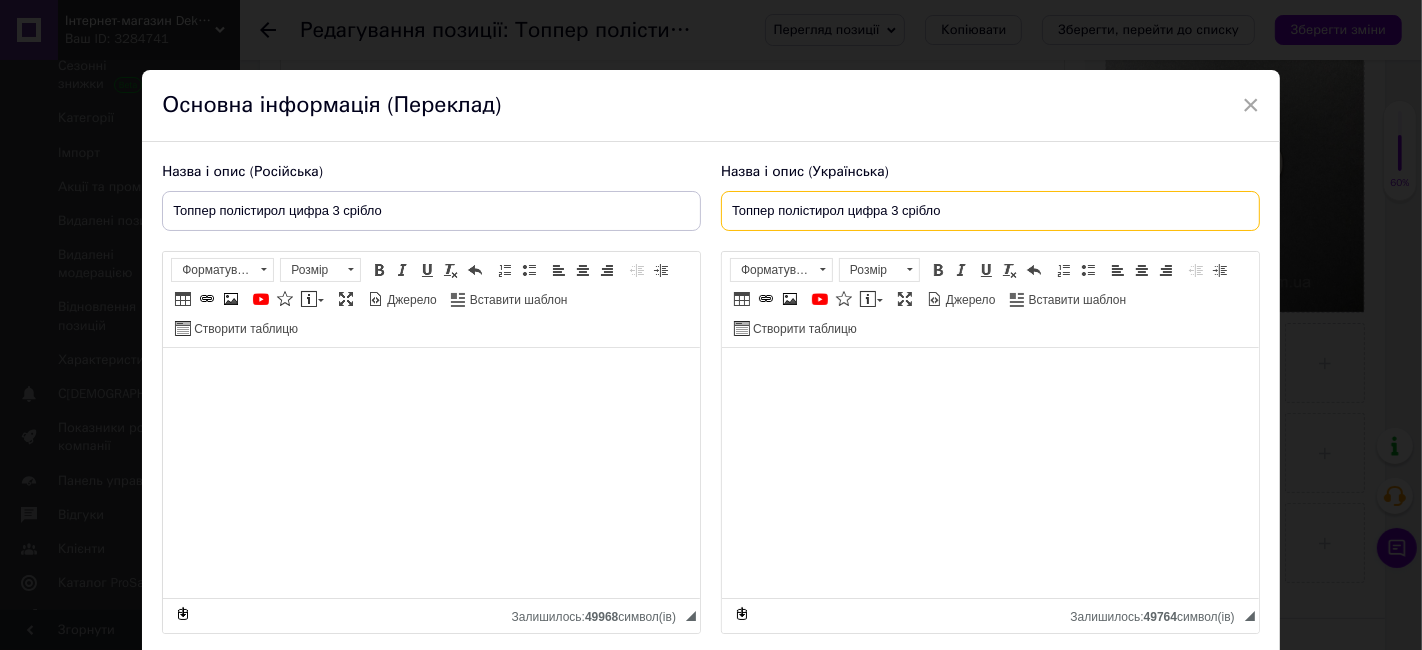 type on "Топпер полістирол цифра 3 срібло" 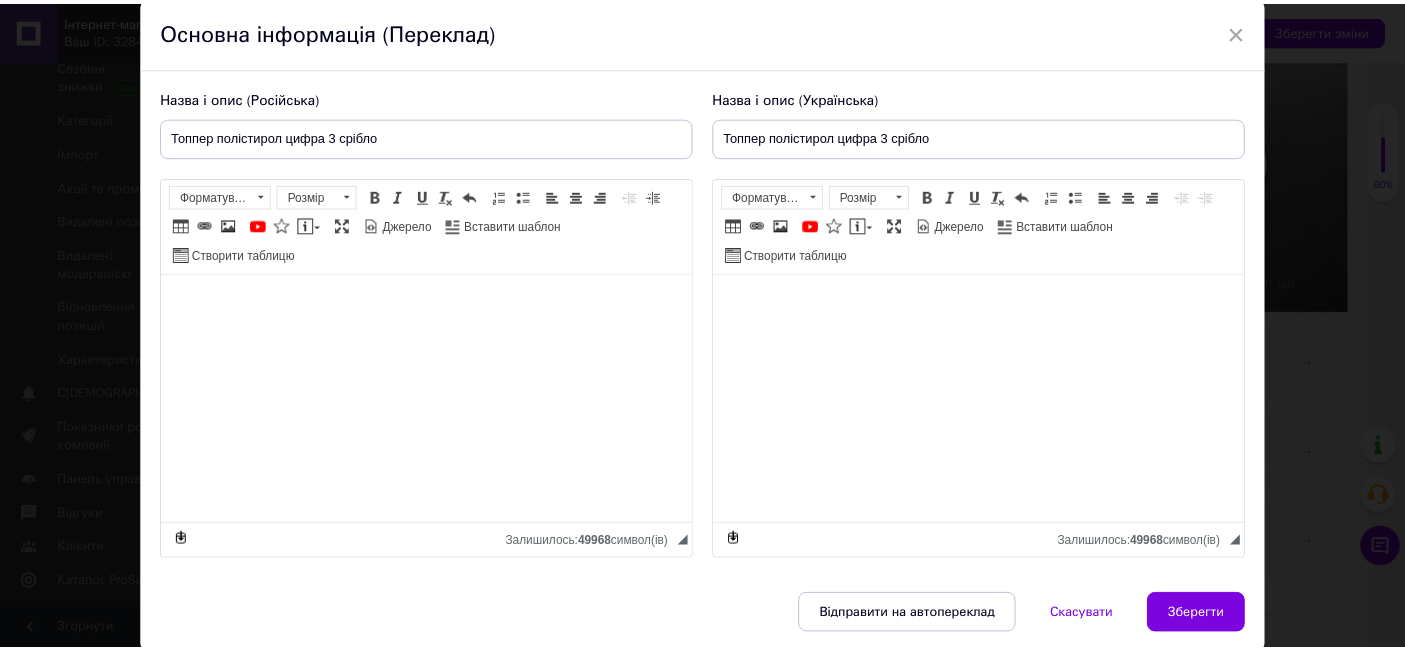 scroll, scrollTop: 144, scrollLeft: 0, axis: vertical 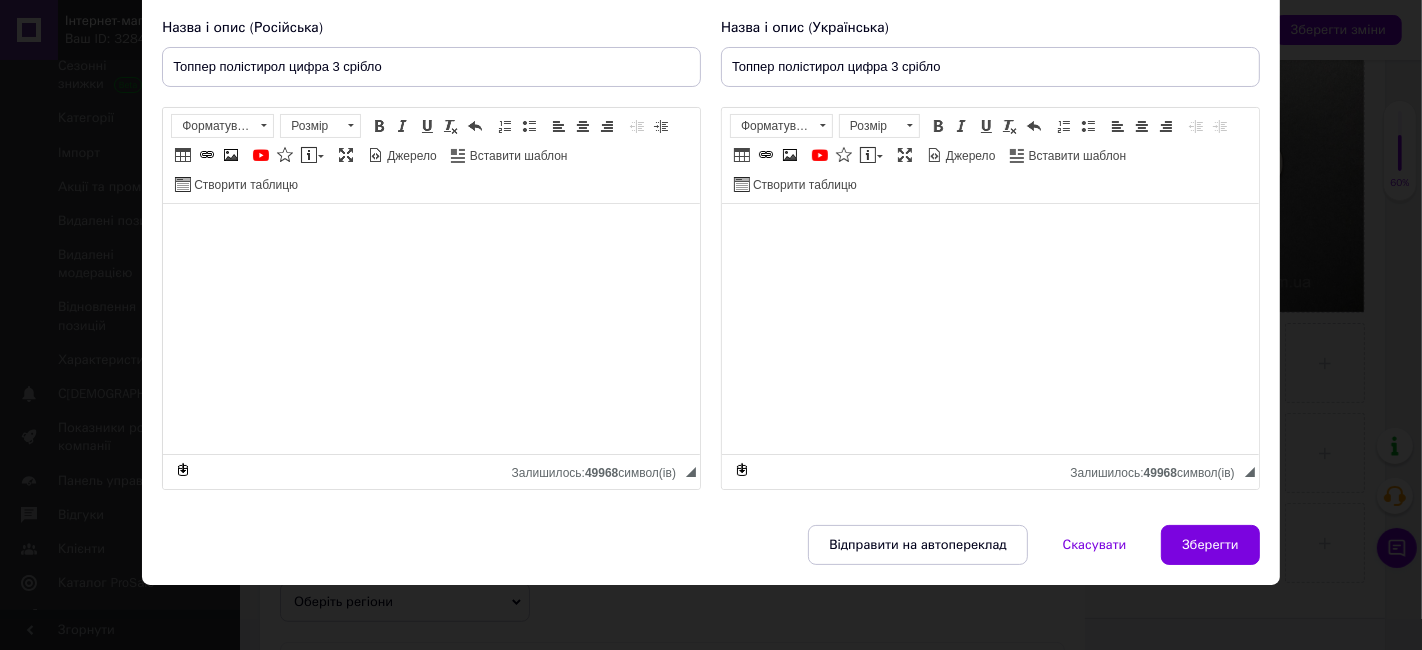 click on "Зберегти" at bounding box center (1210, 545) 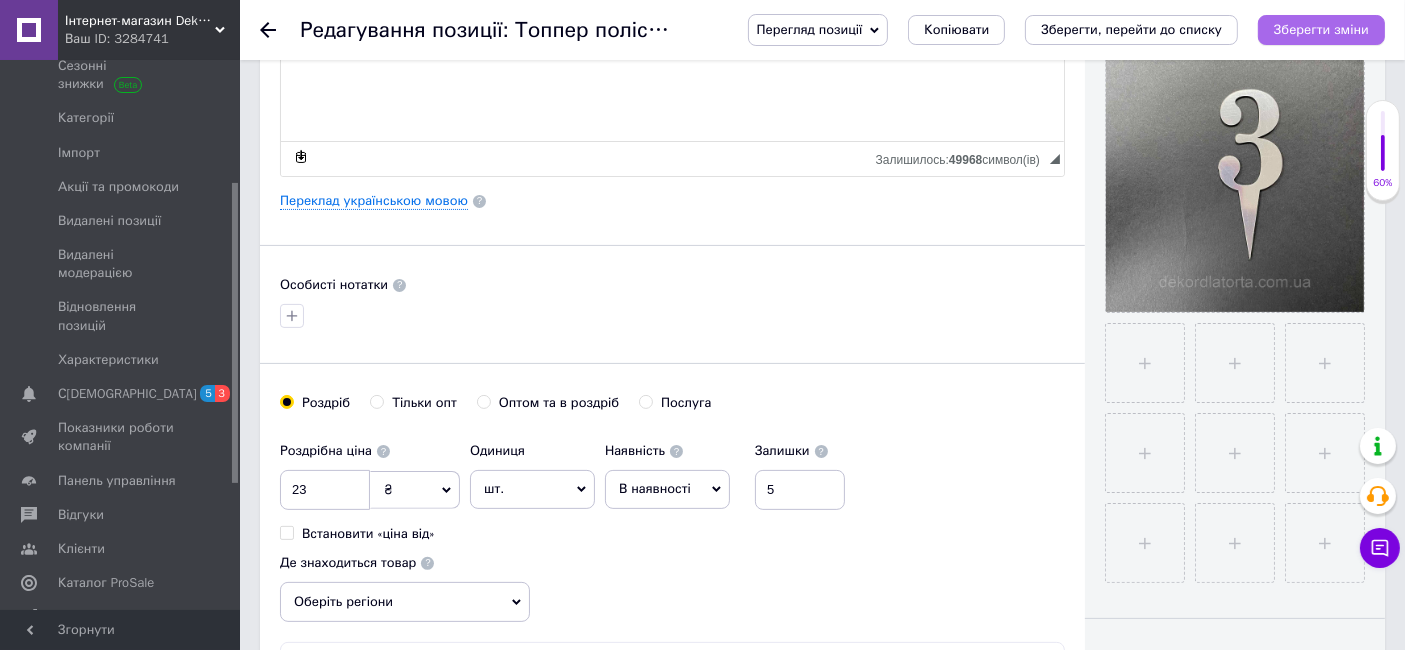 click on "Зберегти зміни" at bounding box center [1321, 29] 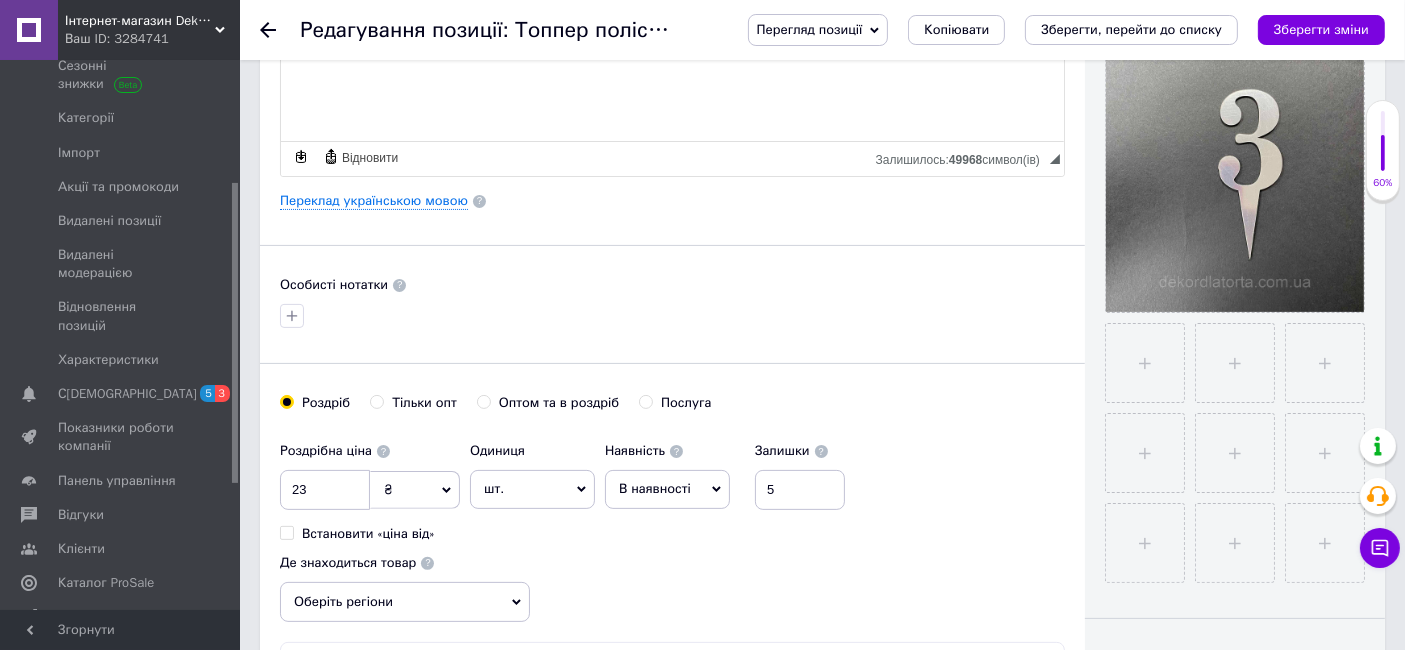 click 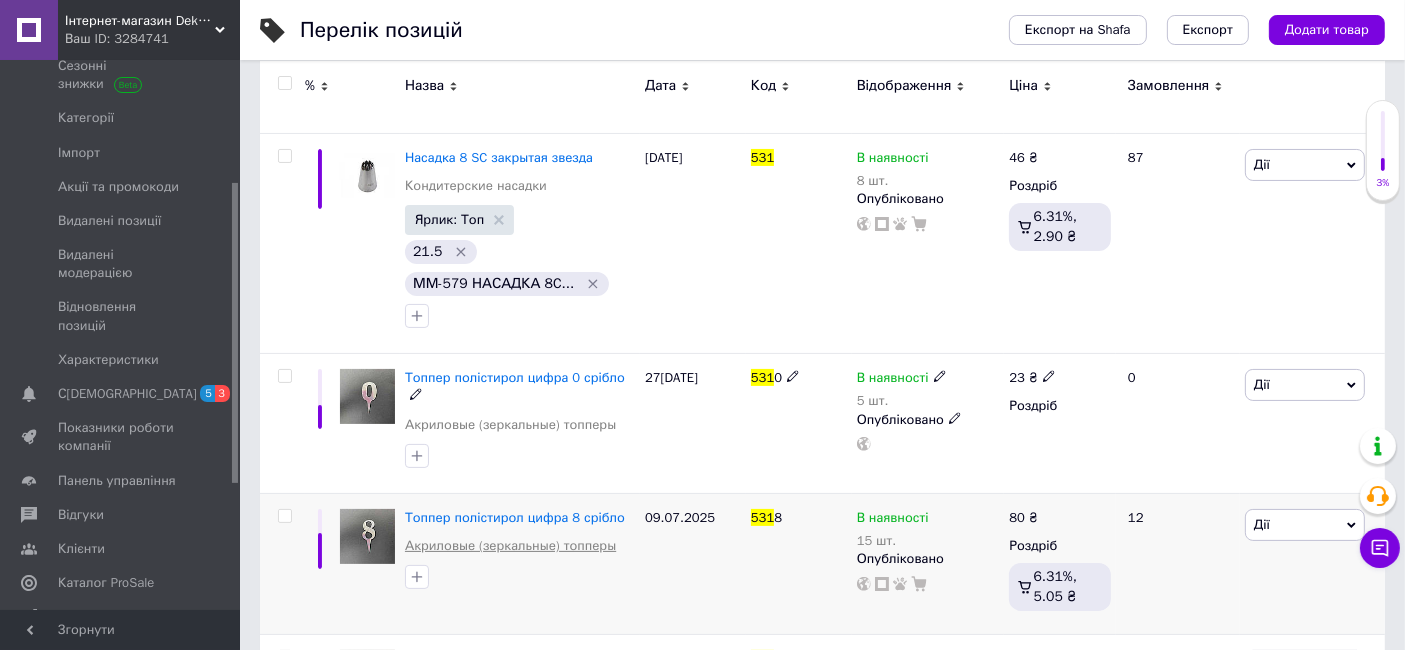 scroll, scrollTop: 333, scrollLeft: 0, axis: vertical 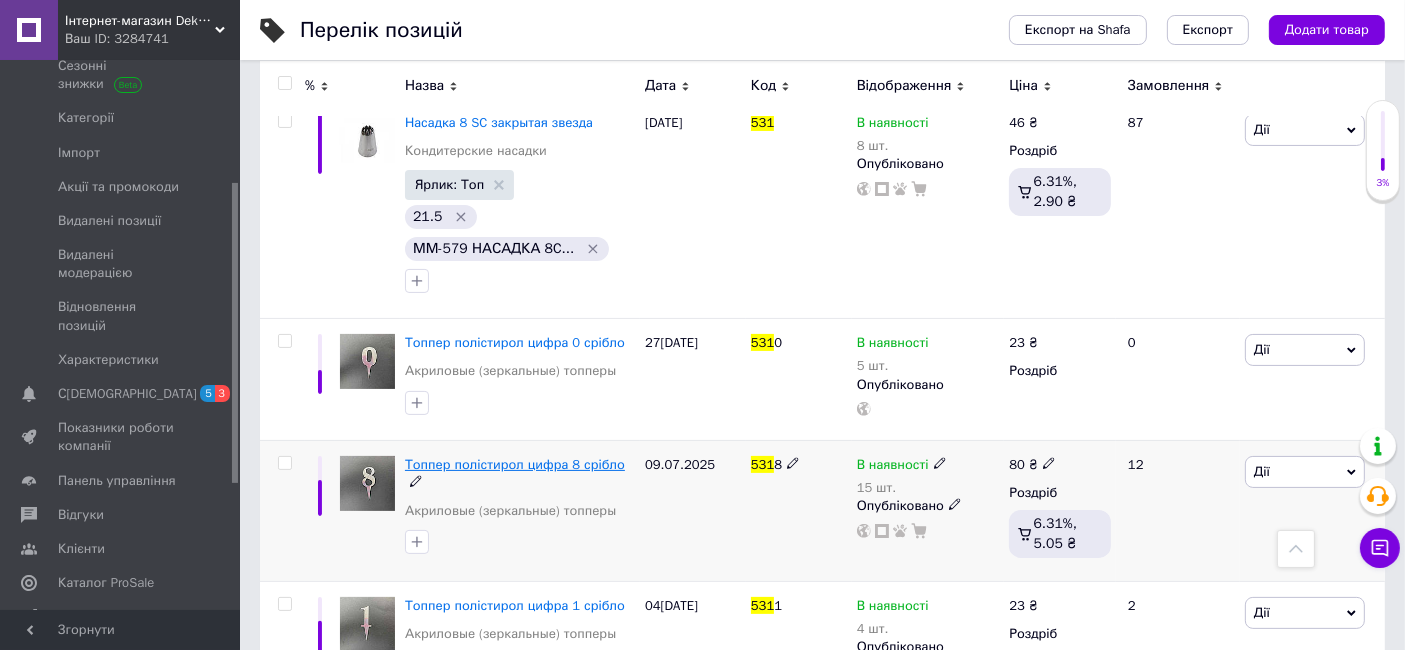 click on "Топпер полістирол цифра 8 срібло" at bounding box center (515, 464) 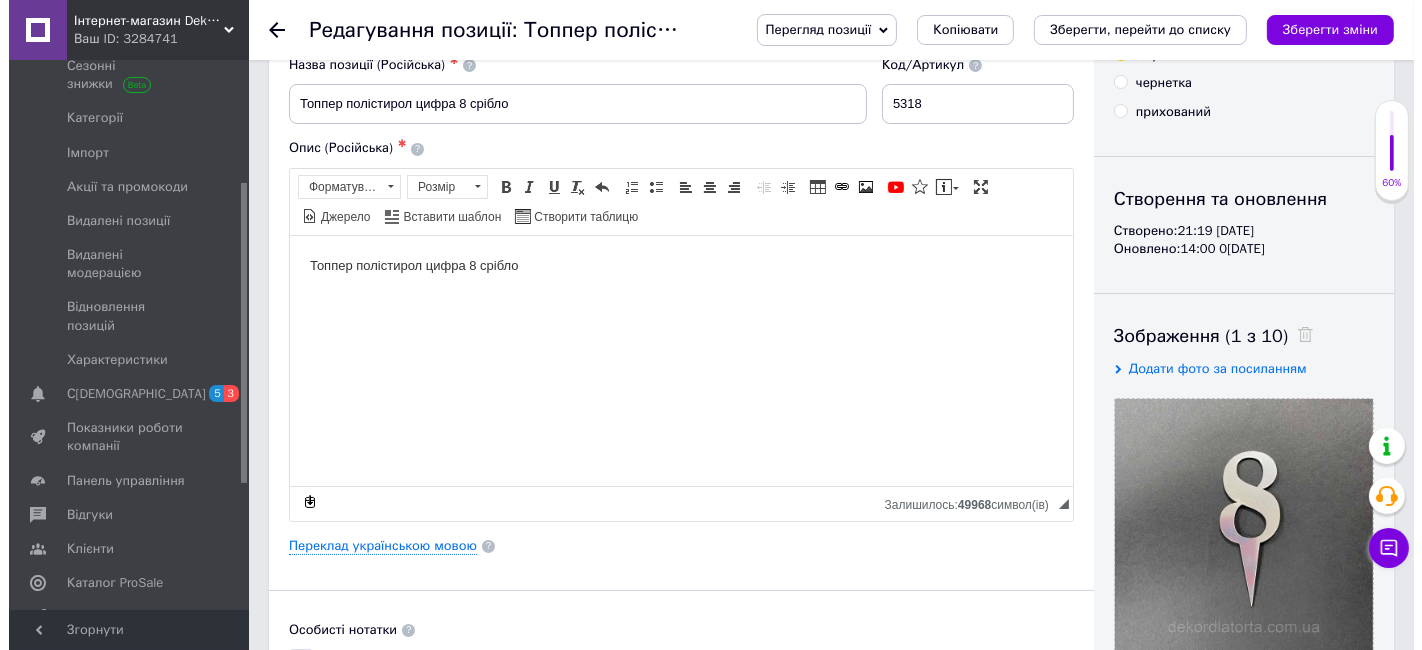 scroll, scrollTop: 222, scrollLeft: 0, axis: vertical 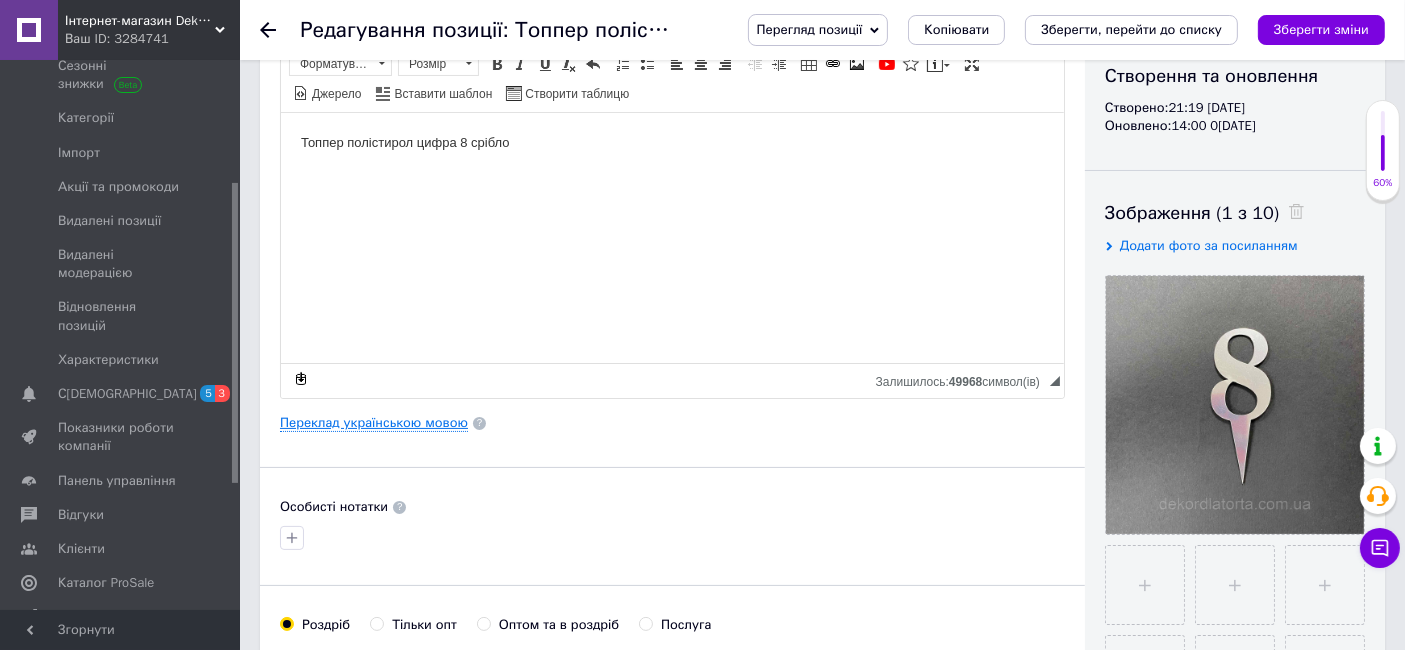 click on "Переклад українською мовою" at bounding box center [374, 423] 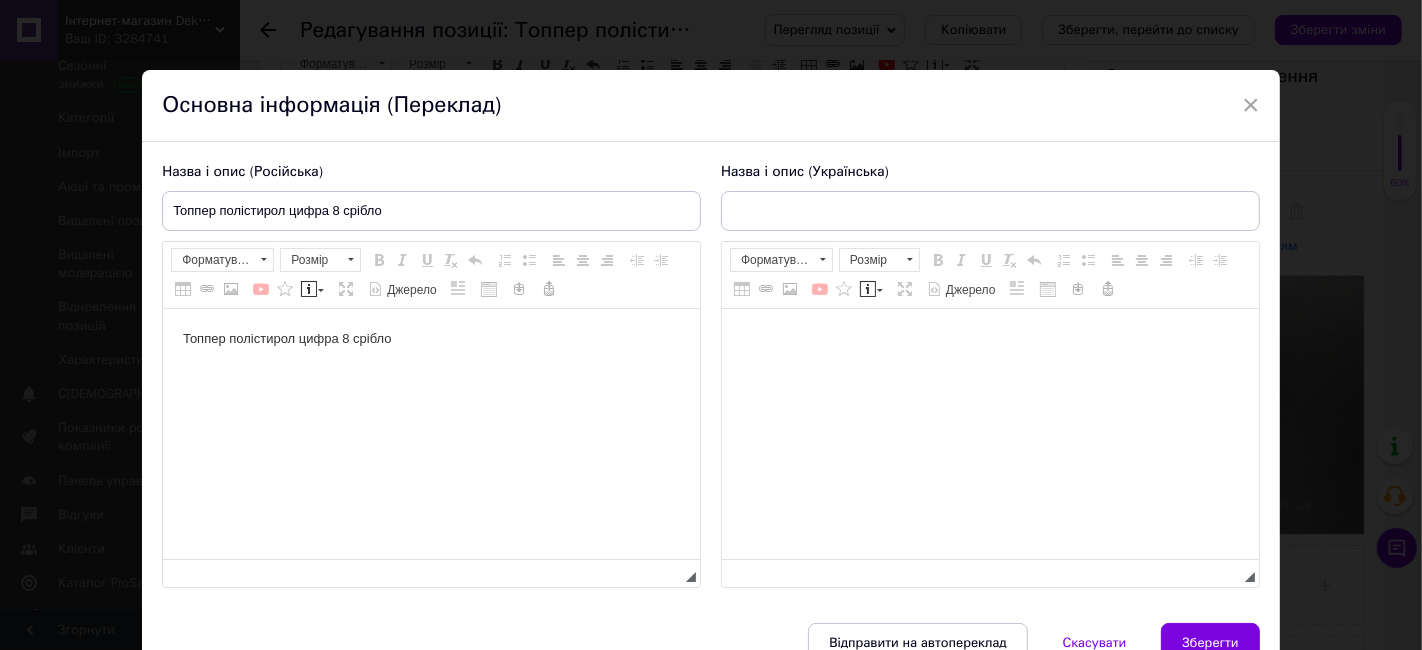 scroll, scrollTop: 0, scrollLeft: 0, axis: both 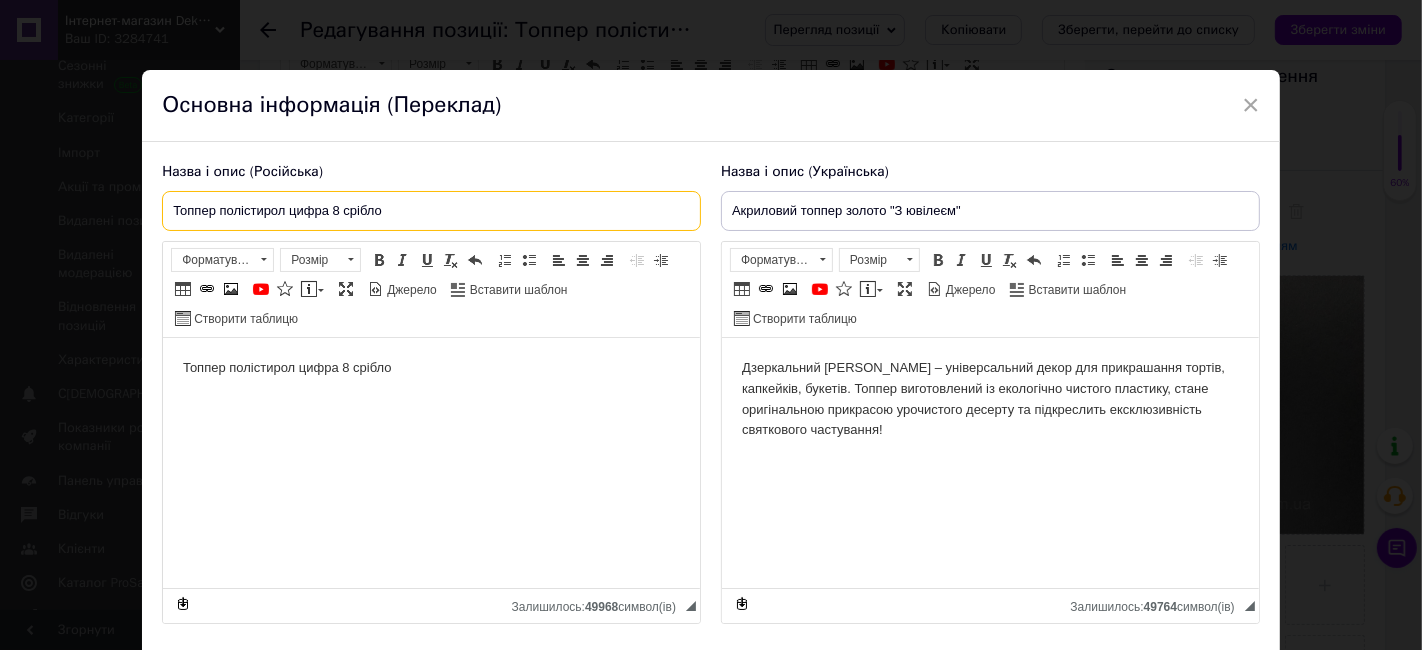 drag, startPoint x: 417, startPoint y: 215, endPoint x: 0, endPoint y: 198, distance: 417.34637 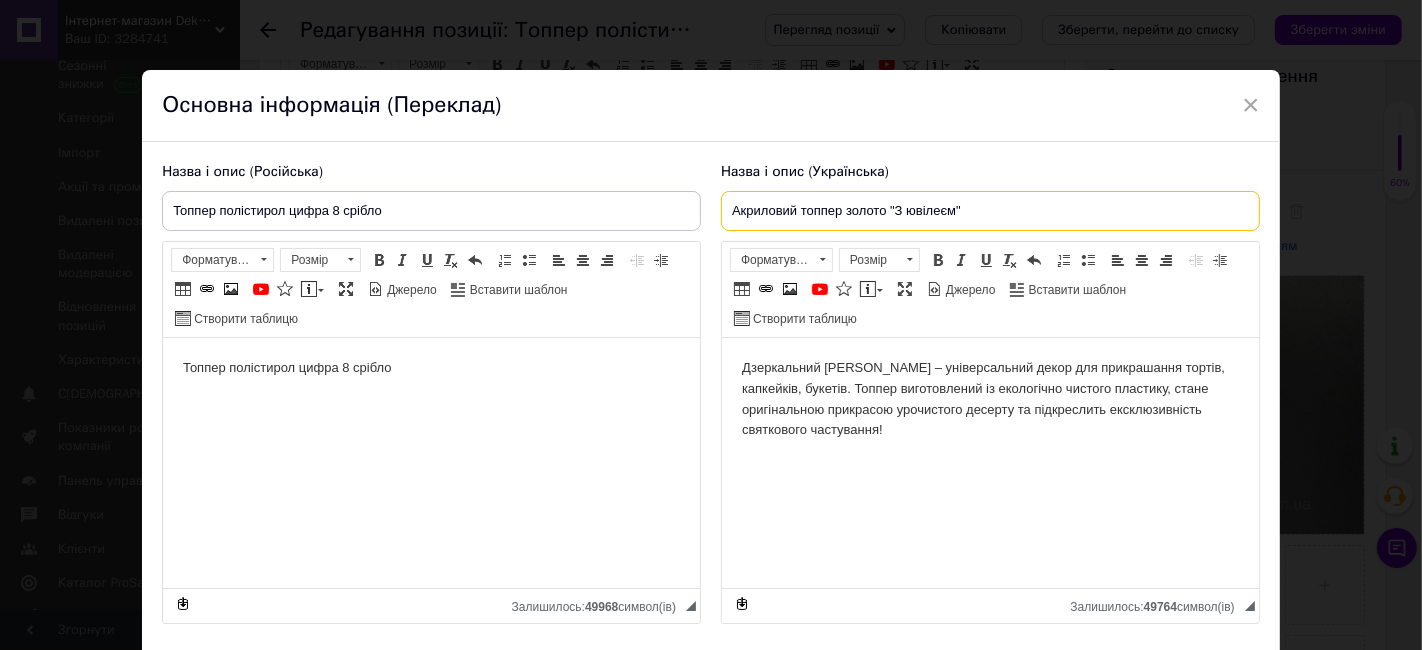 drag, startPoint x: 1034, startPoint y: 218, endPoint x: 325, endPoint y: 215, distance: 709.00635 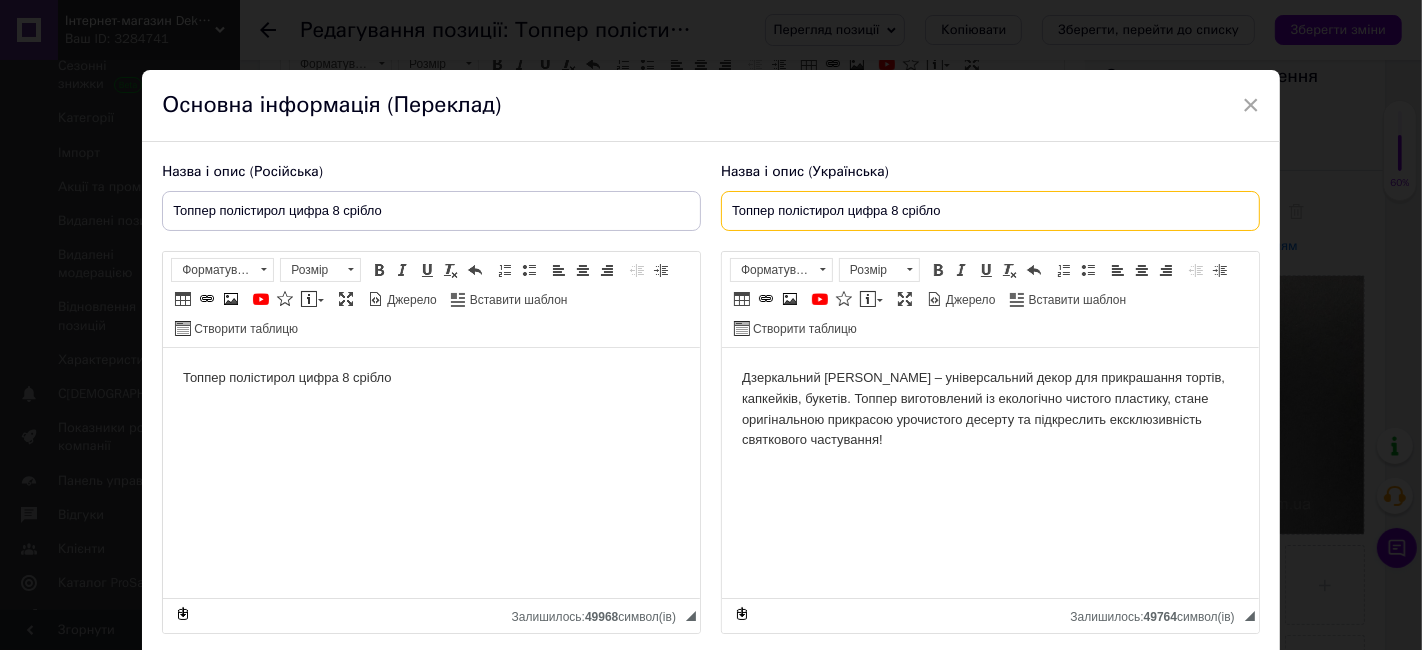 type on "Топпер полістирол цифра 8 срібло" 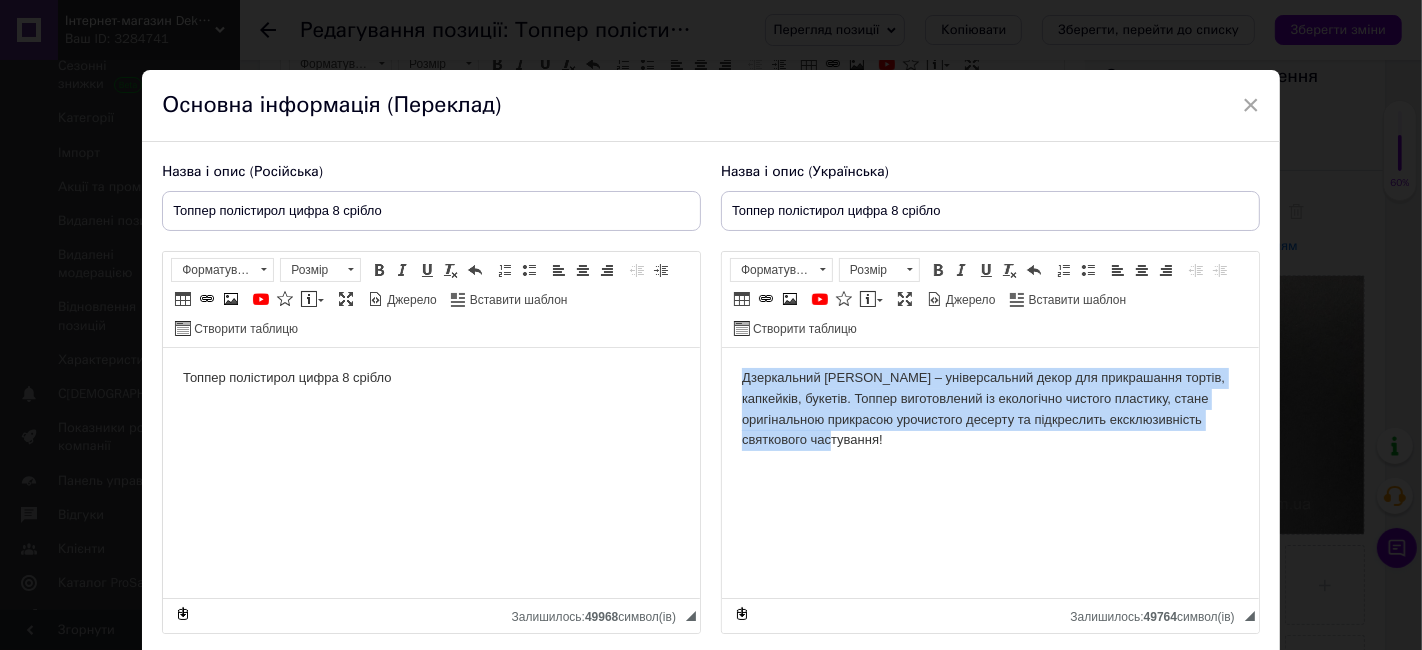 drag, startPoint x: 733, startPoint y: 368, endPoint x: 938, endPoint y: 448, distance: 220.05681 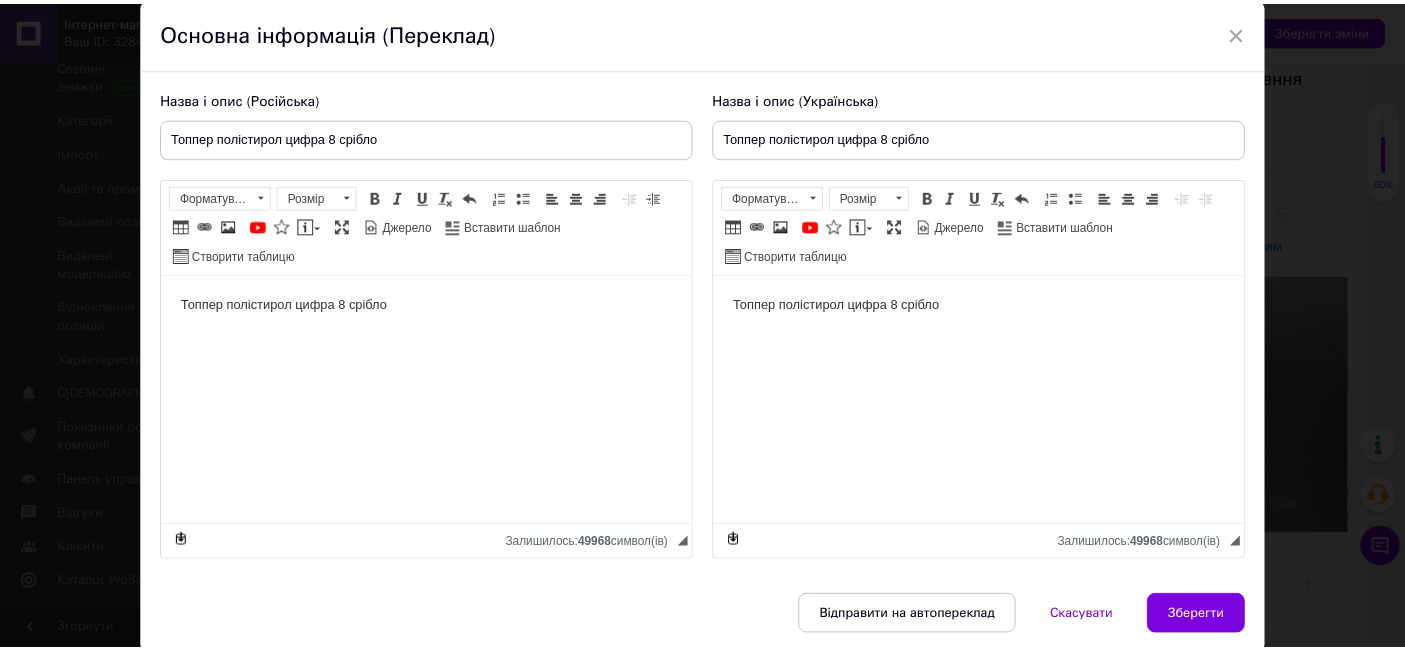 scroll, scrollTop: 144, scrollLeft: 0, axis: vertical 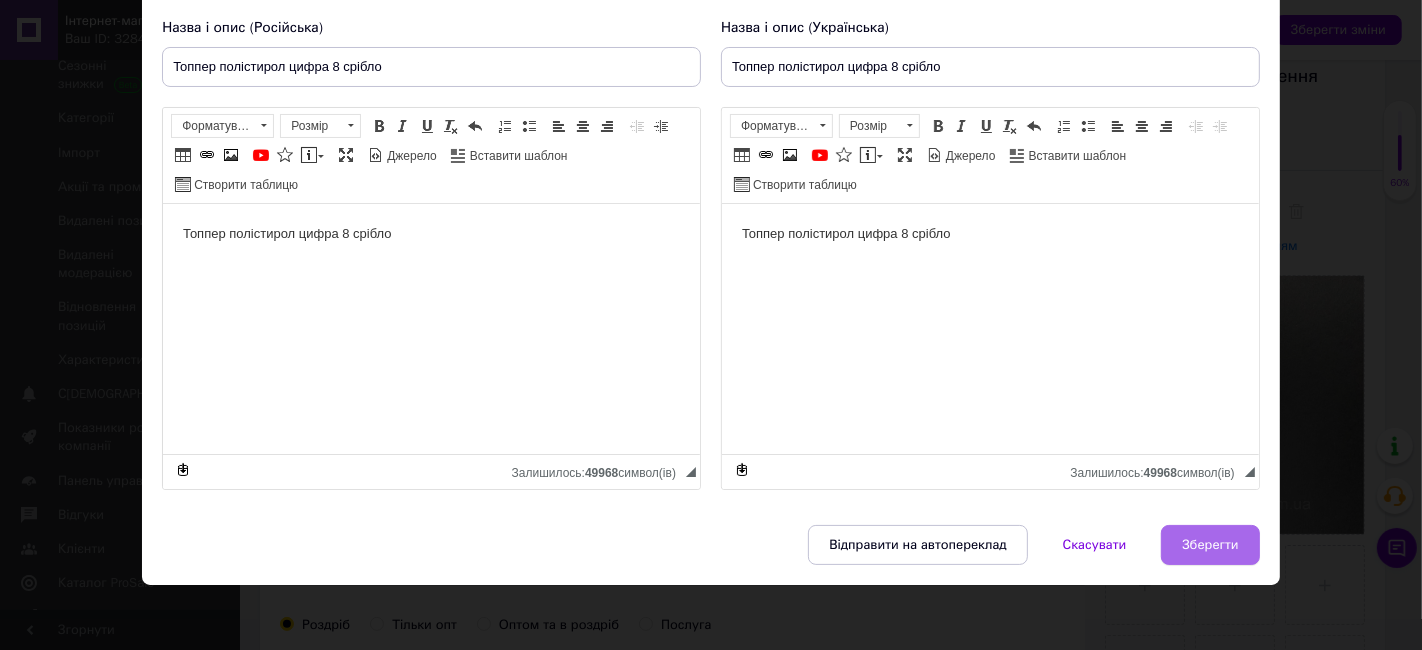 click on "Зберегти" at bounding box center [1210, 545] 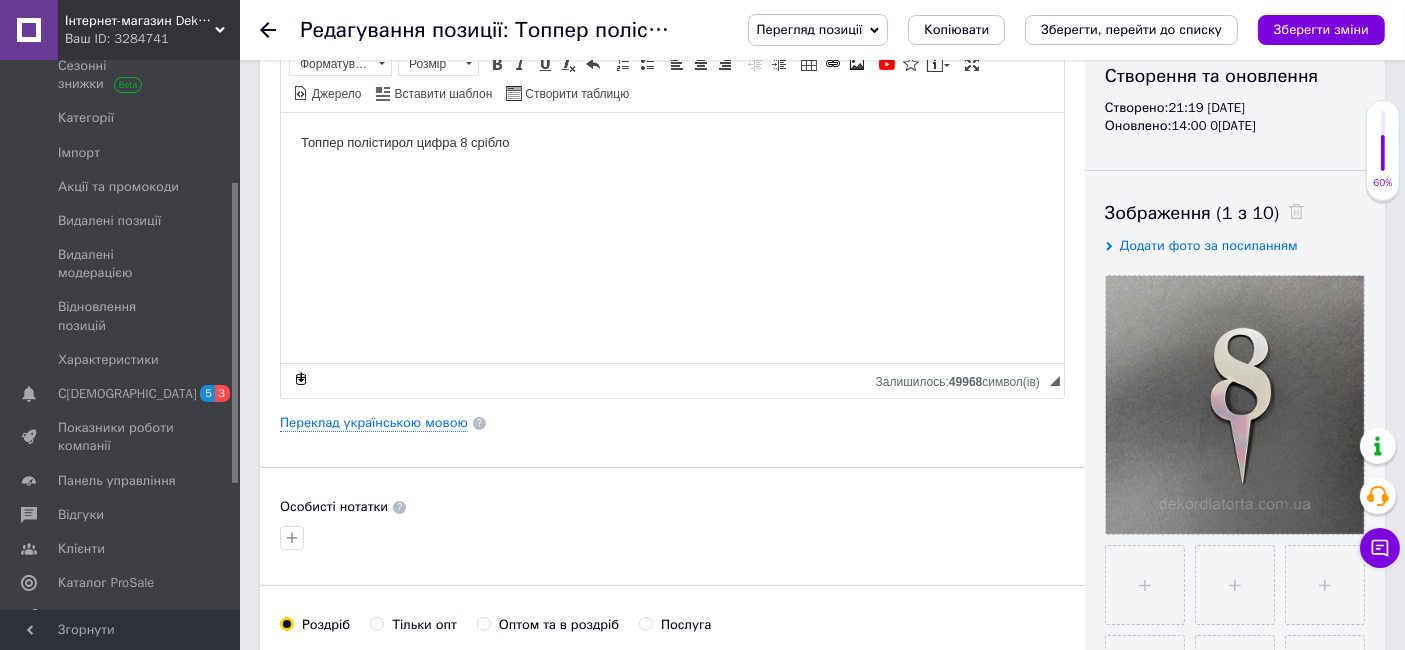 click on "Зберегти зміни" at bounding box center (1321, 29) 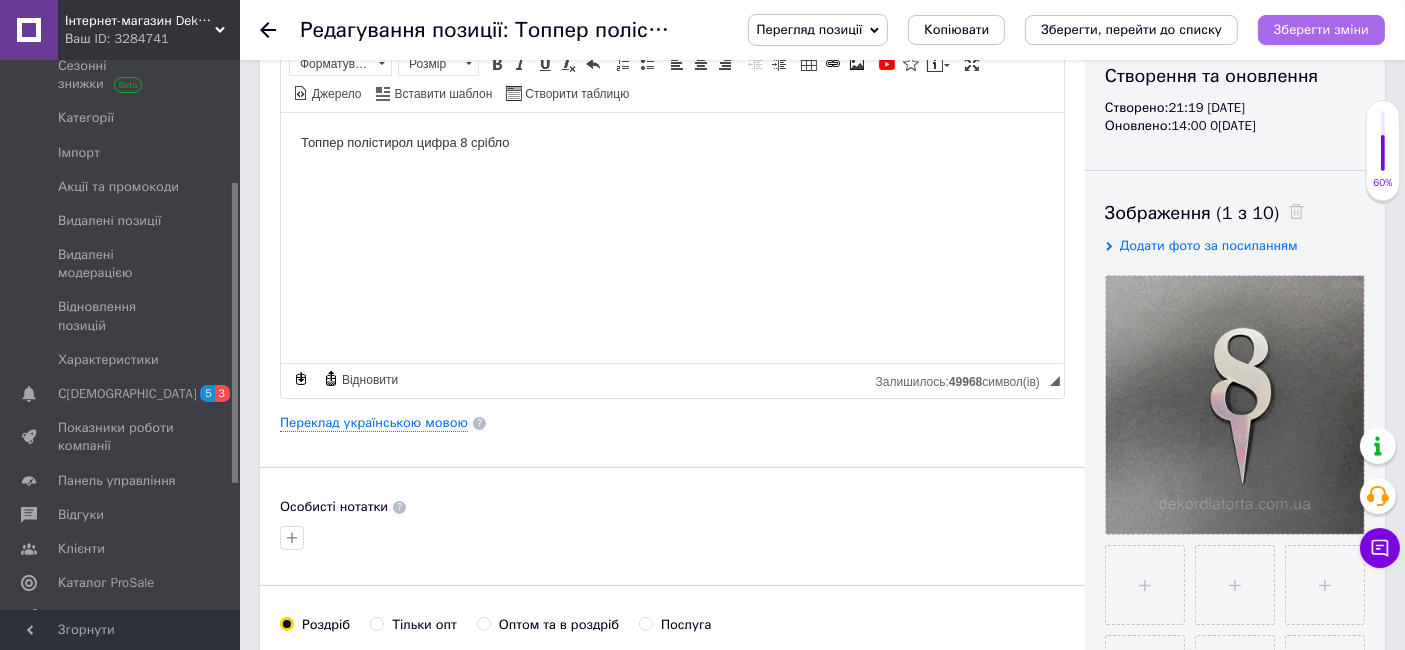 click on "Зберегти зміни" at bounding box center (1321, 29) 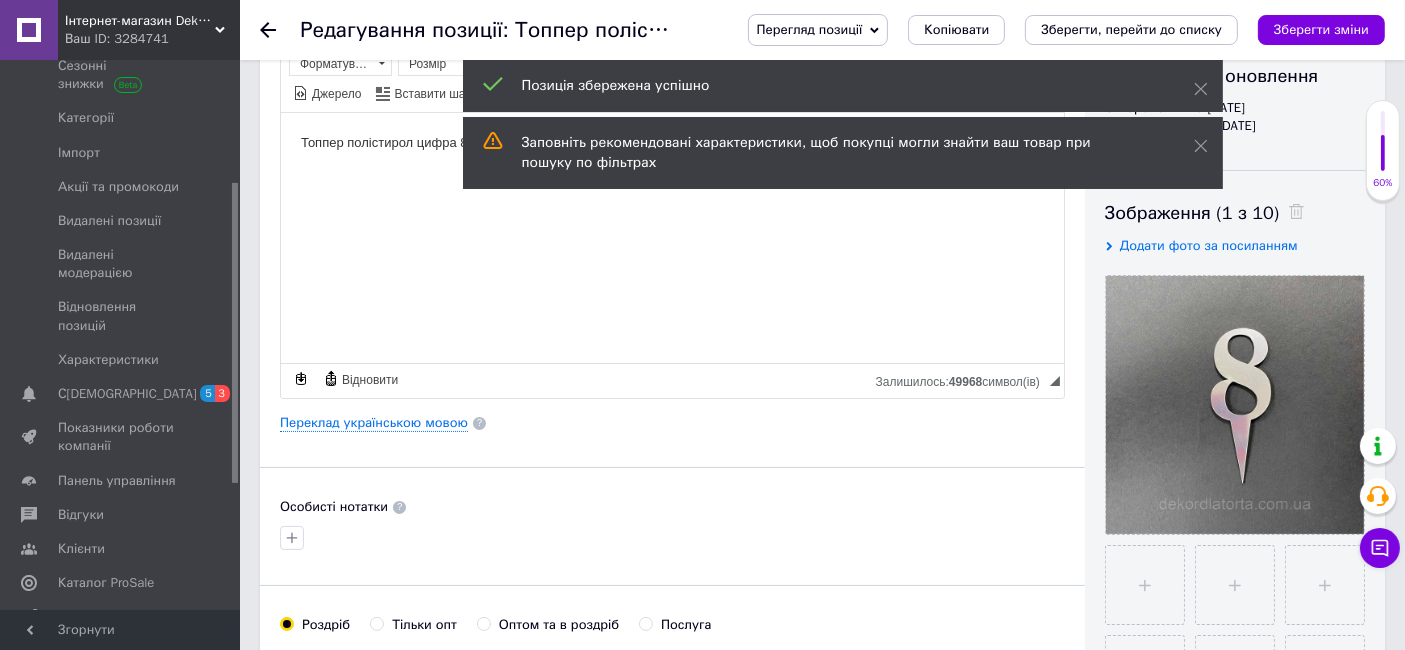 click at bounding box center [280, 30] 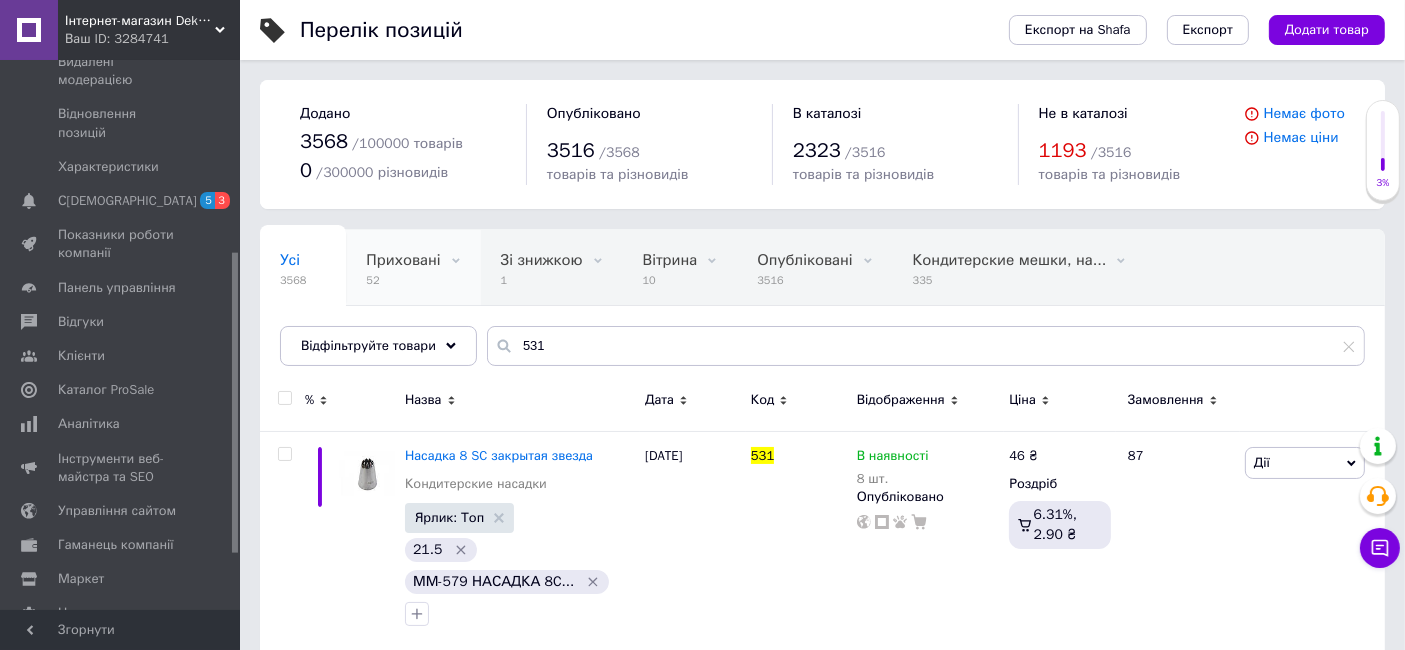 scroll, scrollTop: 451, scrollLeft: 0, axis: vertical 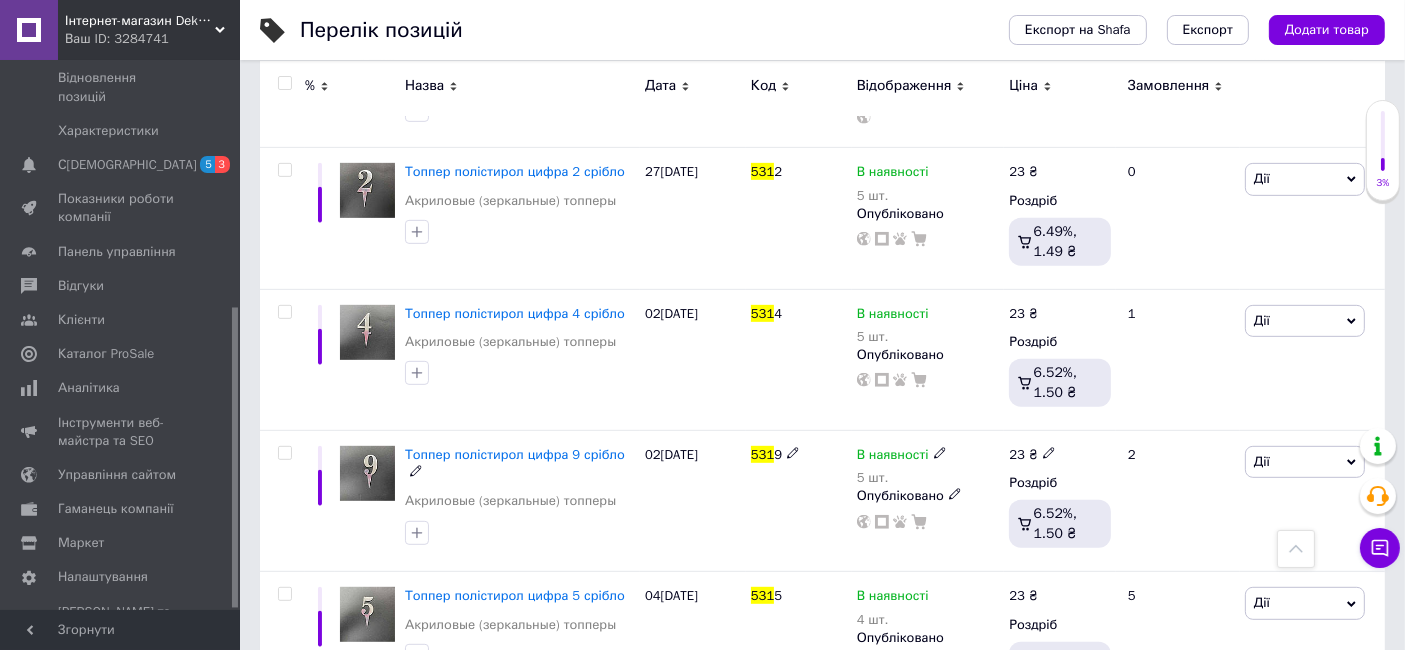 click on "Топпер полістирол цифра 9 срібло" at bounding box center (515, 454) 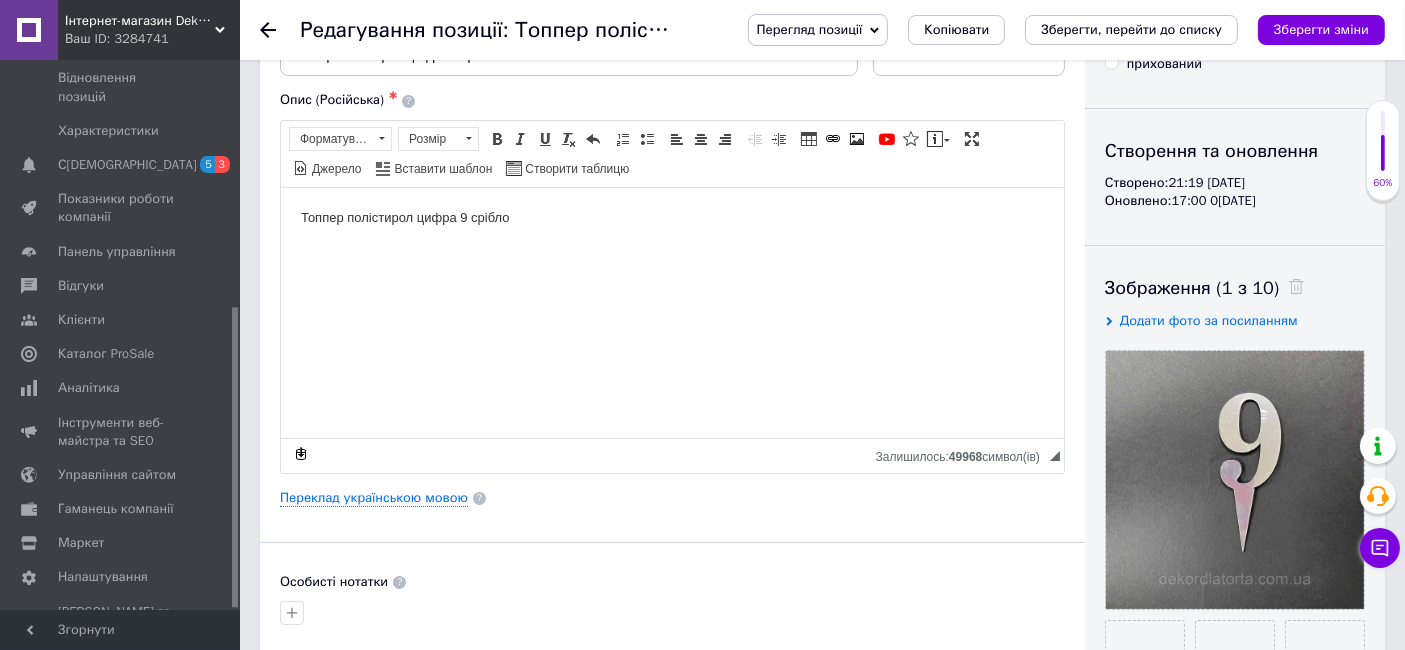 scroll, scrollTop: 333, scrollLeft: 0, axis: vertical 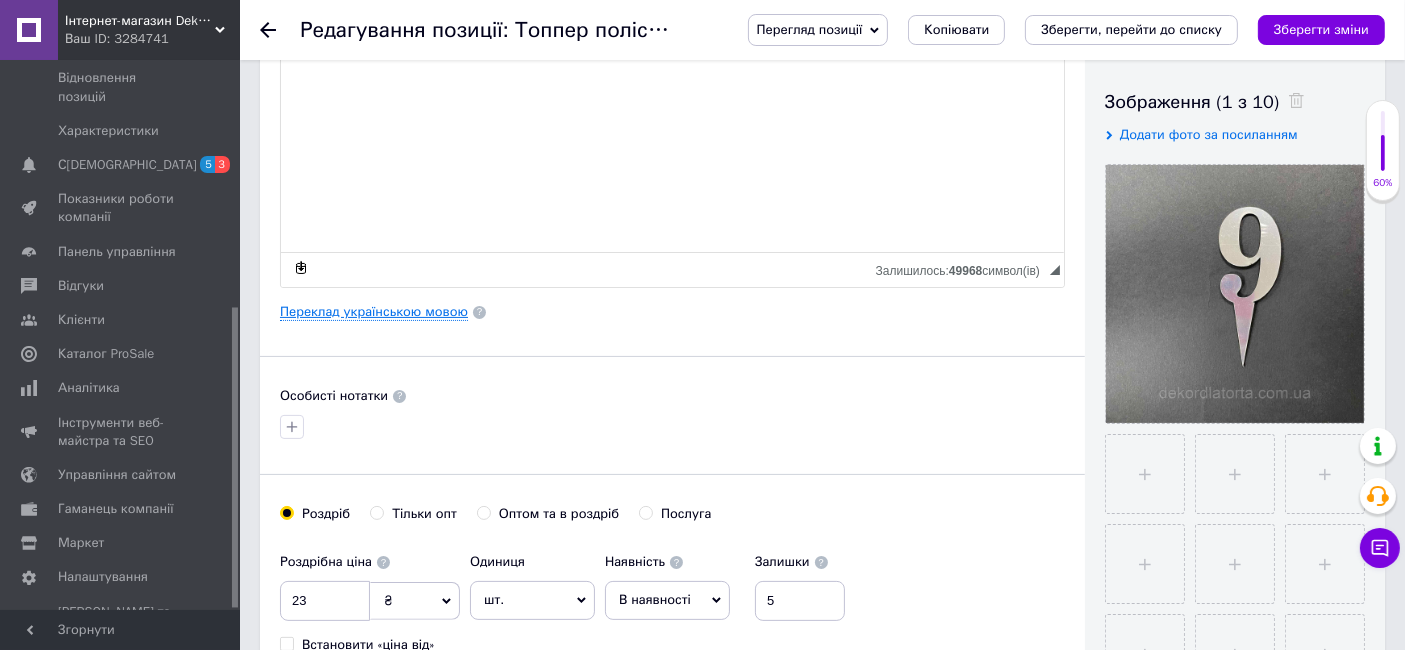 click on "Переклад українською мовою" at bounding box center (374, 312) 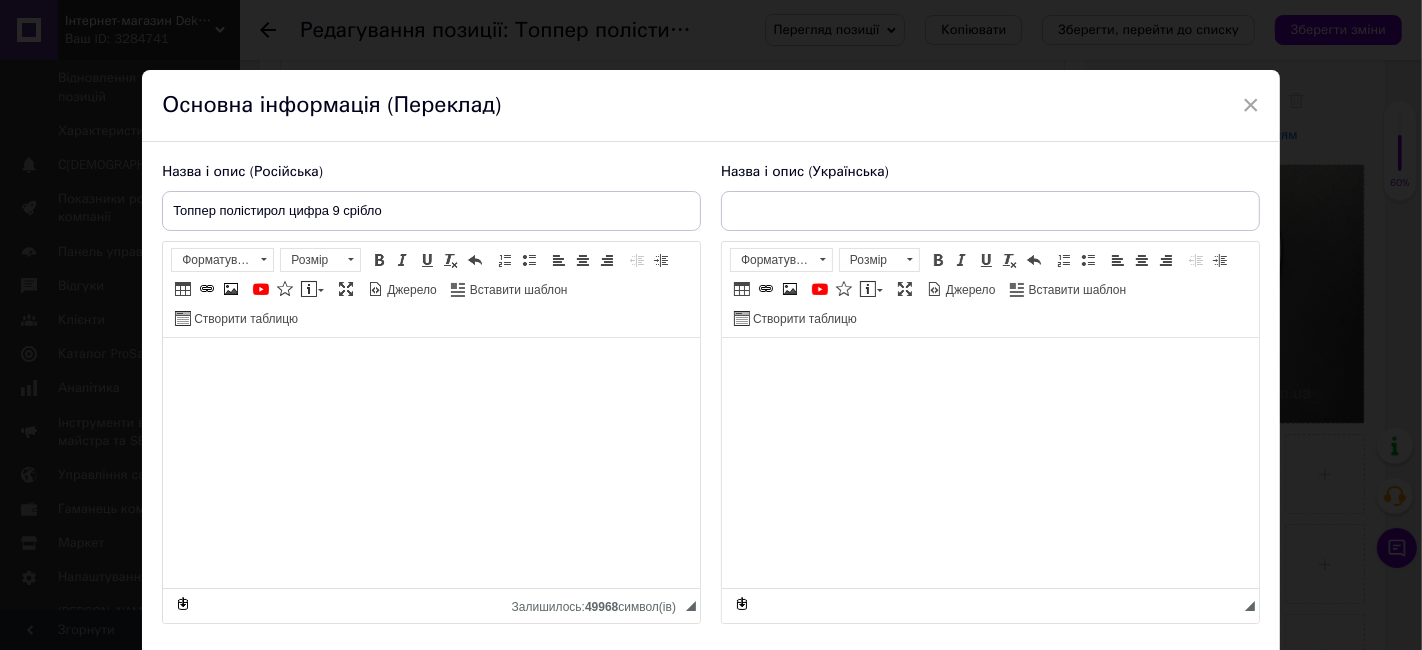 type on "Топпер полістирол цифра 9 срібло" 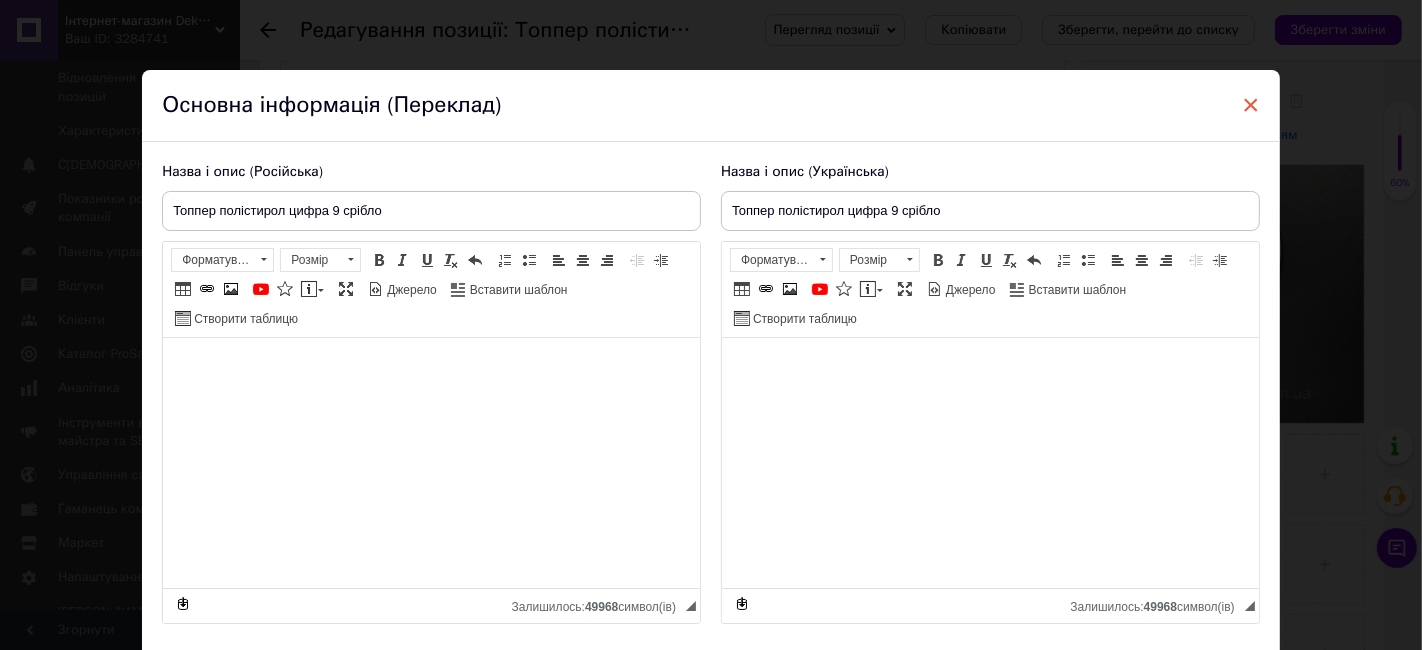 click on "×" at bounding box center [1251, 105] 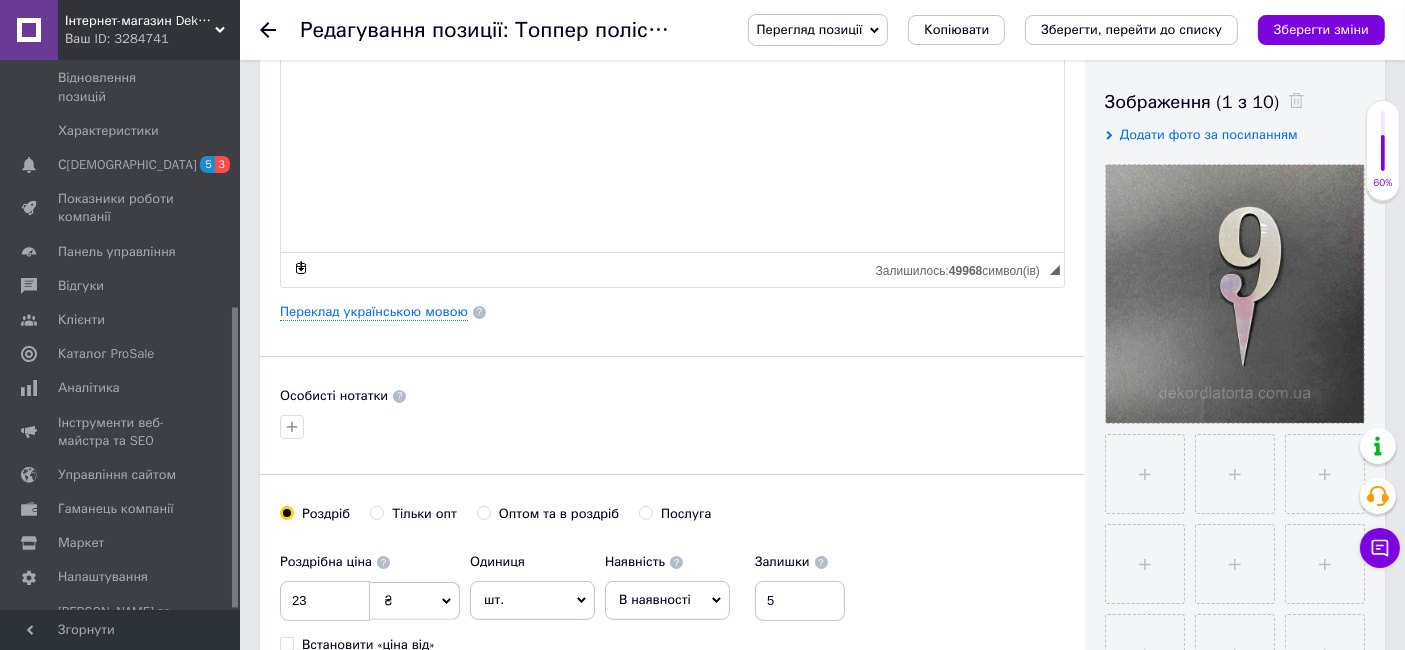 click 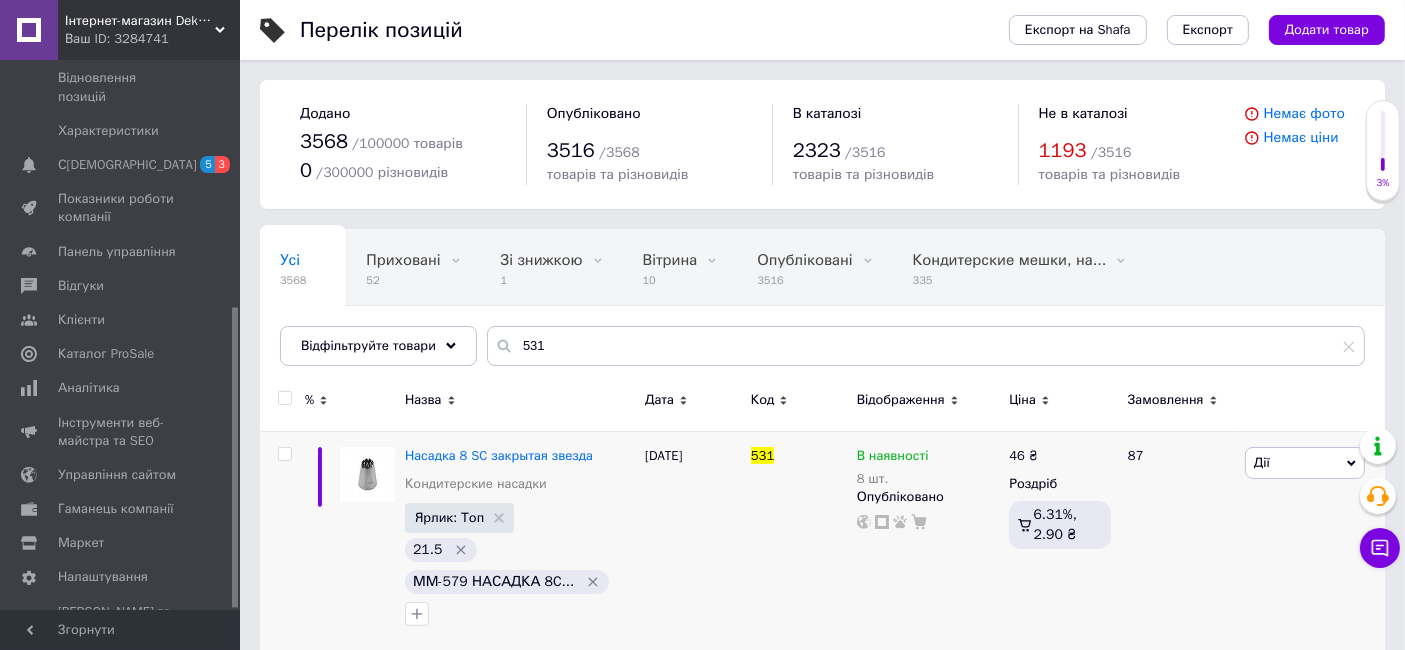 scroll, scrollTop: 0, scrollLeft: 64, axis: horizontal 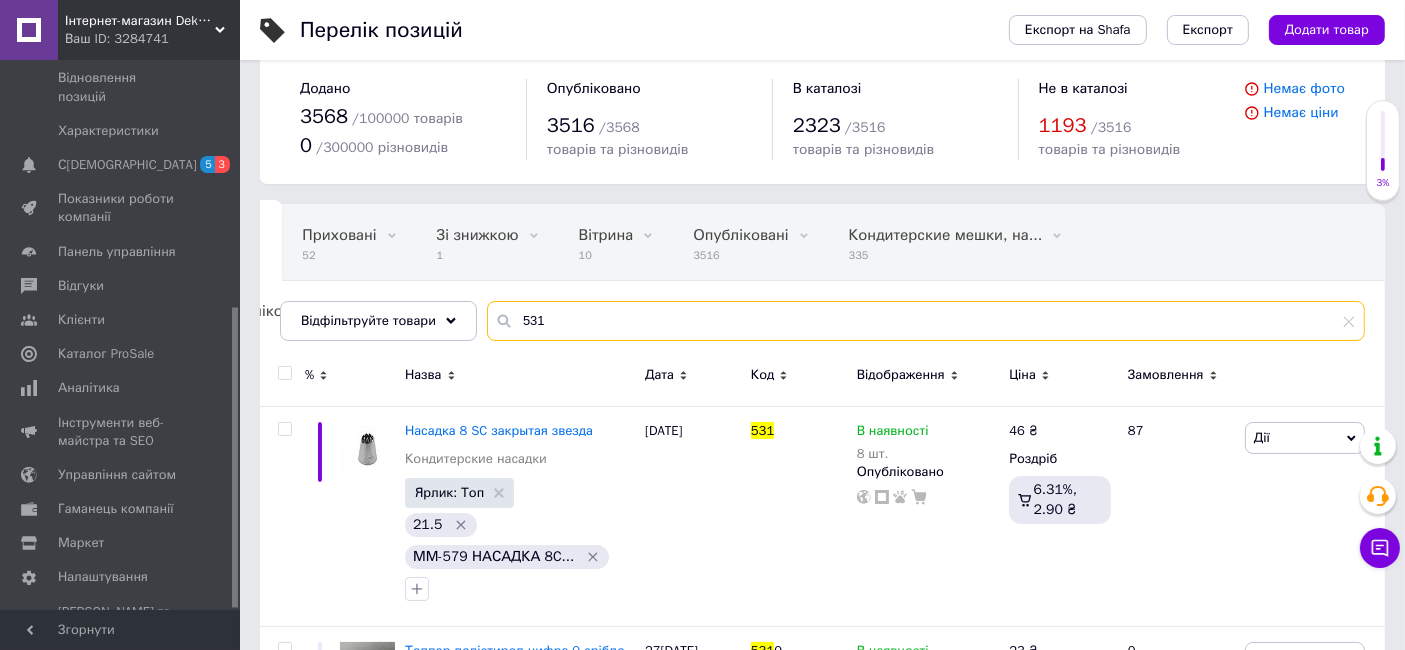 click on "531" at bounding box center (926, 321) 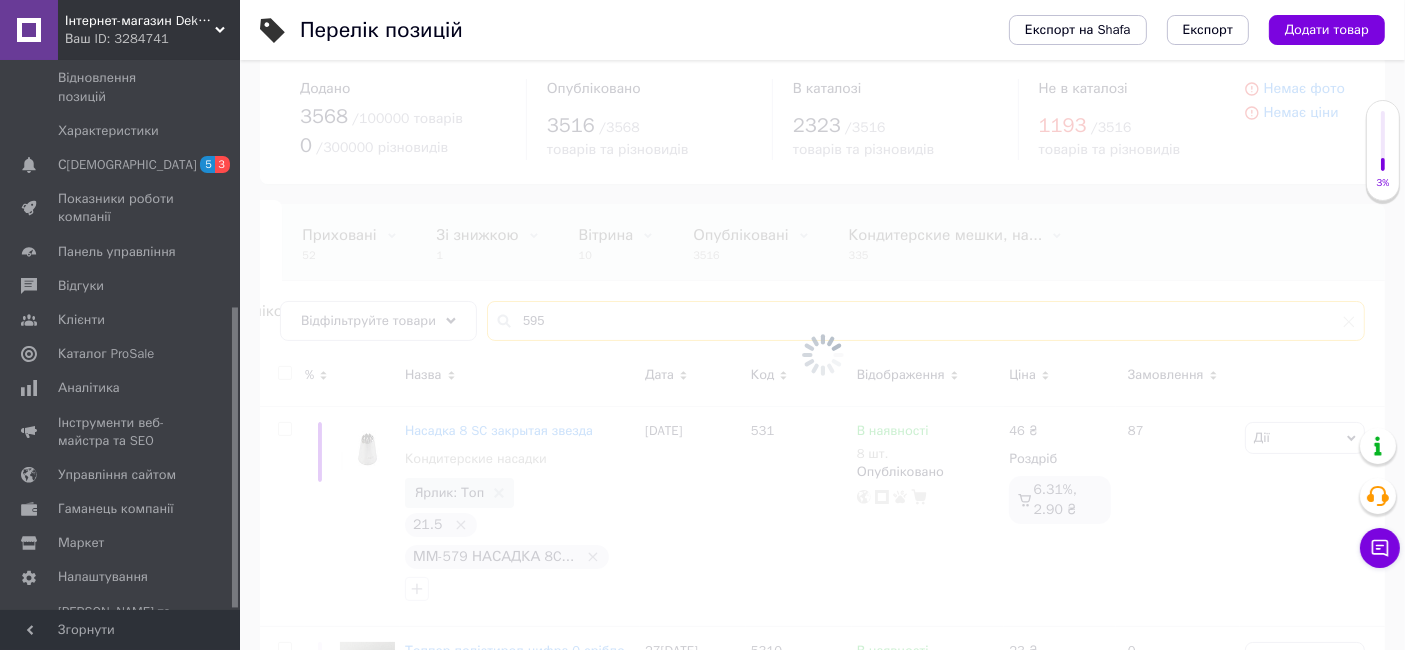 type on "5952" 